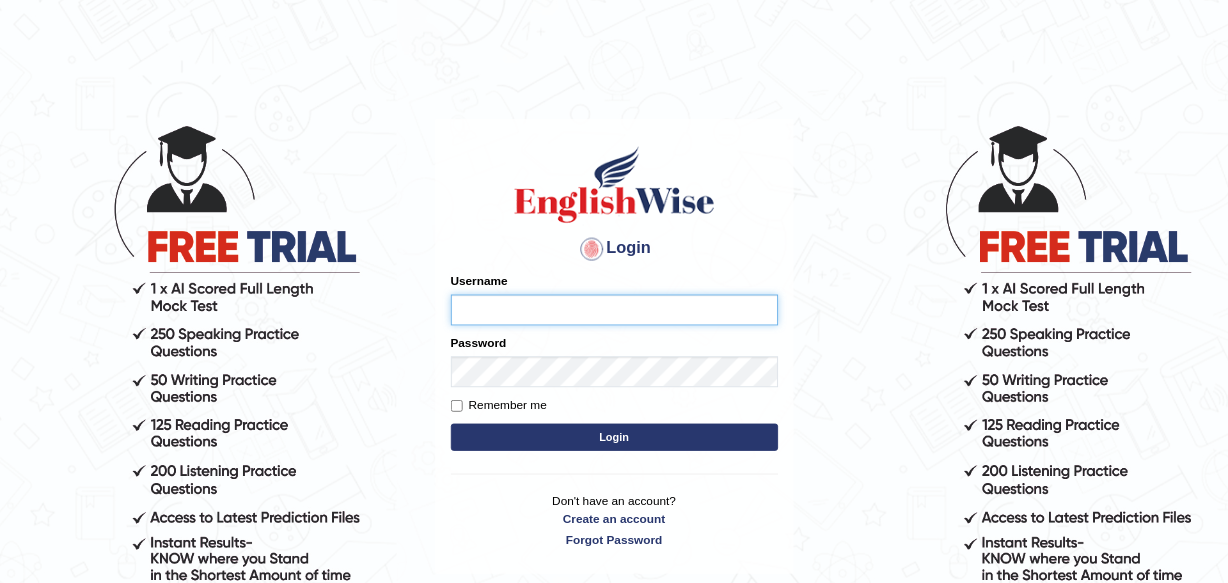 scroll, scrollTop: 0, scrollLeft: 0, axis: both 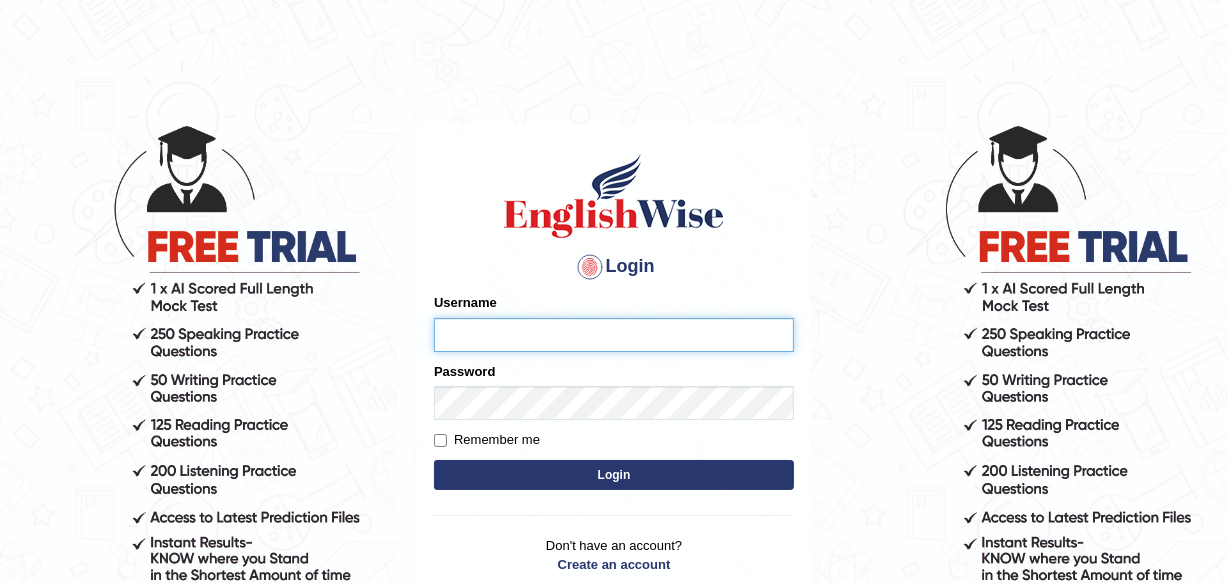 type on "[USERNAME]" 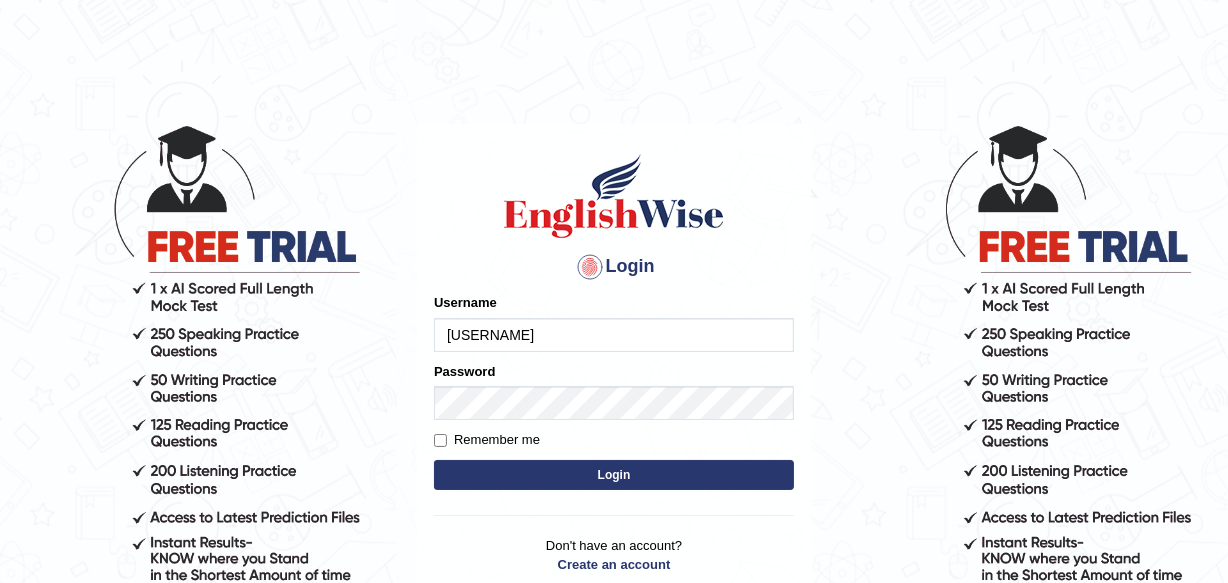 click on "Login" at bounding box center [614, 475] 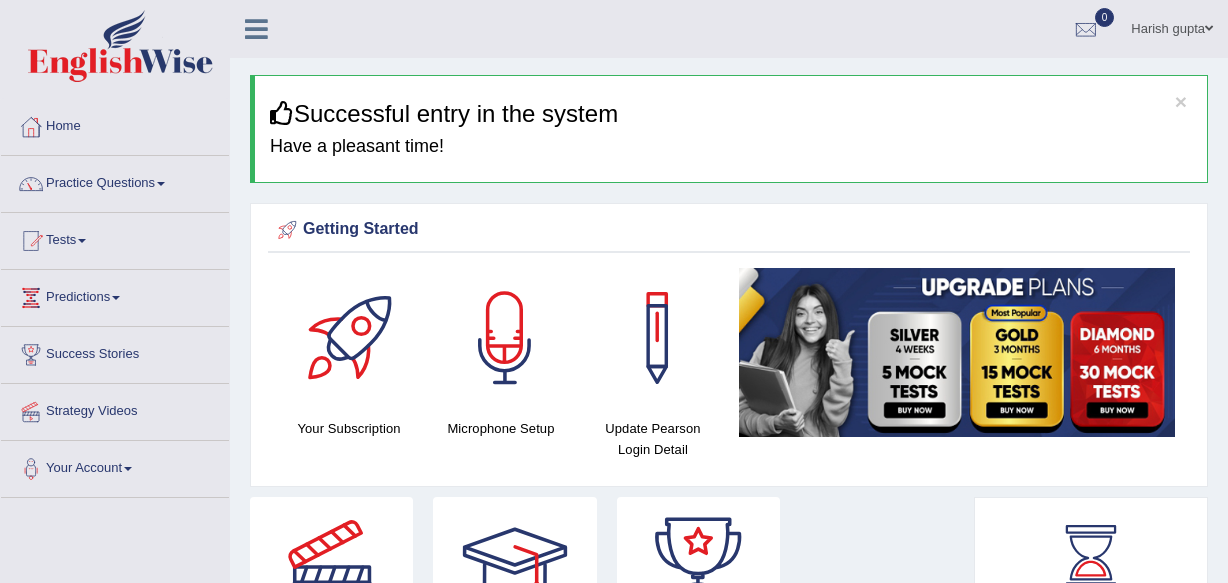 scroll, scrollTop: 0, scrollLeft: 0, axis: both 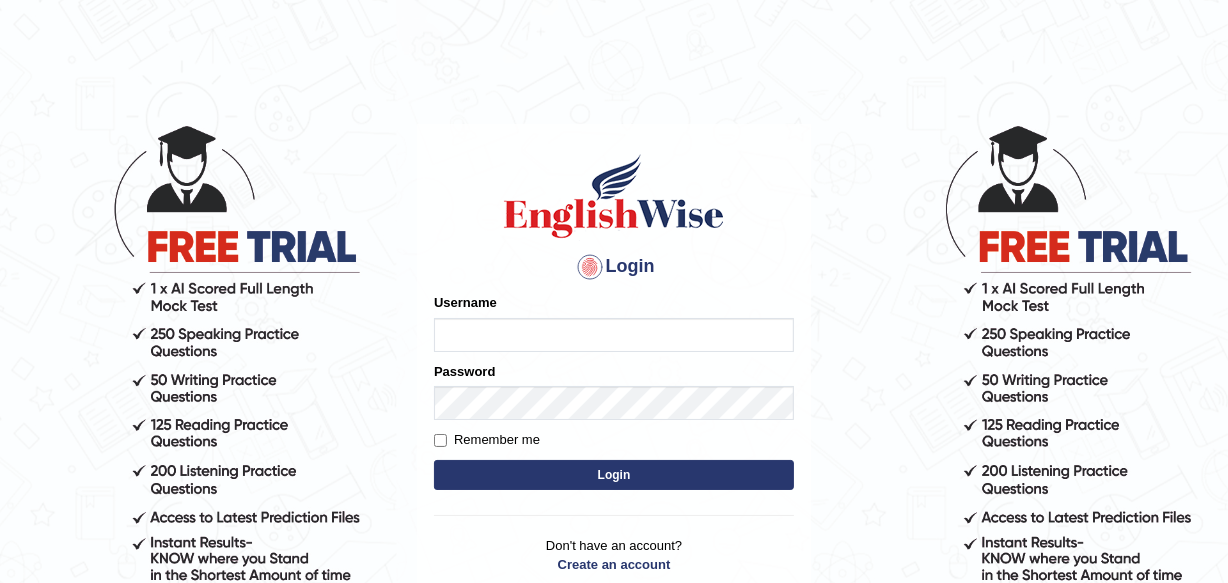 type on "harishgupta" 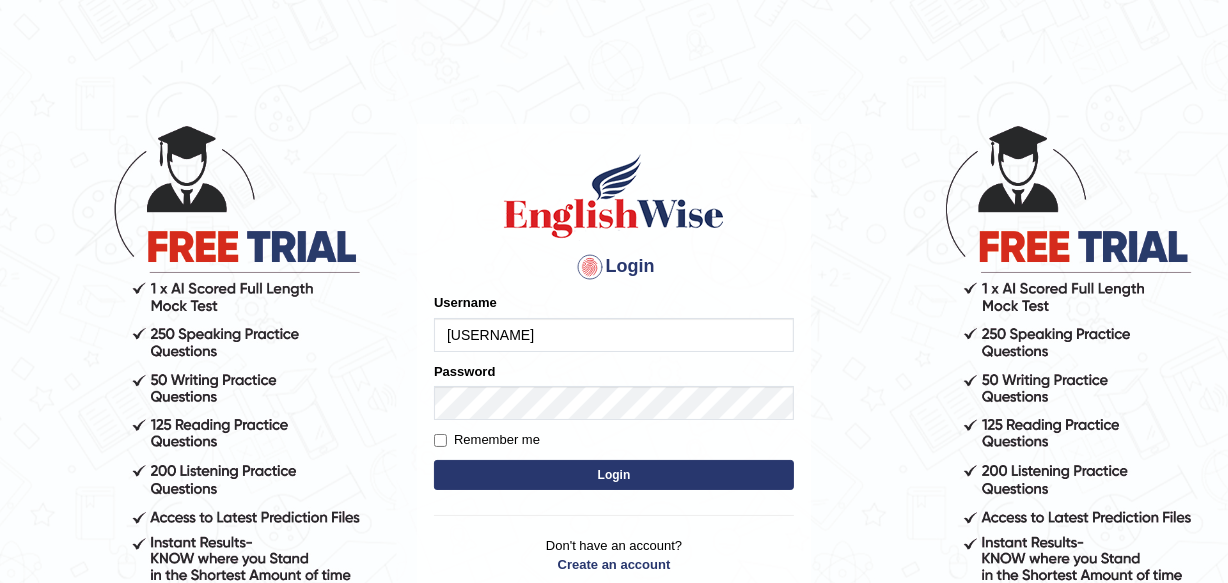 click on "Login" at bounding box center (614, 475) 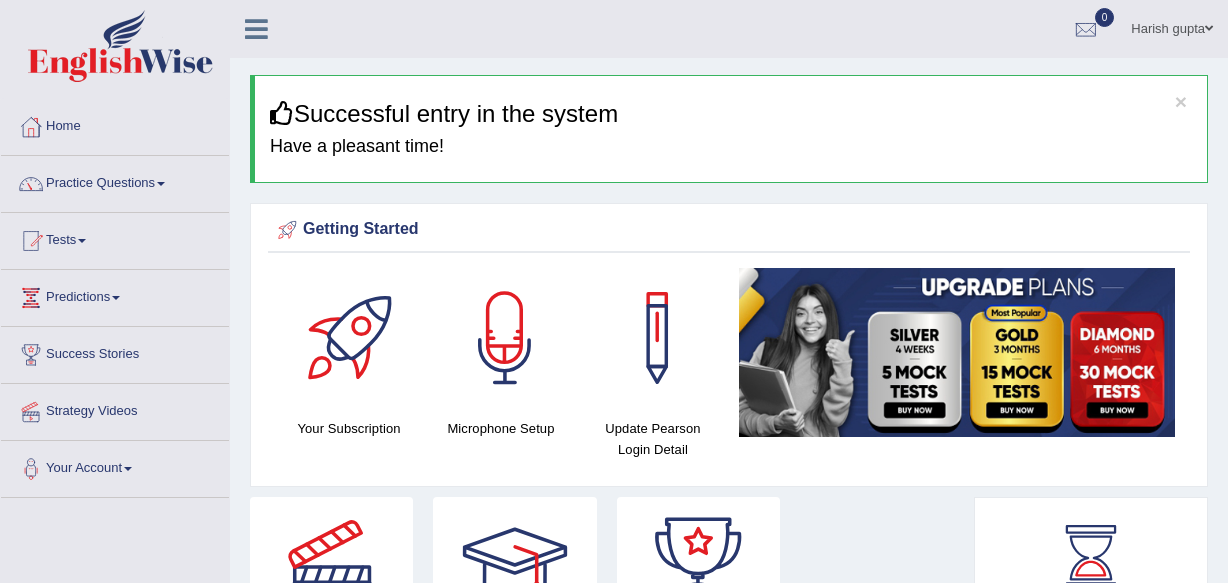 scroll, scrollTop: 0, scrollLeft: 0, axis: both 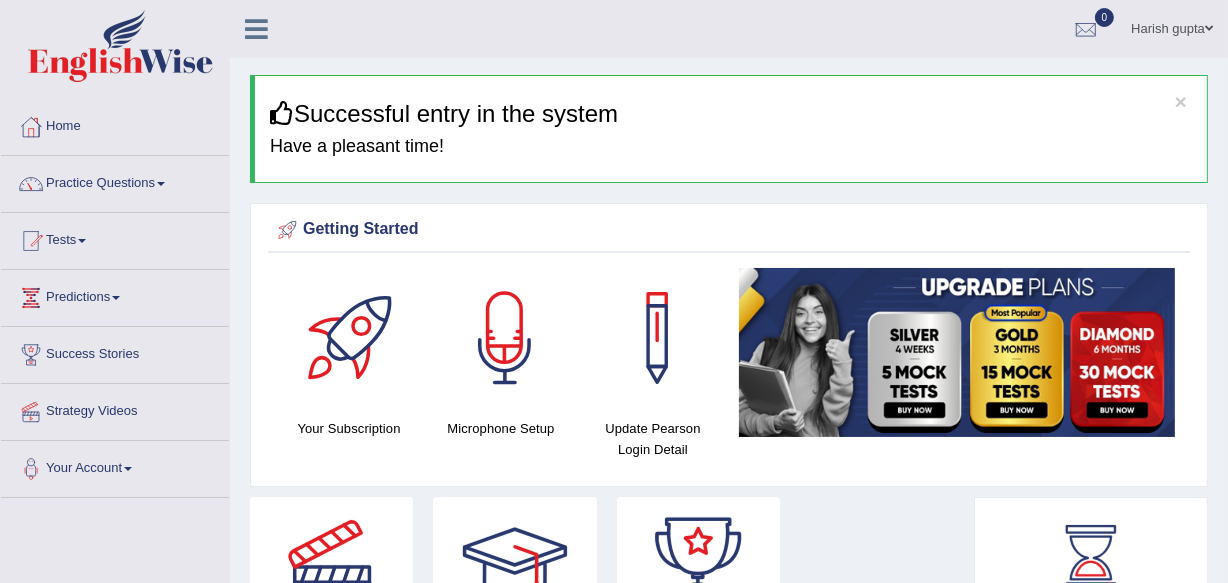 click at bounding box center (161, 184) 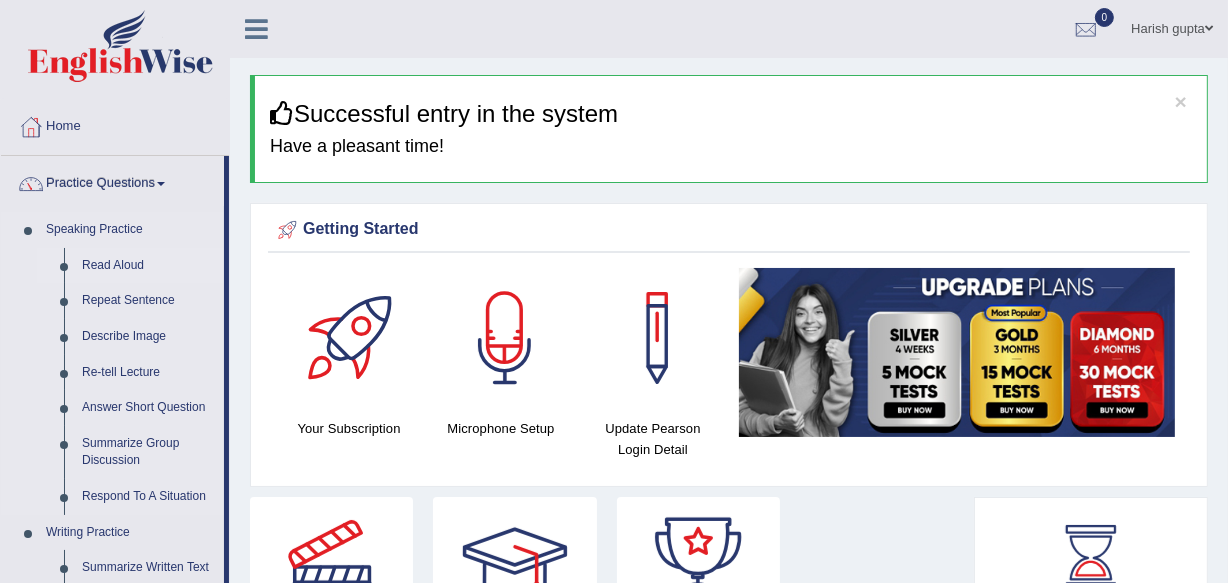 click on "Read Aloud" at bounding box center (148, 266) 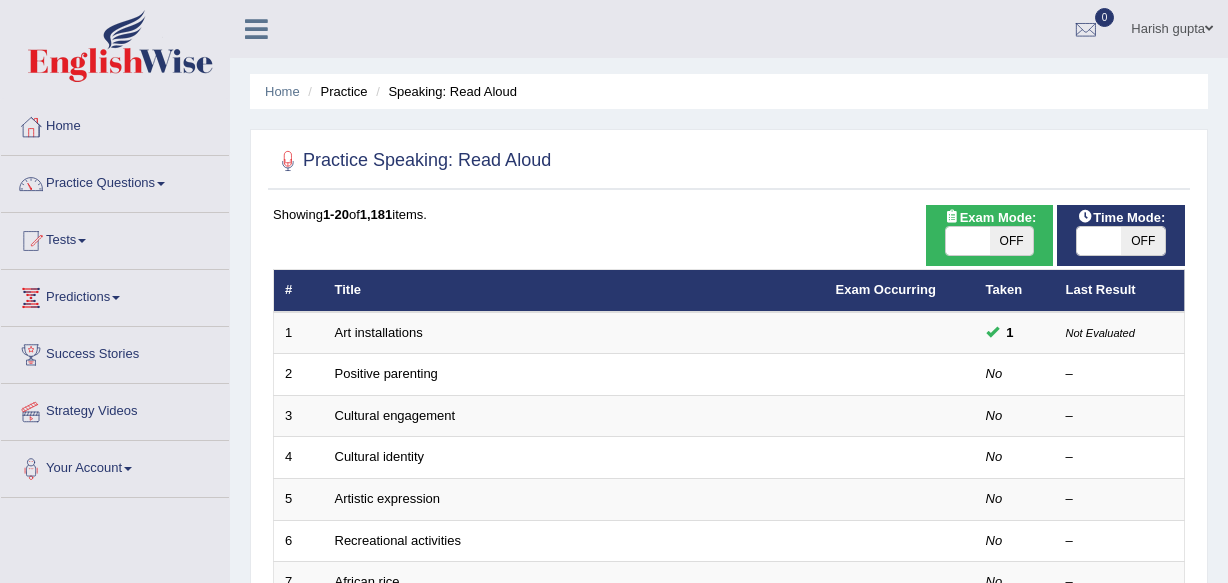 scroll, scrollTop: 0, scrollLeft: 0, axis: both 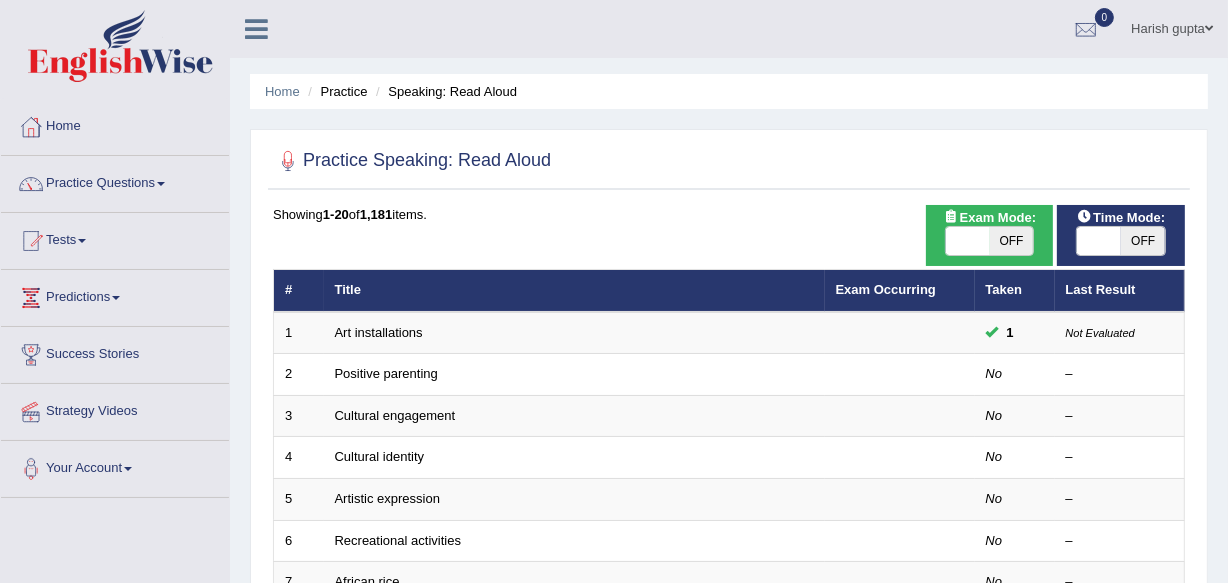 click on "OFF" at bounding box center (1012, 241) 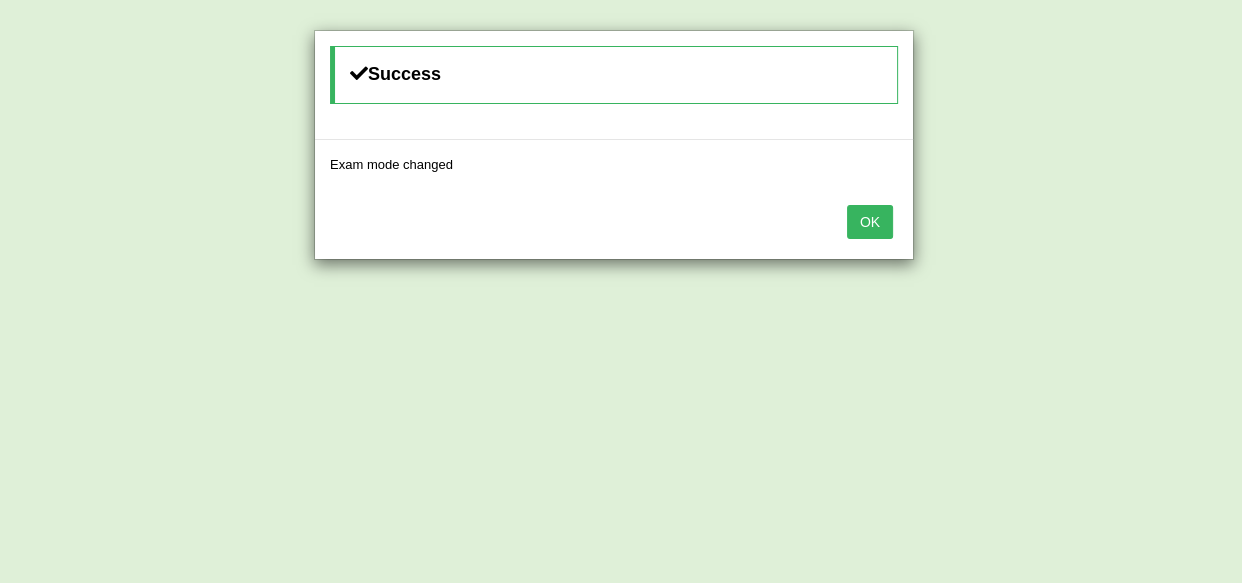 click on "OK" at bounding box center (870, 222) 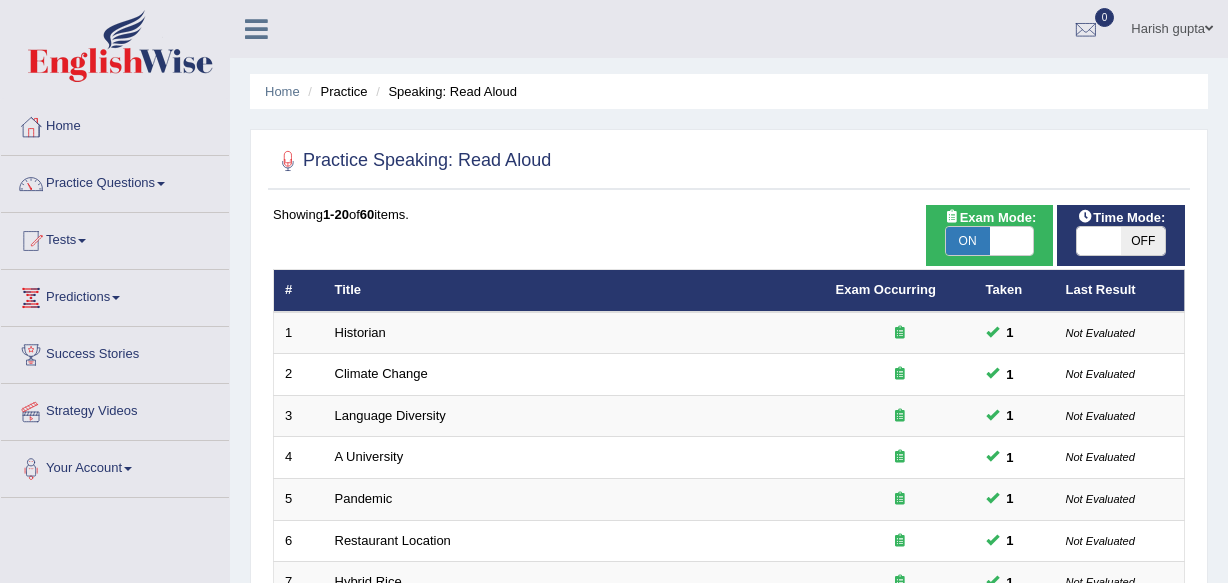 scroll, scrollTop: 0, scrollLeft: 0, axis: both 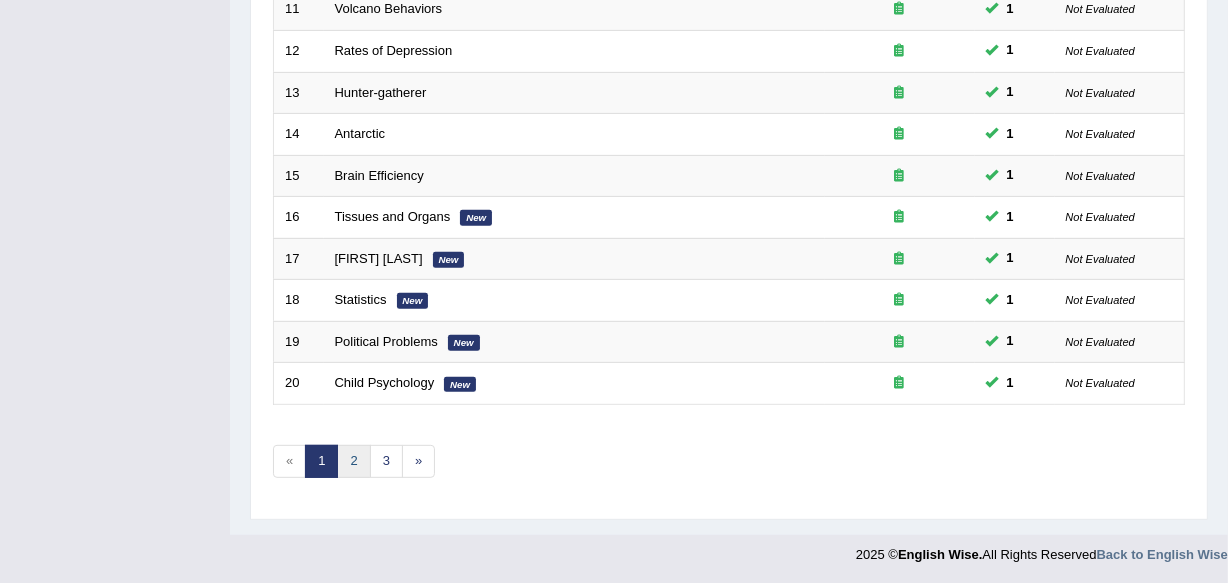 click on "2" at bounding box center [353, 461] 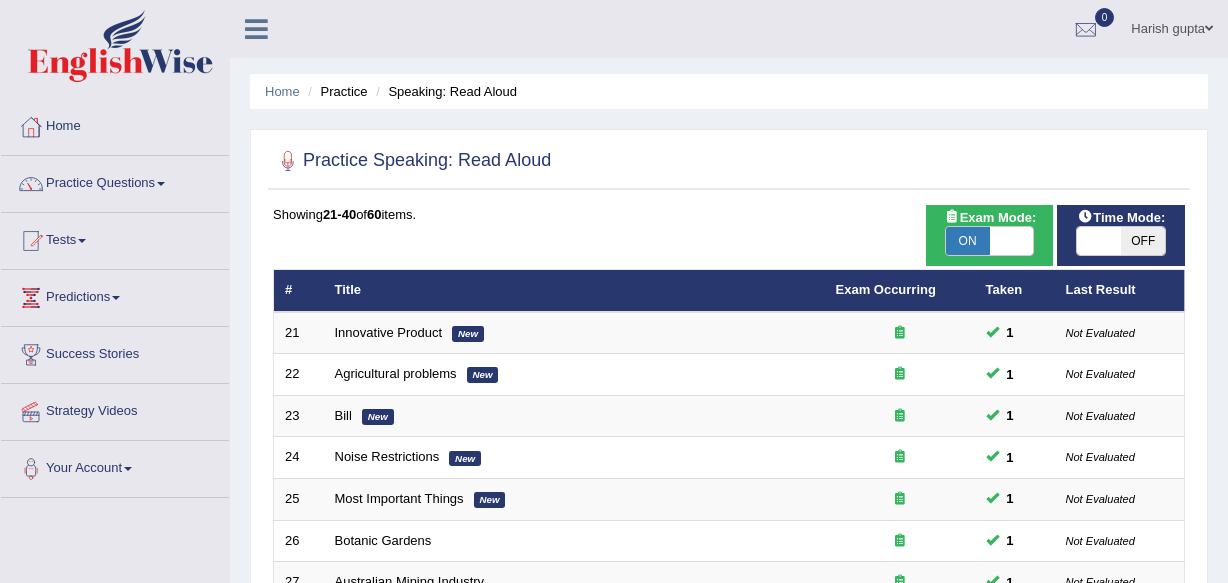 scroll, scrollTop: 0, scrollLeft: 0, axis: both 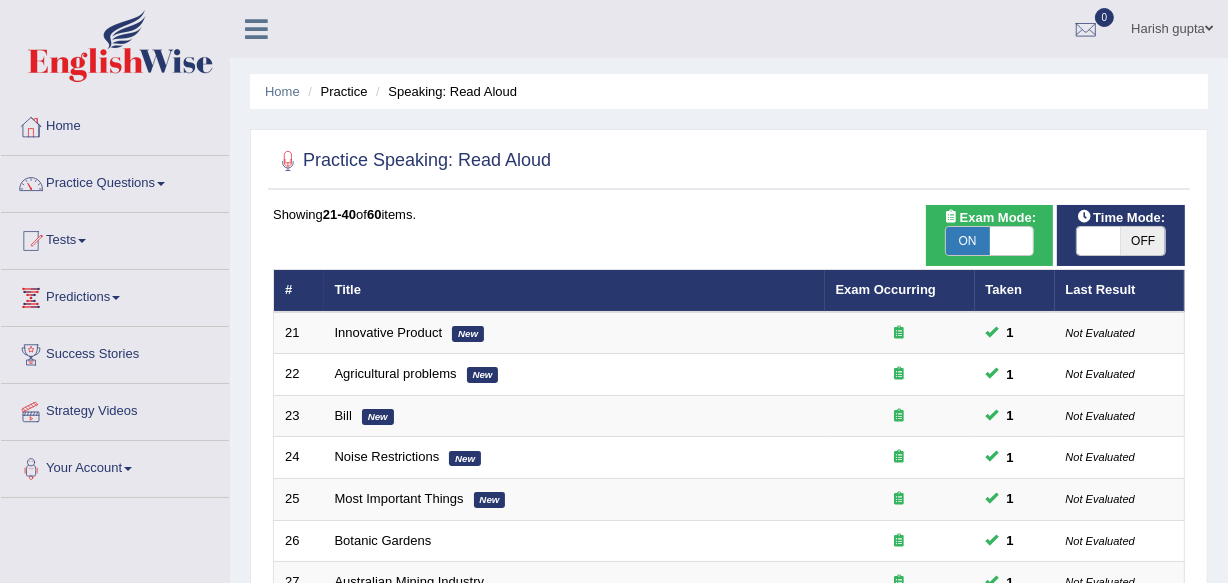 click on "Home" at bounding box center (115, 124) 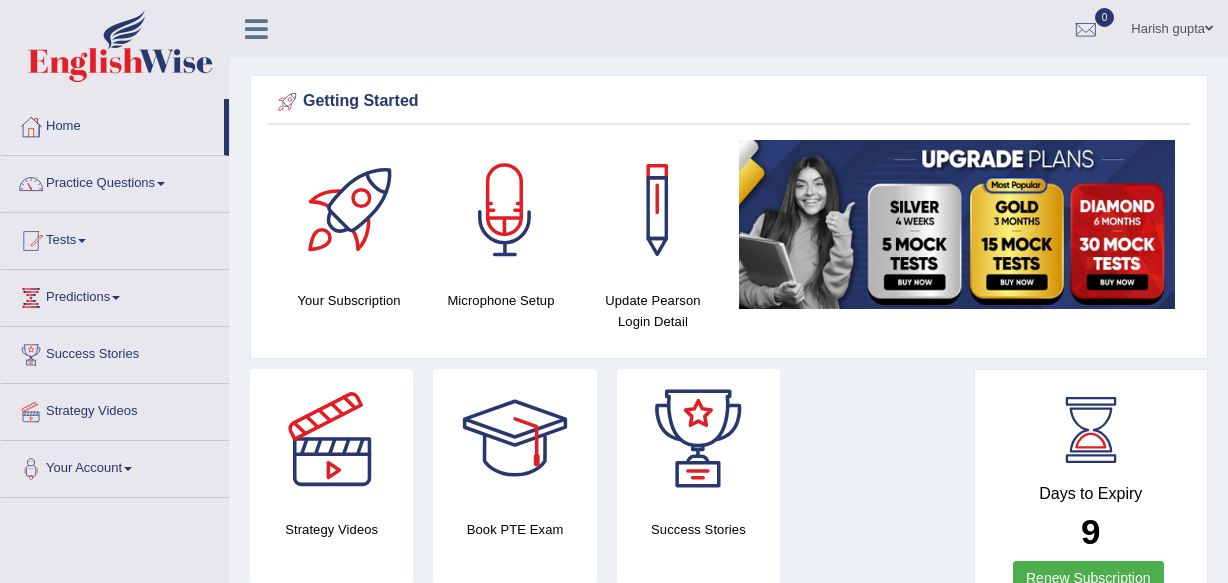 scroll, scrollTop: 0, scrollLeft: 0, axis: both 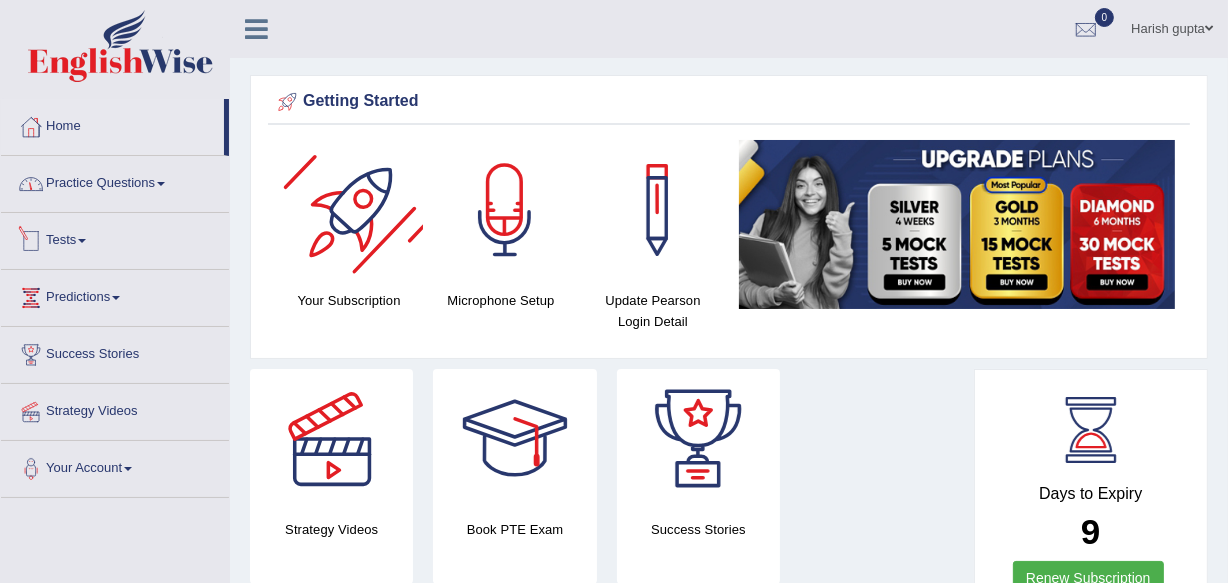 click on "Practice Questions" at bounding box center [115, 181] 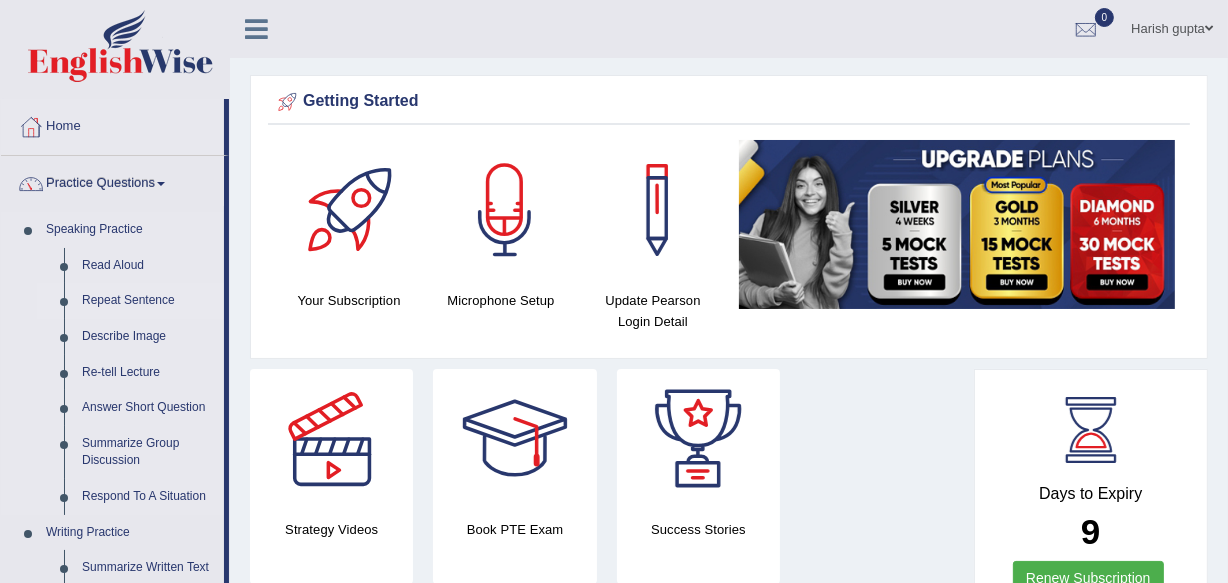 click on "Repeat Sentence" at bounding box center [148, 301] 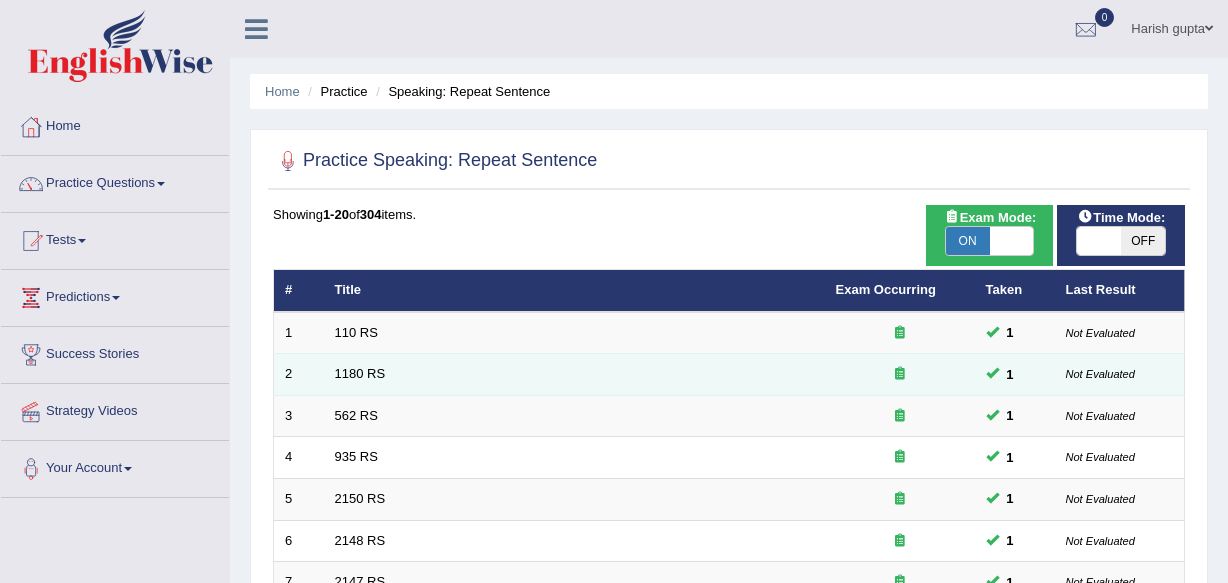 scroll, scrollTop: 0, scrollLeft: 0, axis: both 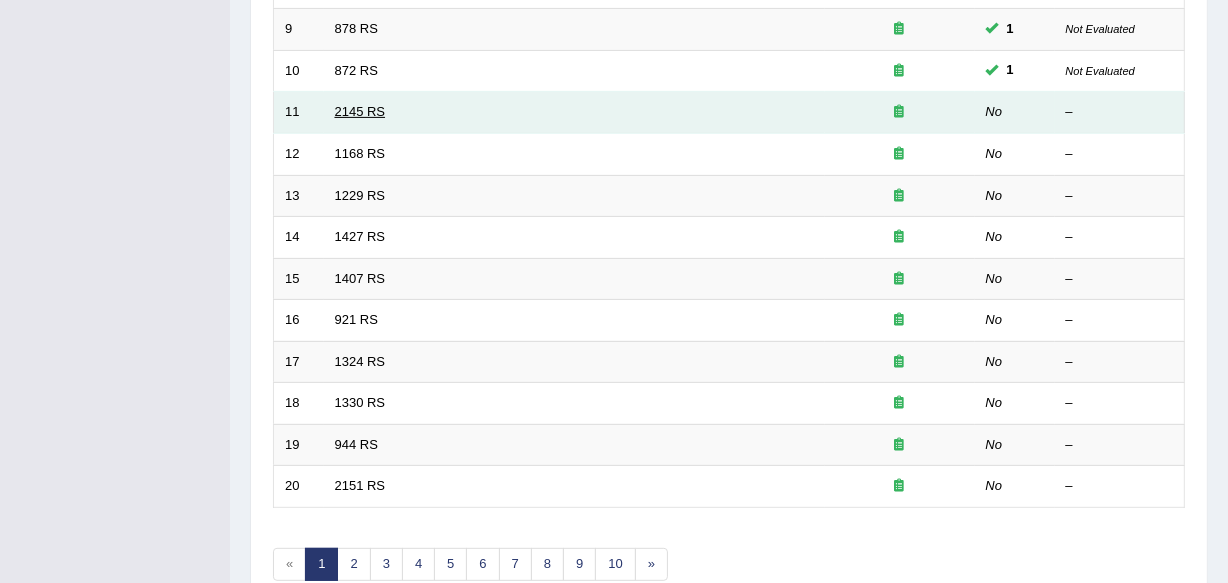 click on "2145 RS" at bounding box center [360, 111] 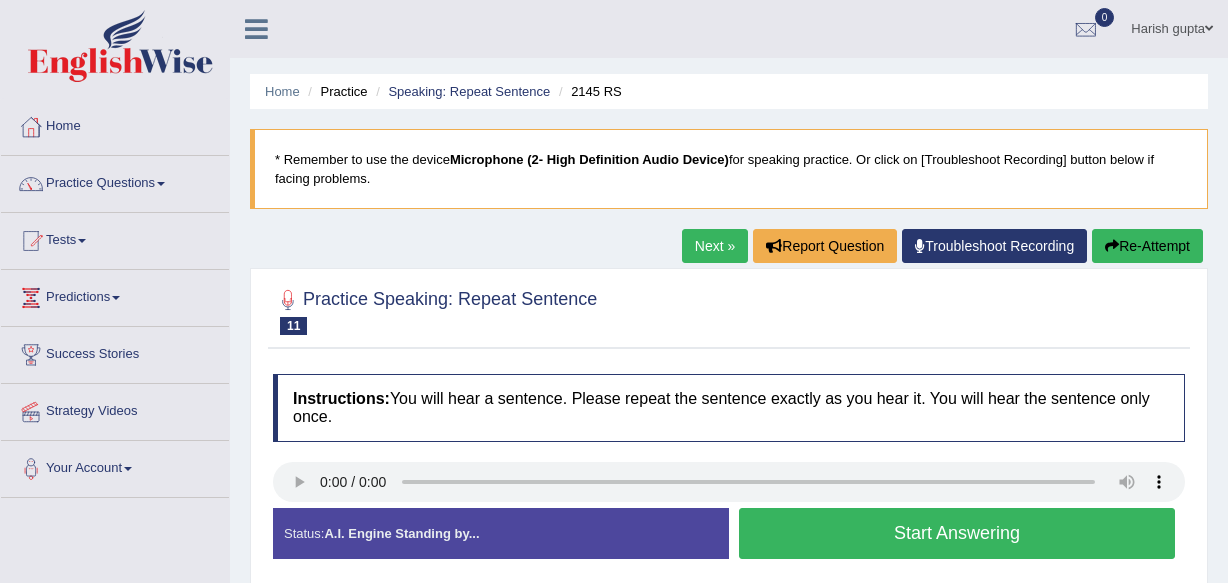 scroll, scrollTop: 0, scrollLeft: 0, axis: both 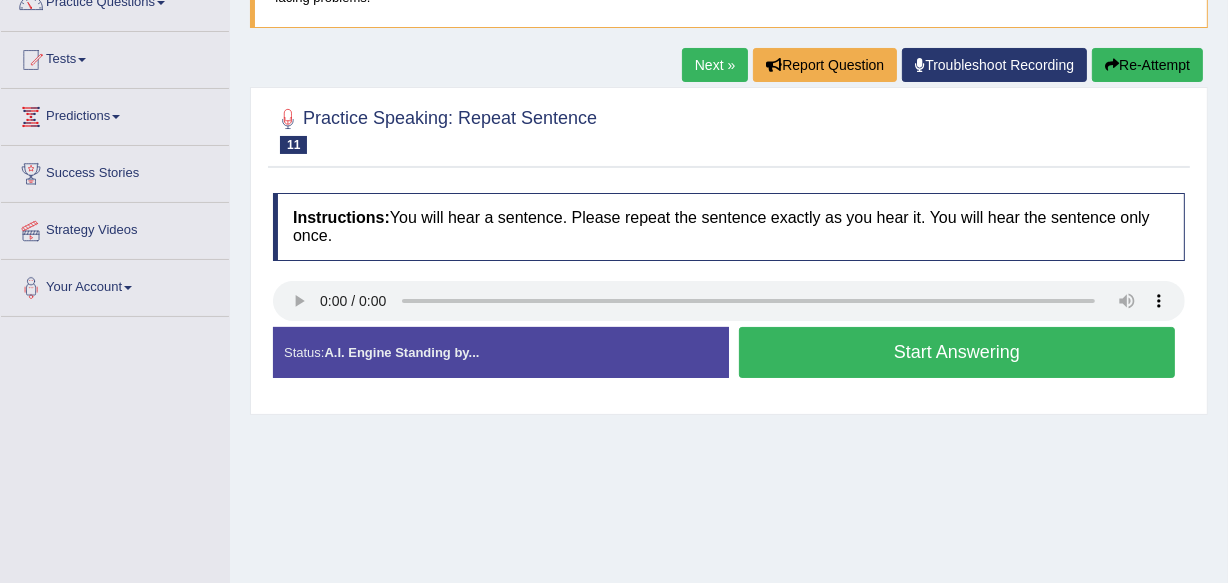 click on "Start Answering" at bounding box center (957, 352) 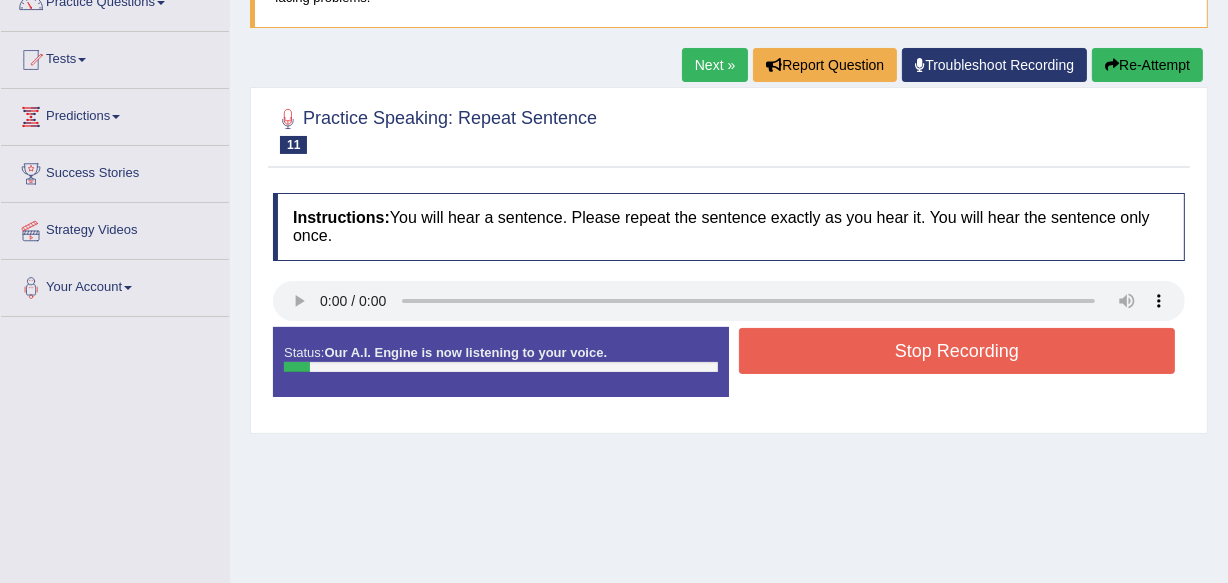 click on "Stop Recording" at bounding box center [957, 351] 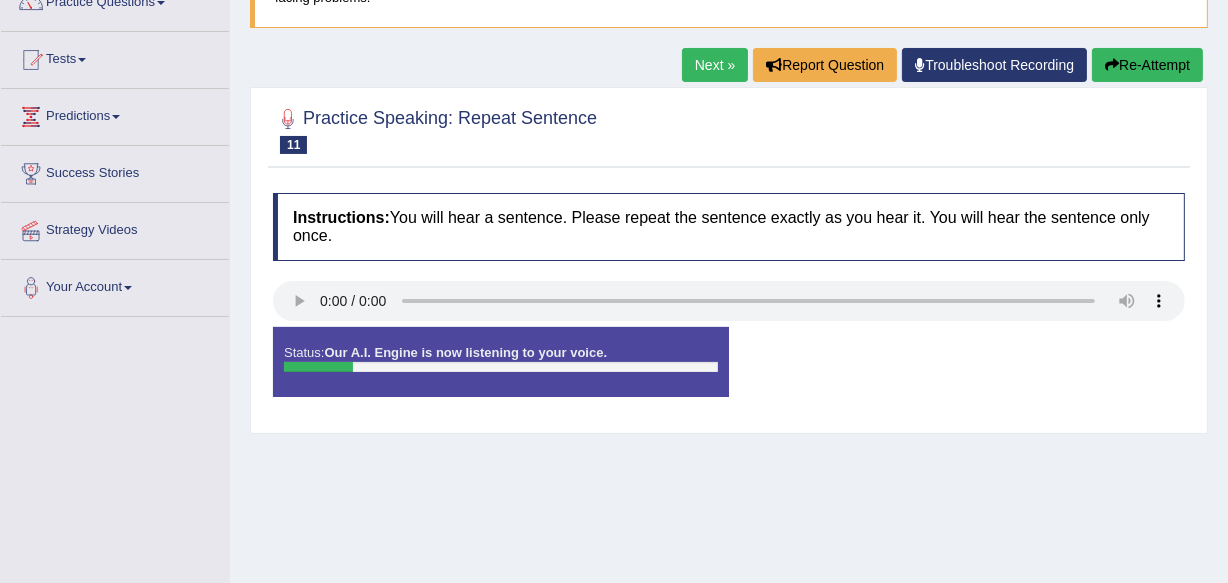 click on "Status:  Our A.I. Engine is now listening to your voice. Start Answering Stop Recording" at bounding box center (729, 372) 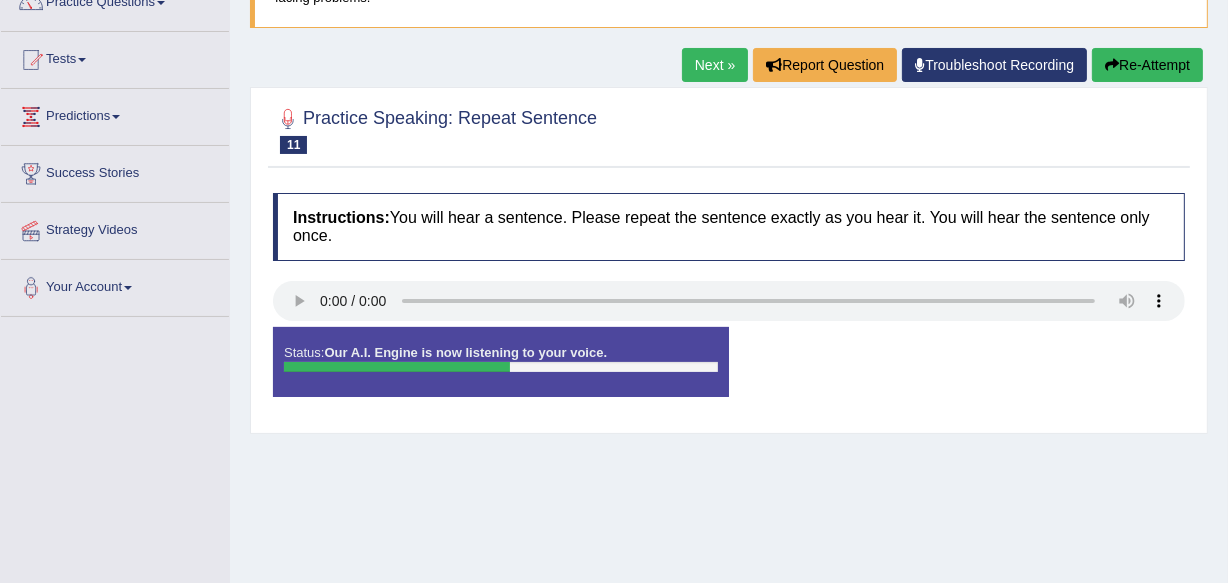 click on "Re-Attempt" at bounding box center [1147, 65] 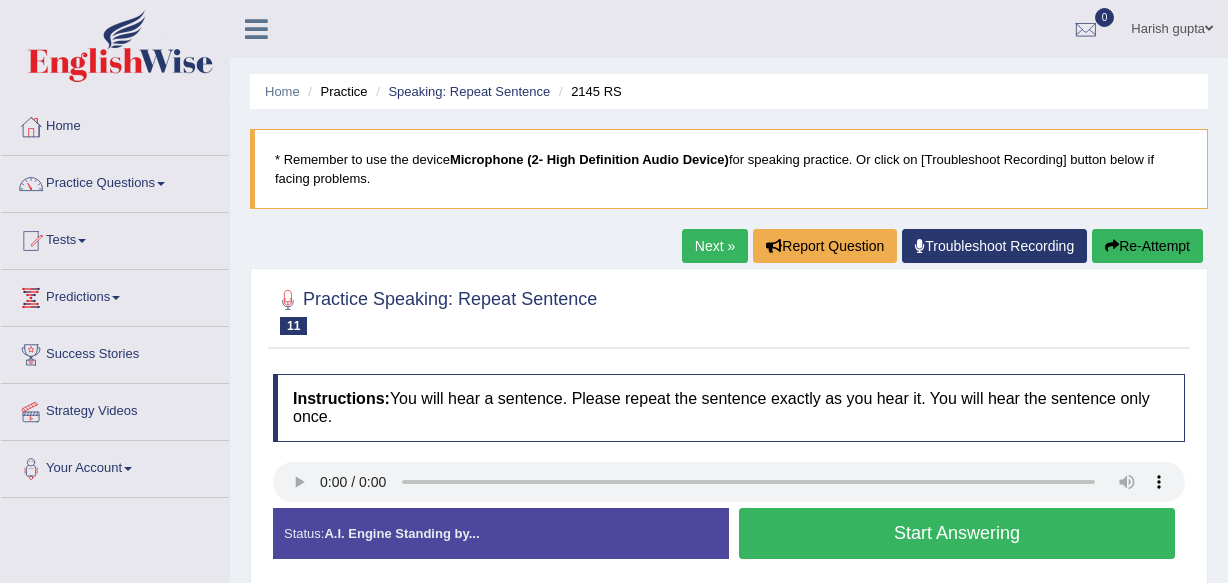 scroll, scrollTop: 181, scrollLeft: 0, axis: vertical 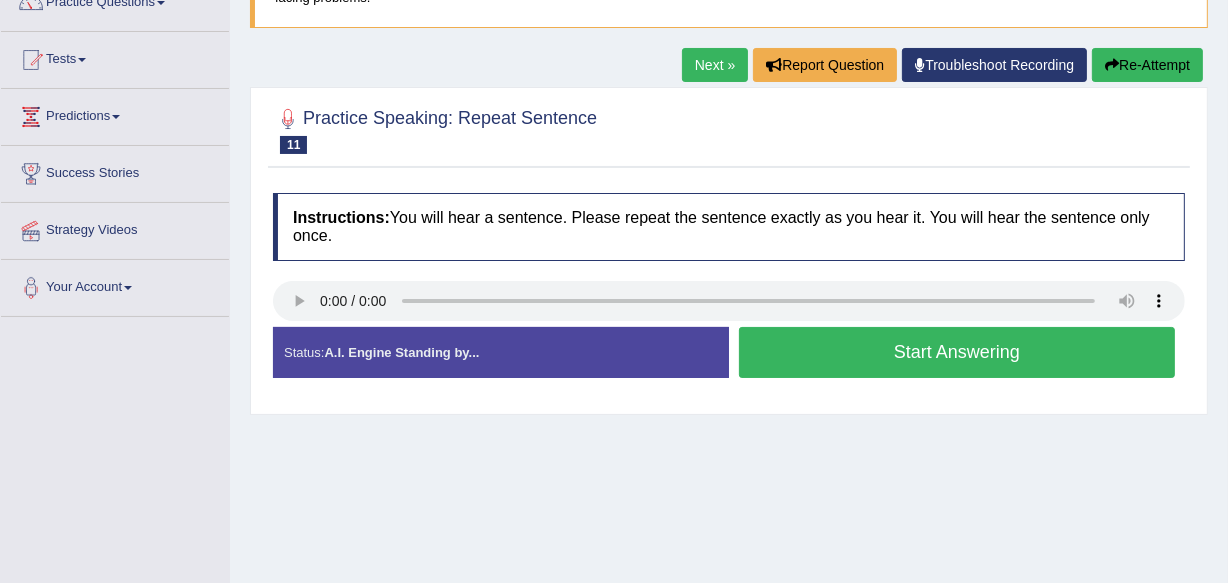 click on "Start Answering" at bounding box center [957, 352] 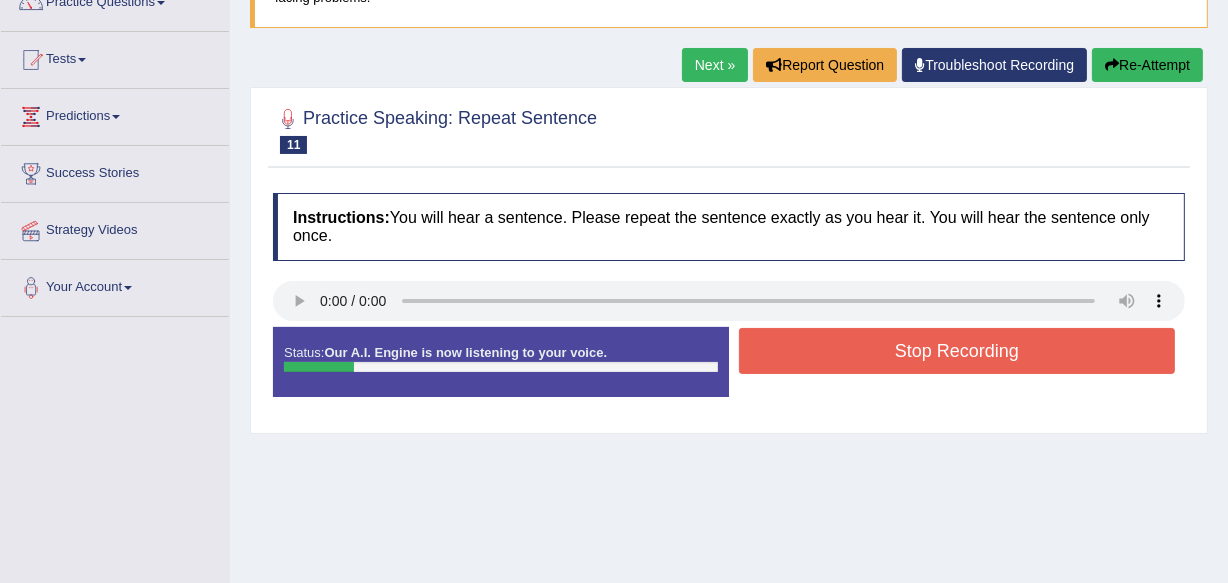 click on "Stop Recording" at bounding box center [957, 351] 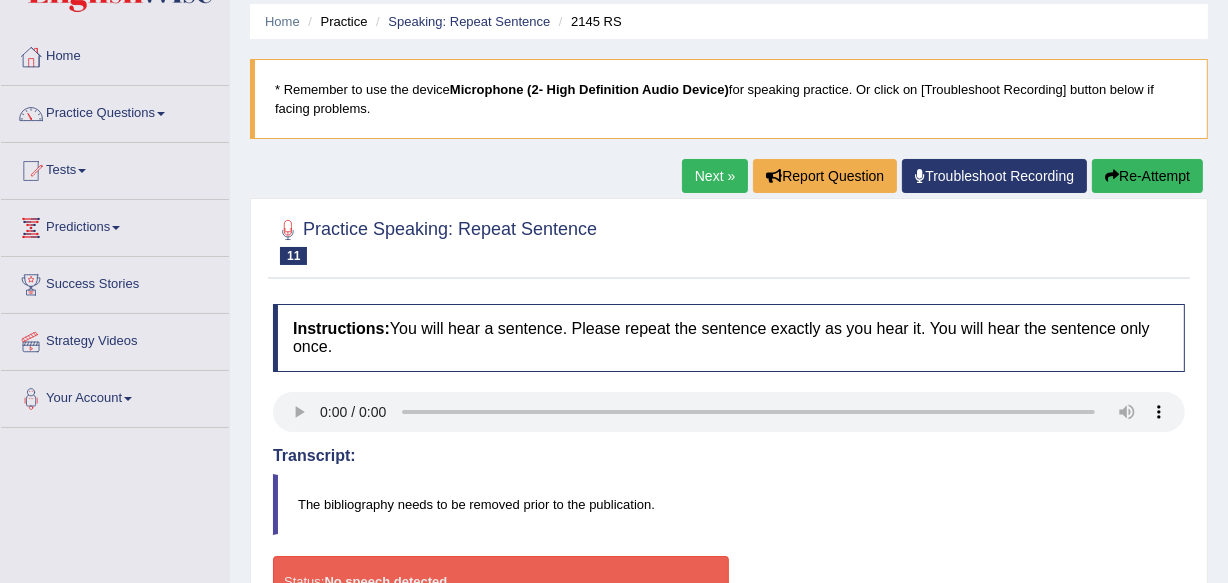 scroll, scrollTop: 0, scrollLeft: 0, axis: both 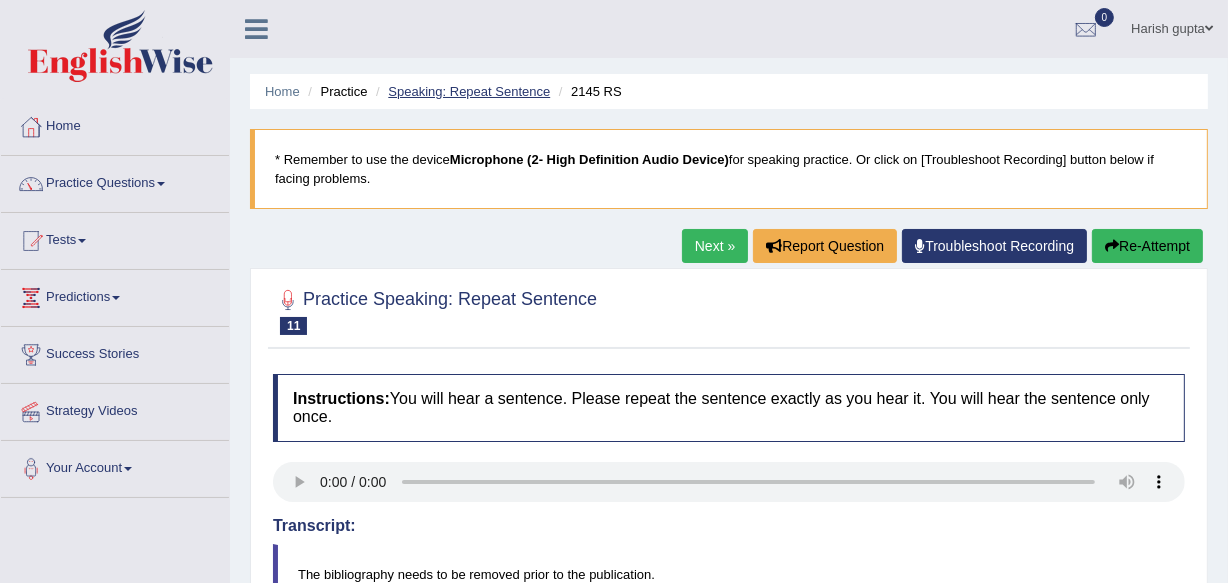 click on "Speaking: Repeat Sentence" at bounding box center [469, 91] 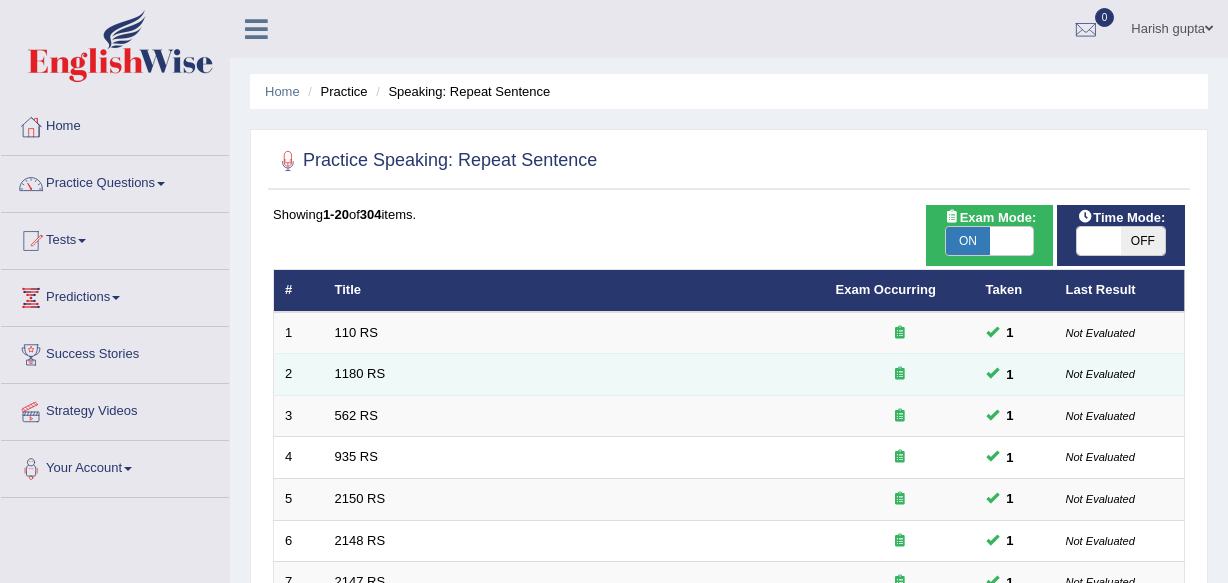 scroll, scrollTop: 0, scrollLeft: 0, axis: both 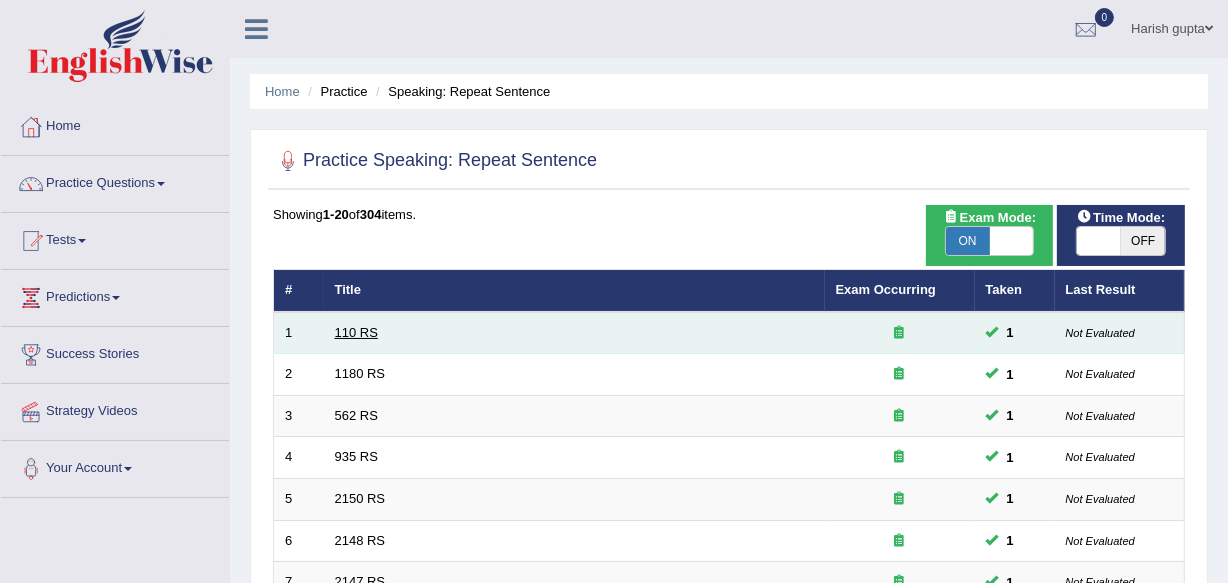 click on "110 RS" at bounding box center [356, 332] 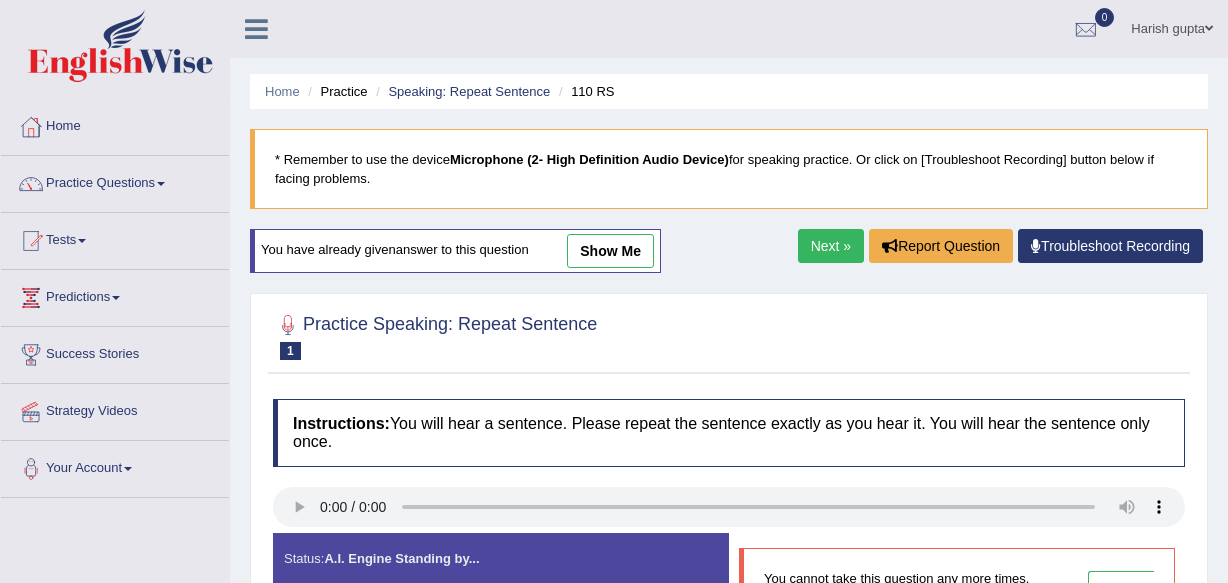 scroll, scrollTop: 0, scrollLeft: 0, axis: both 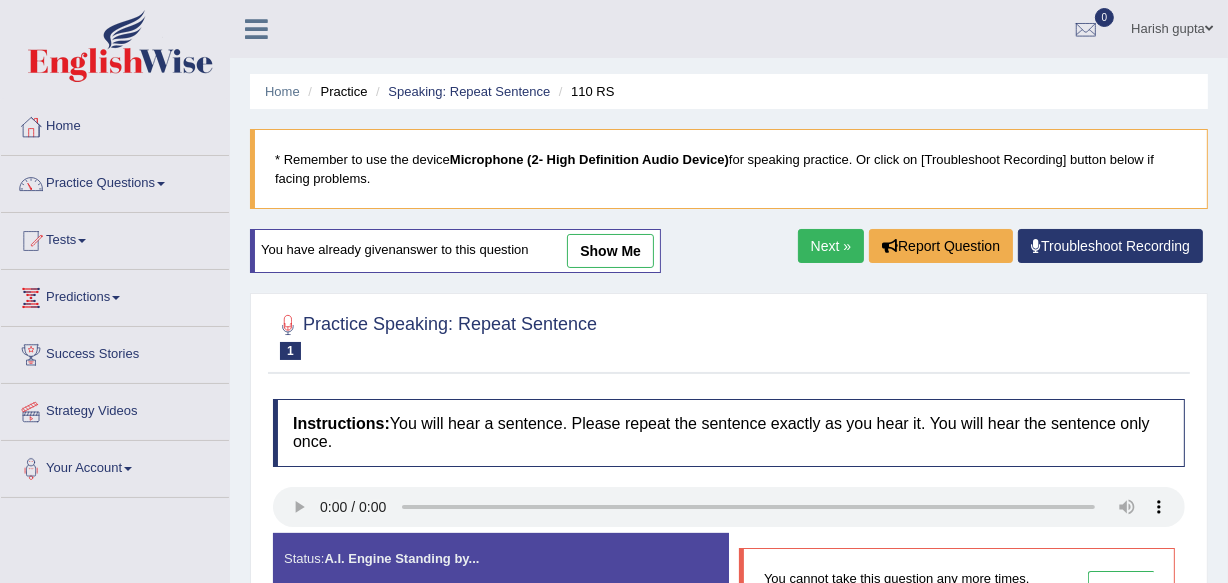 click on "show me" at bounding box center [610, 251] 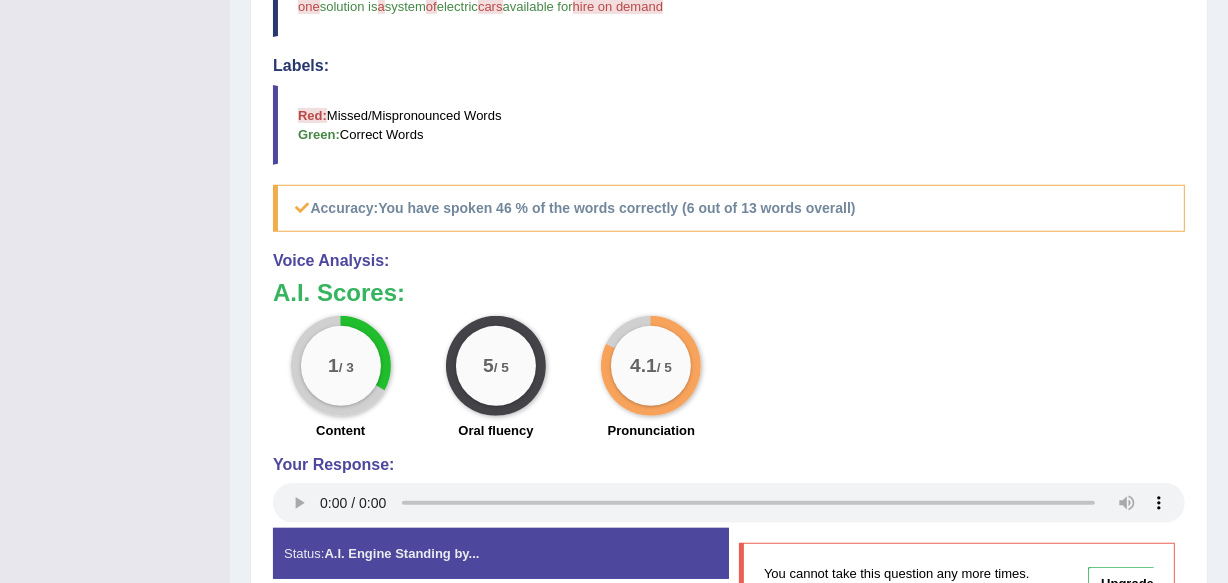 scroll, scrollTop: 860, scrollLeft: 0, axis: vertical 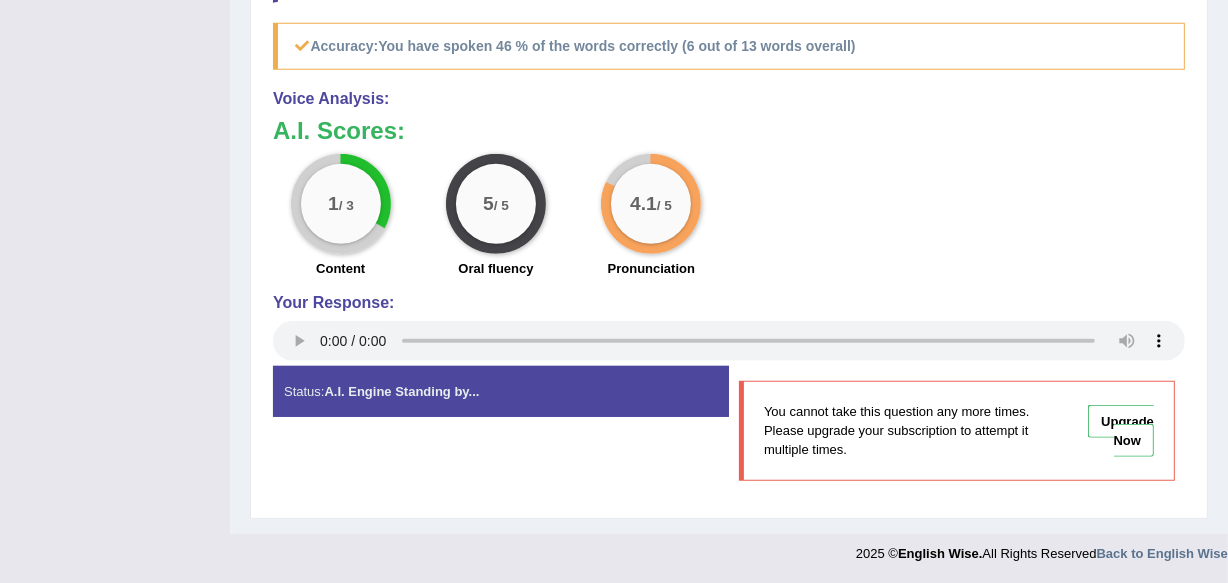 click on "Toggle navigation
Home
Practice Questions   Speaking Practice Read Aloud
Repeat Sentence
Describe Image
Re-tell Lecture
Answer Short Question
Summarize Group Discussion
Respond To A Situation
Writing Practice  Summarize Written Text
Write Essay
Reading Practice  Reading & Writing: Fill In The Blanks
Choose Multiple Answers
Re-order Paragraphs
Fill In The Blanks
Choose Single Answer
Listening Practice  Summarize Spoken Text
Highlight Incorrect Words
Highlight Correct Summary
Select Missing Word
Choose Single Answer
Choose Multiple Answers
Fill In The Blanks
Write From Dictation
Pronunciation
Tests  Take Practice Sectional Test
Take Mock Test" at bounding box center [614, -143] 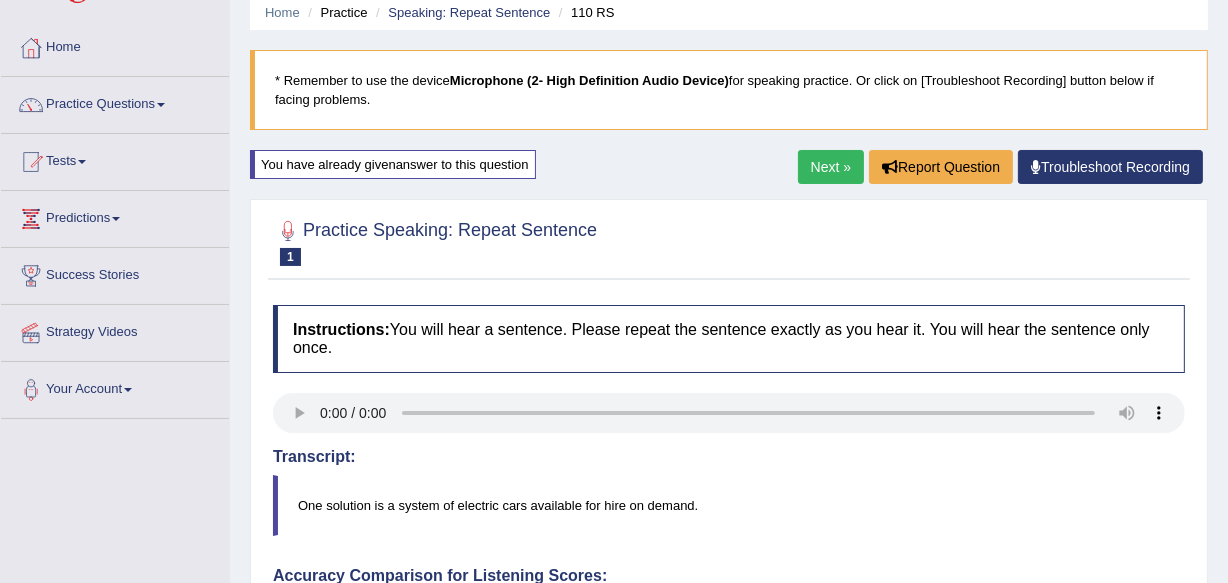 scroll, scrollTop: 0, scrollLeft: 0, axis: both 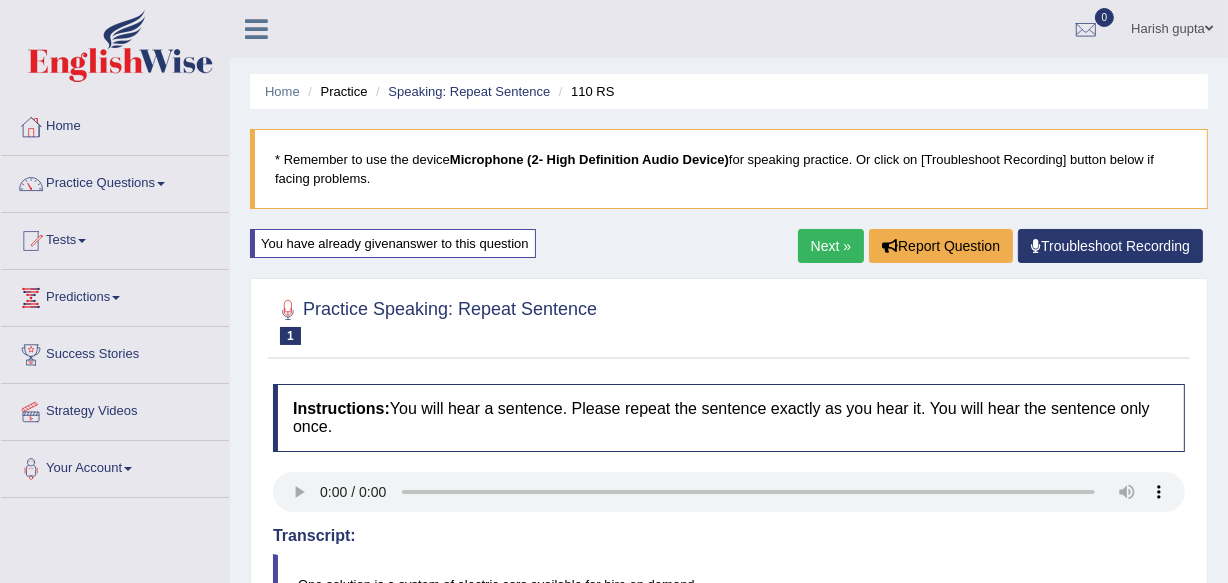 click on "Next »" at bounding box center [831, 246] 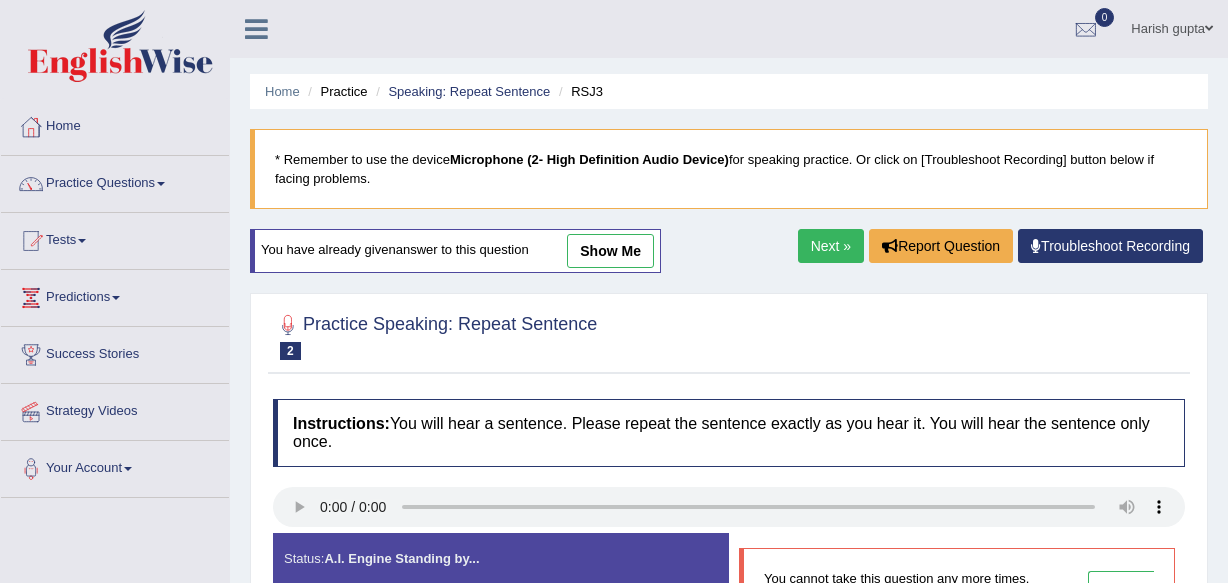 scroll, scrollTop: 0, scrollLeft: 0, axis: both 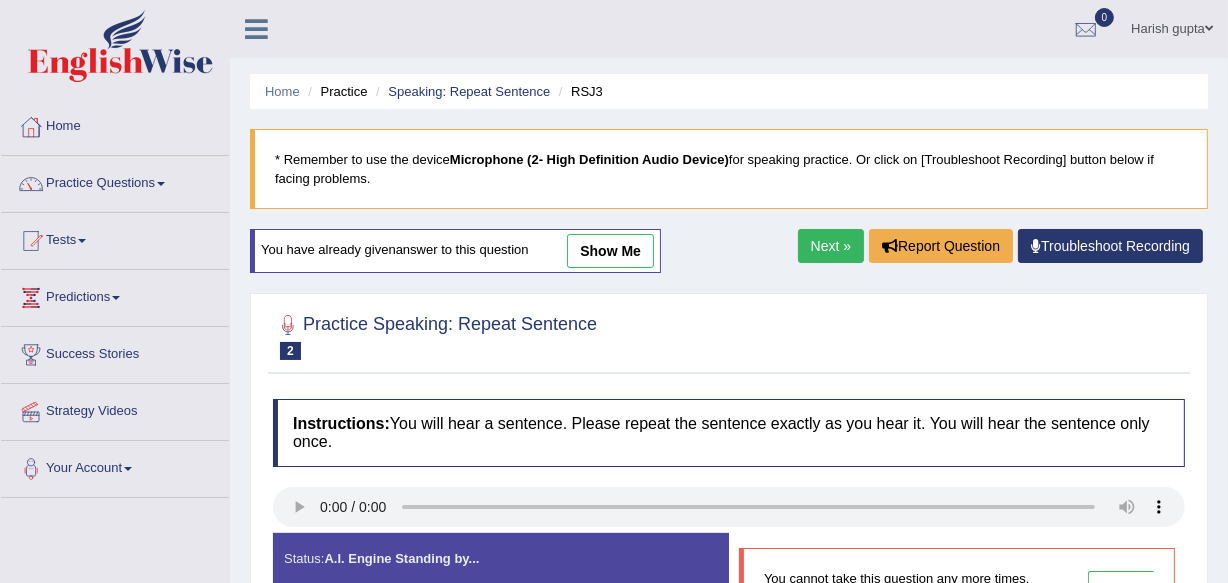click on "show me" at bounding box center (610, 251) 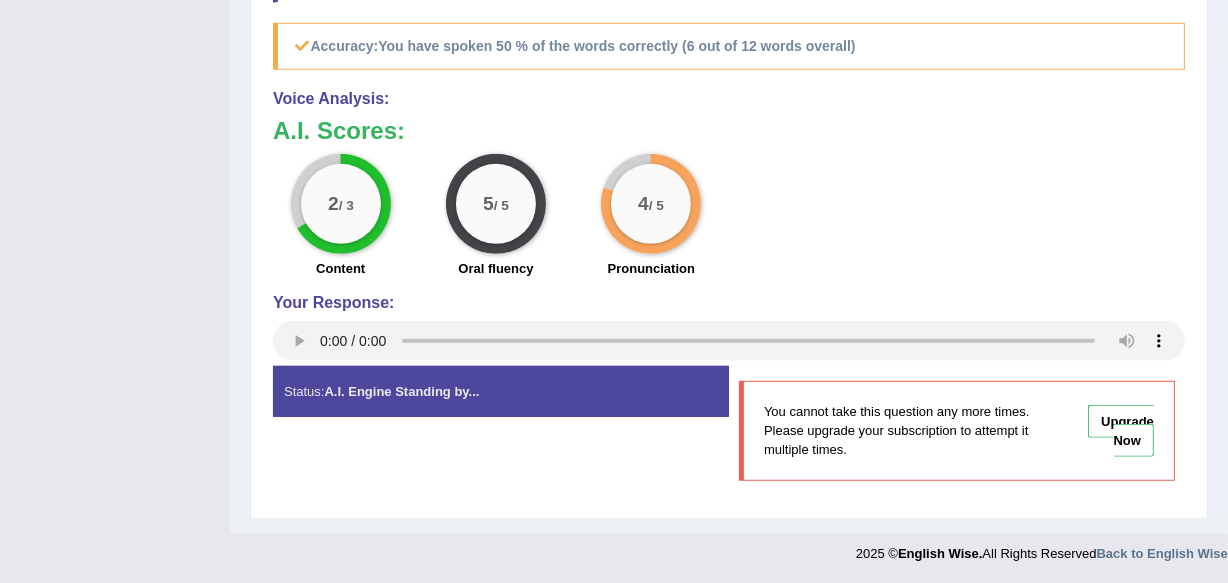scroll, scrollTop: 860, scrollLeft: 0, axis: vertical 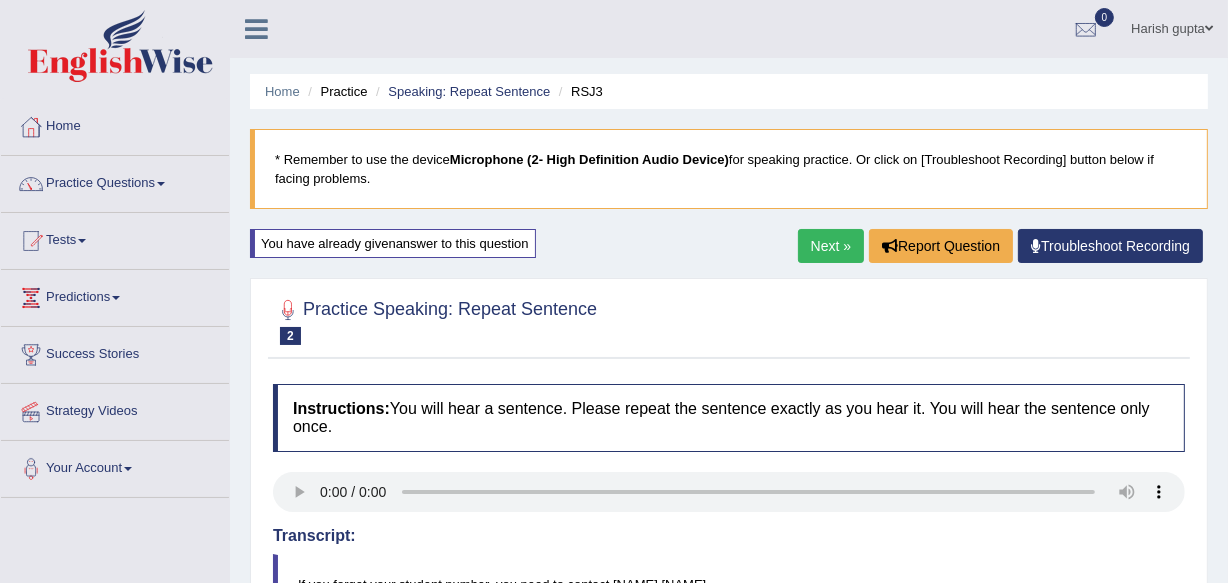 click on "Next »" at bounding box center [831, 246] 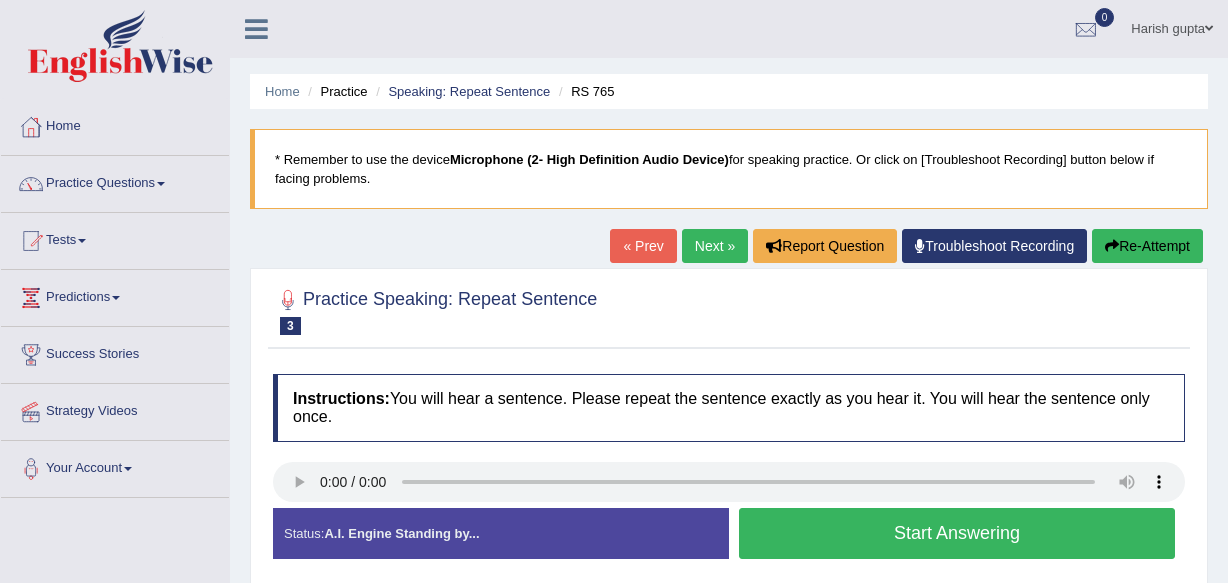 scroll, scrollTop: 0, scrollLeft: 0, axis: both 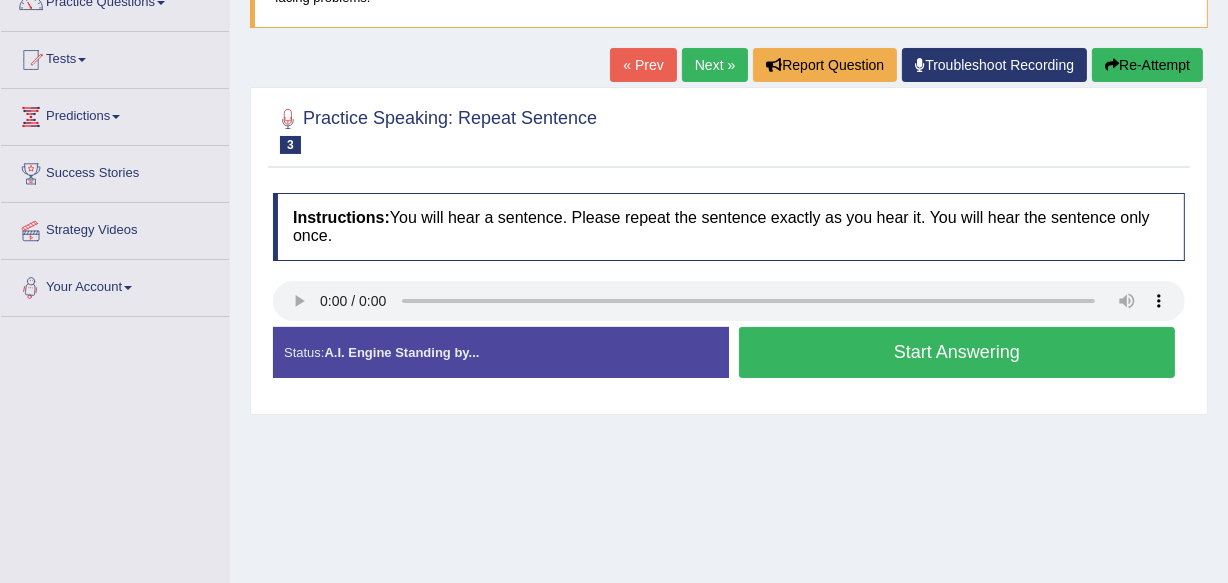 click on "Instructions:  You will hear a sentence. Please repeat the sentence exactly as you hear it. You will hear the sentence only once." at bounding box center [729, 226] 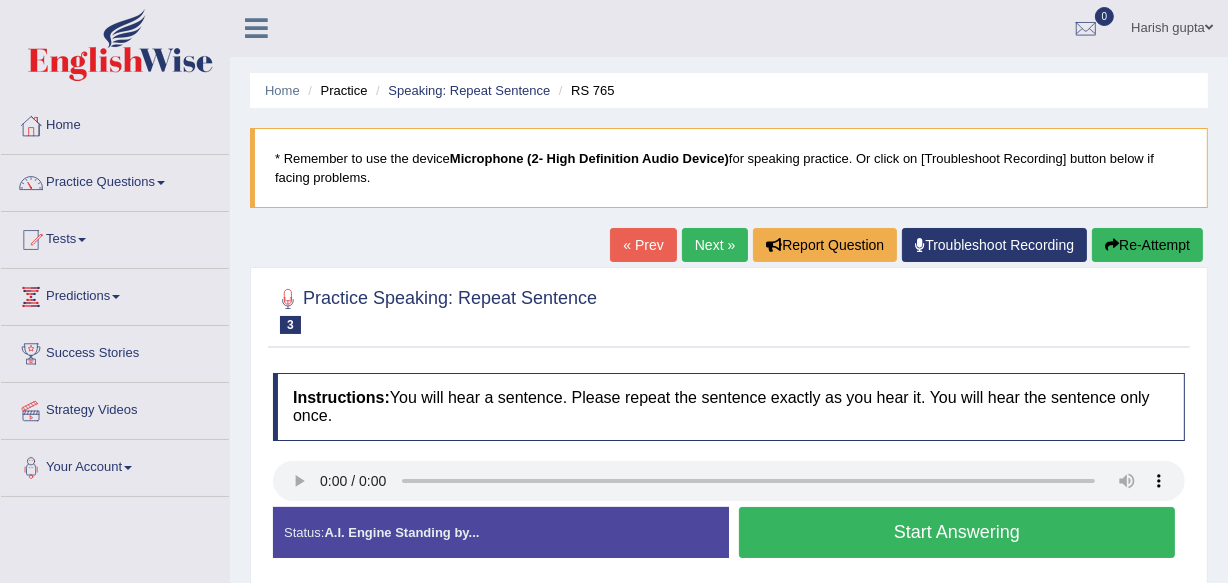 scroll, scrollTop: 0, scrollLeft: 0, axis: both 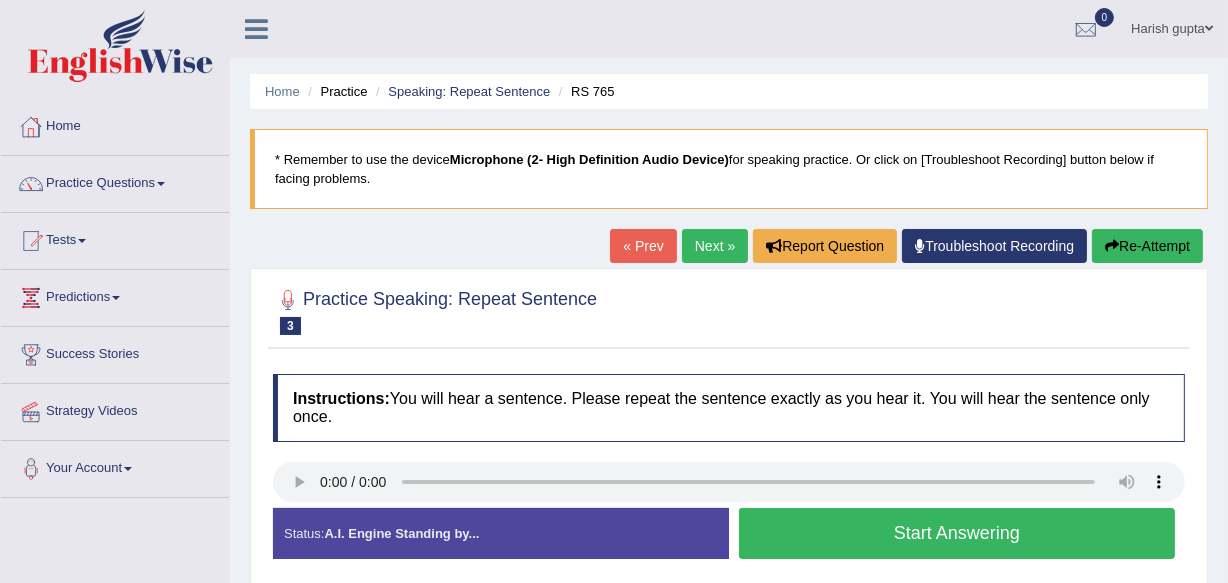 click on "Home" at bounding box center [115, 124] 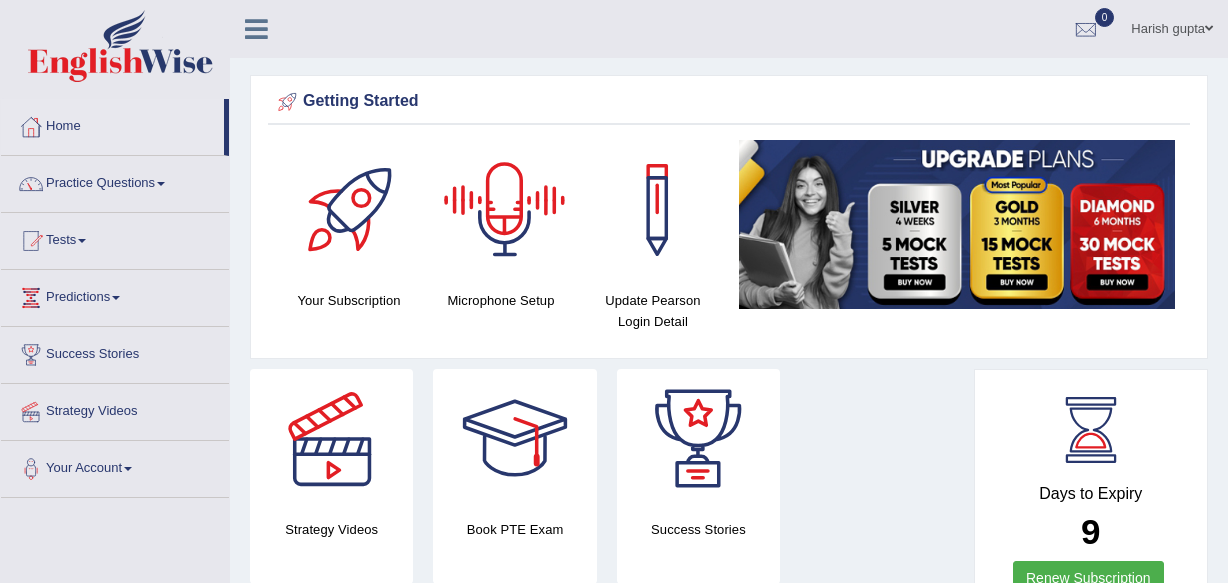 scroll, scrollTop: 0, scrollLeft: 0, axis: both 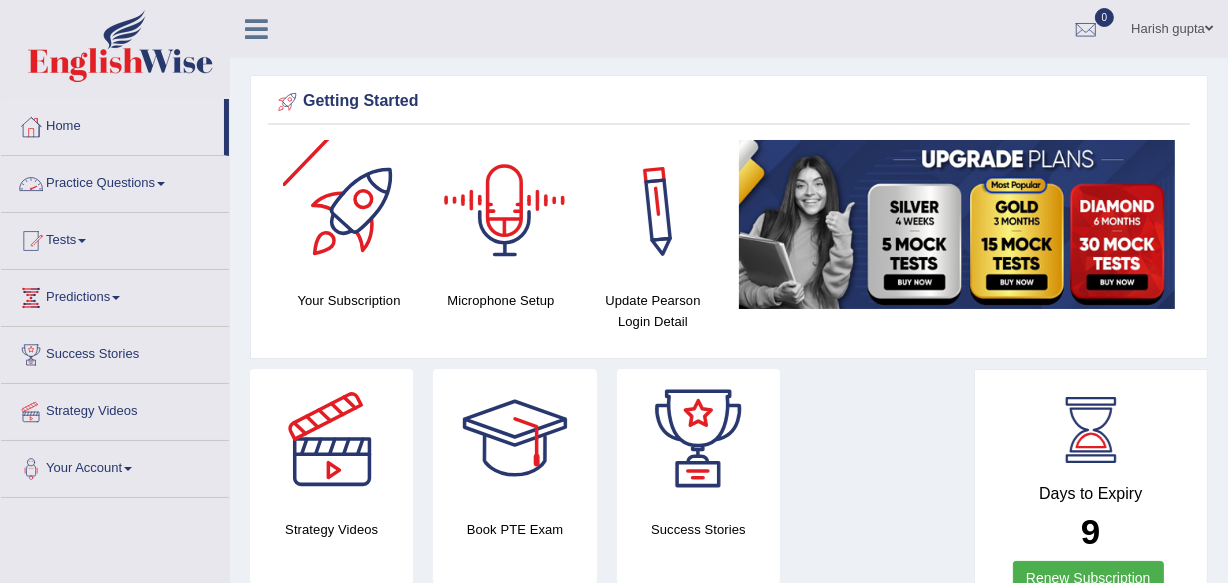 click on "Practice Questions" at bounding box center (115, 181) 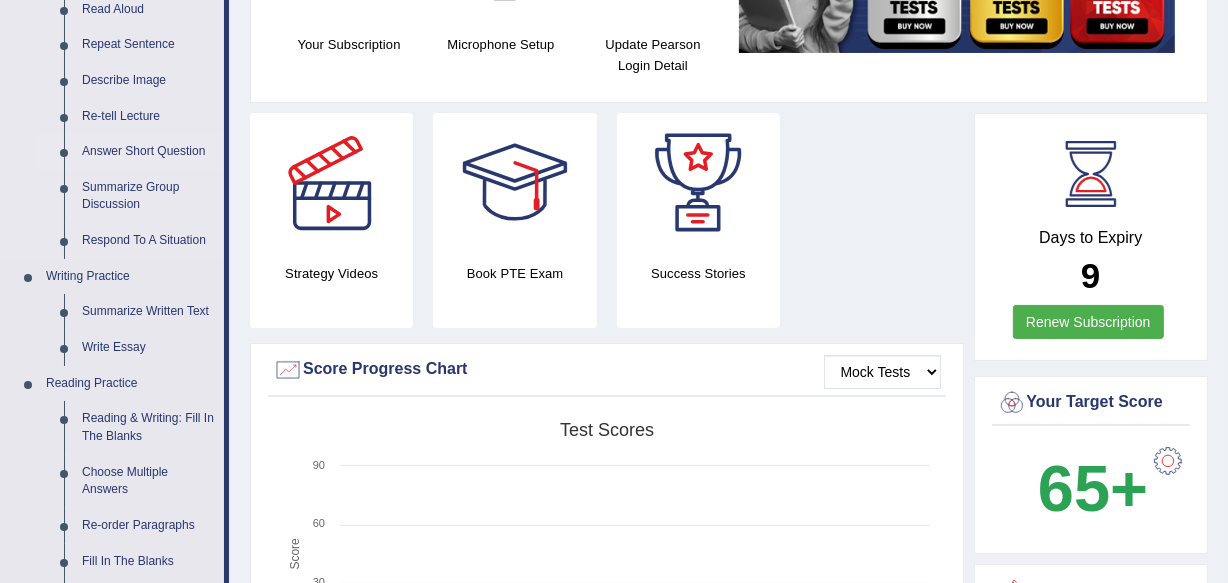 scroll, scrollTop: 272, scrollLeft: 0, axis: vertical 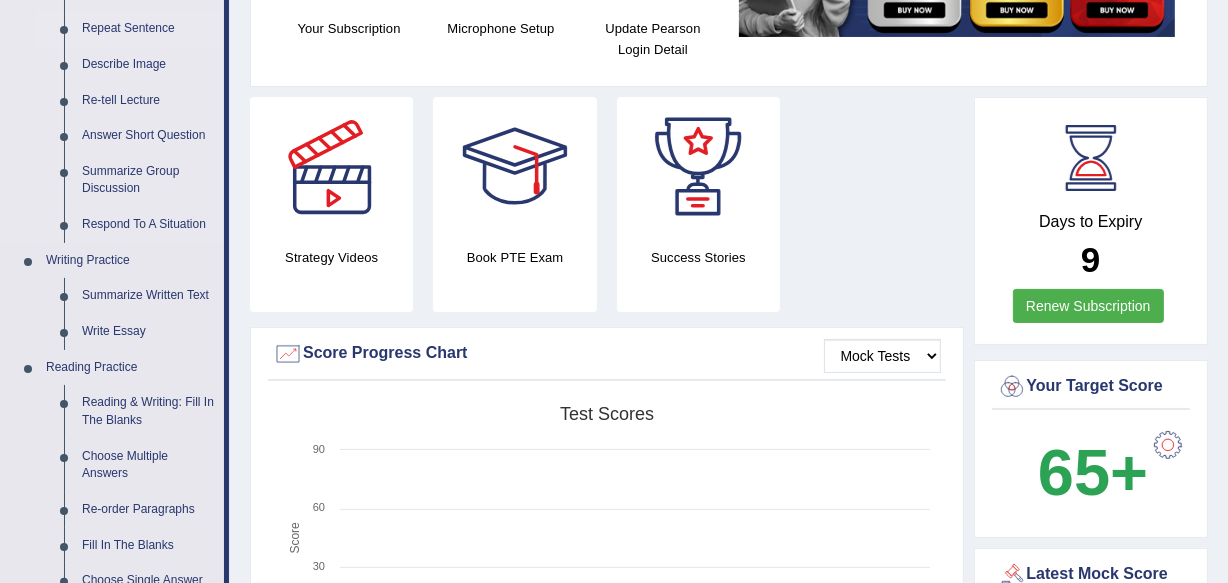click on "Repeat Sentence" at bounding box center [148, 29] 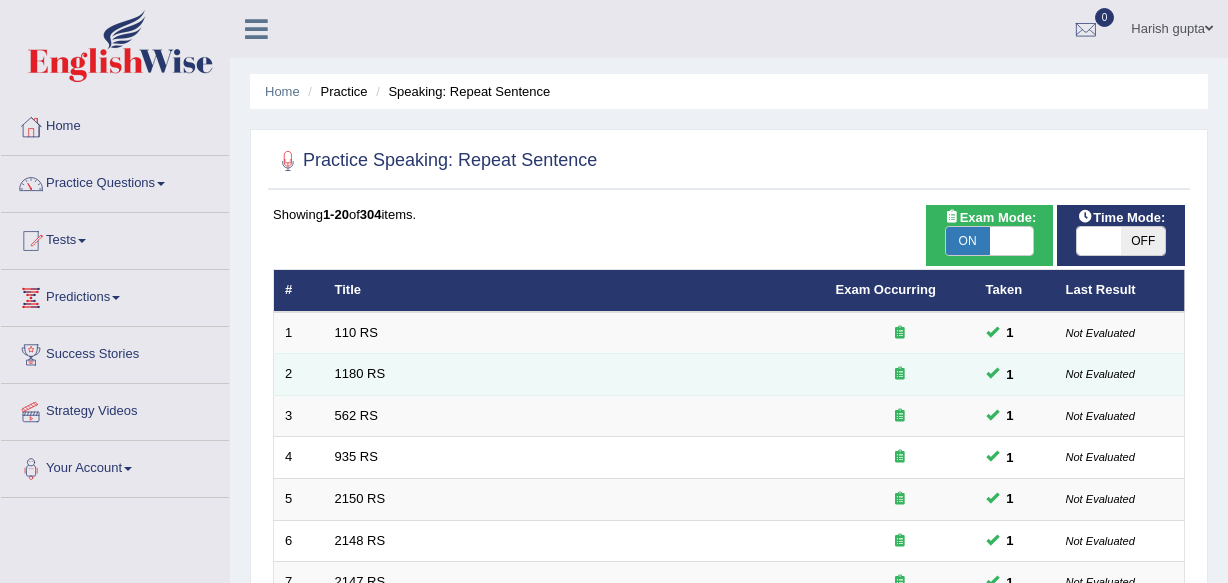scroll, scrollTop: 0, scrollLeft: 0, axis: both 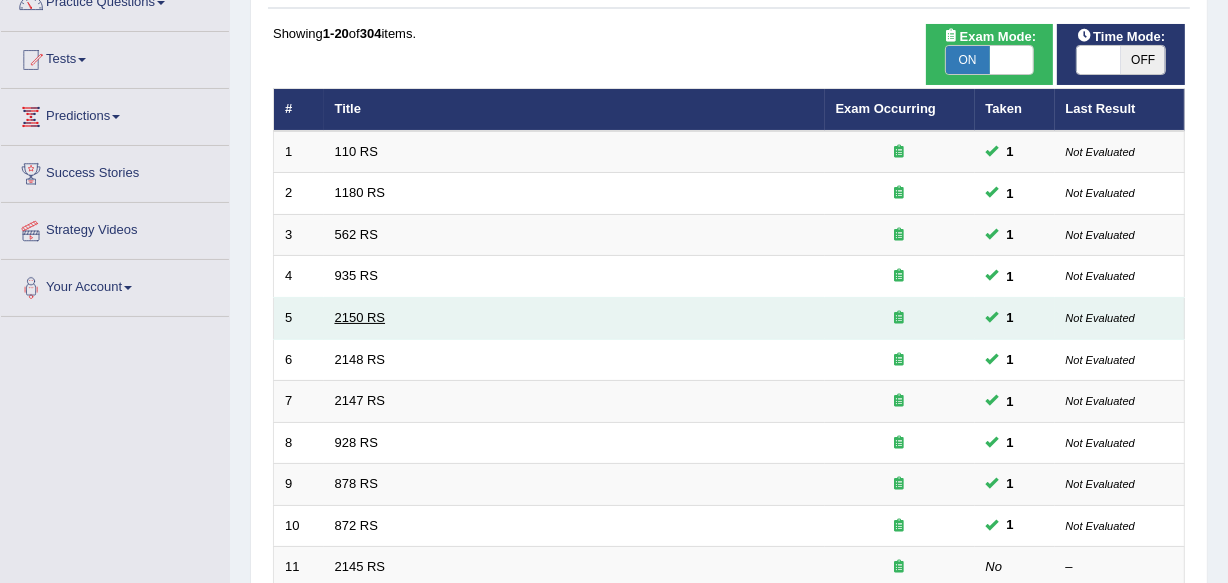 click on "2150 RS" at bounding box center [360, 317] 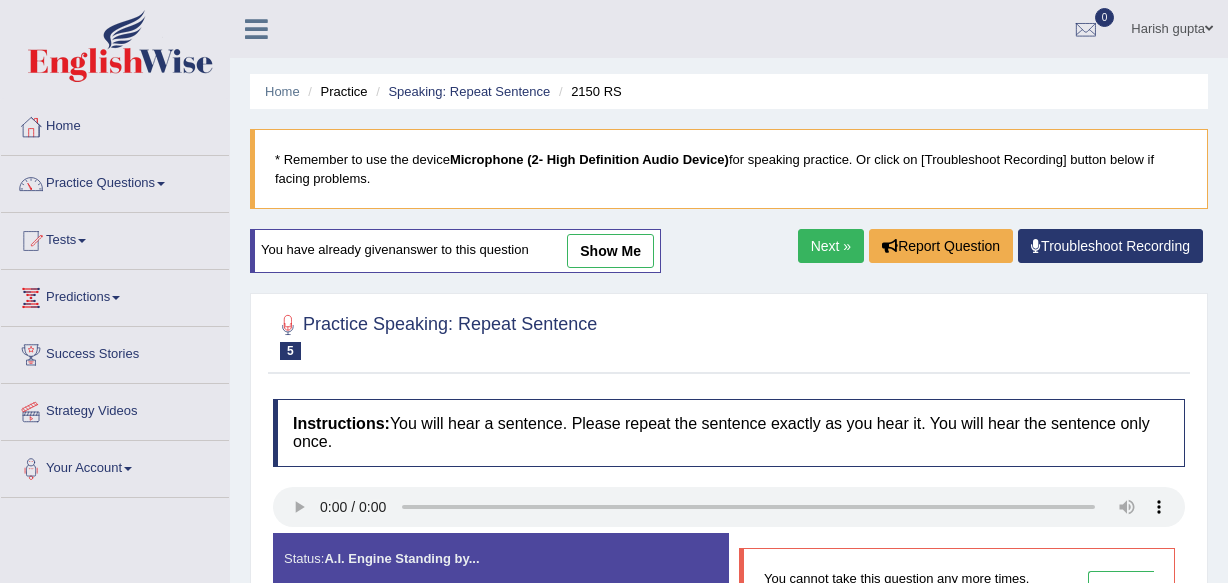 scroll, scrollTop: 0, scrollLeft: 0, axis: both 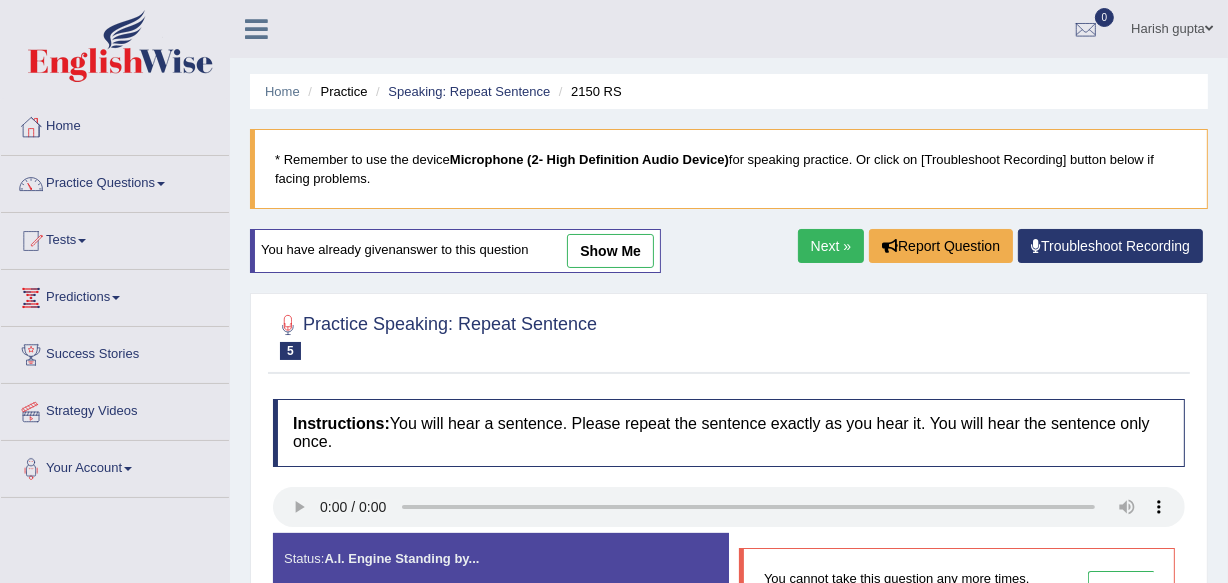 click on "show me" at bounding box center [610, 251] 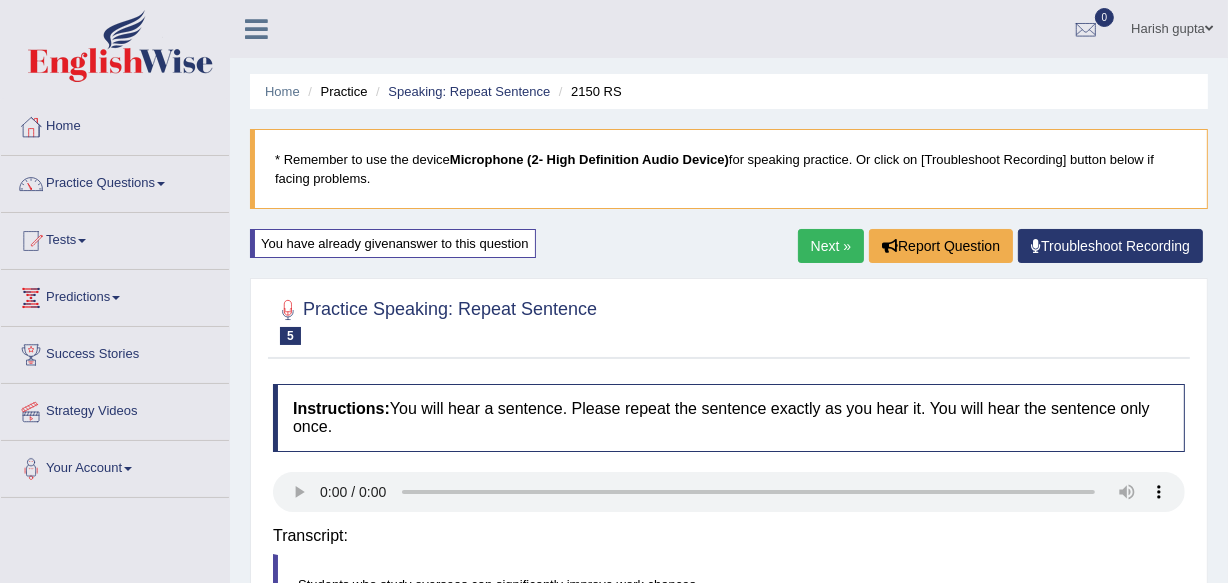 click on "Home
Practice
Speaking: Repeat Sentence
2150 RS
* Remember to use the device  Microphone (2- High Definition Audio Device)  for speaking practice. Or click on [Troubleshoot Recording] button below if facing problems.
You have already given   answer to this question
Next »  Report Question  Troubleshoot Recording
Practice Speaking: Repeat Sentence
5
2150 RS
Instructions:  You will hear a sentence. Please repeat the sentence exactly as you hear it. You will hear the sentence only once.
Transcript: Students who study overseas can significantly improve work chances. Created with Highcharts 7.1.2 Too low Too high Time Pitch meter: 0 2.5 5 7.5 10 Created with Highcharts 7.1.2 Great Too slow Too fast Time Speech pace meter: 0 10 20 30 40 Accuracy Comparison for Listening Scores: you" at bounding box center (729, 614) 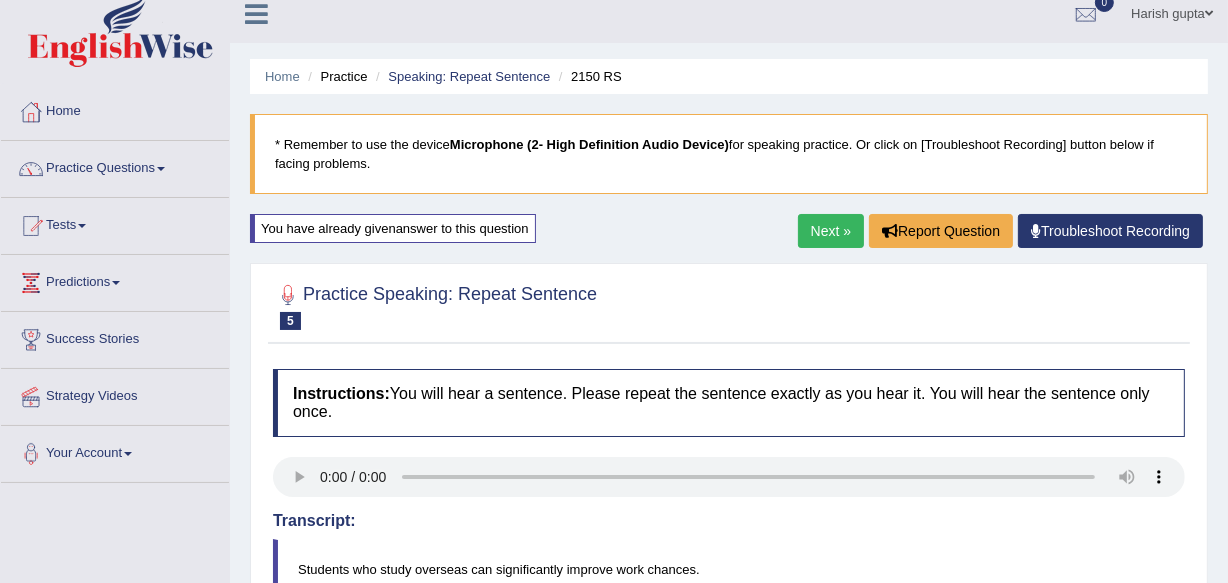 scroll, scrollTop: 0, scrollLeft: 0, axis: both 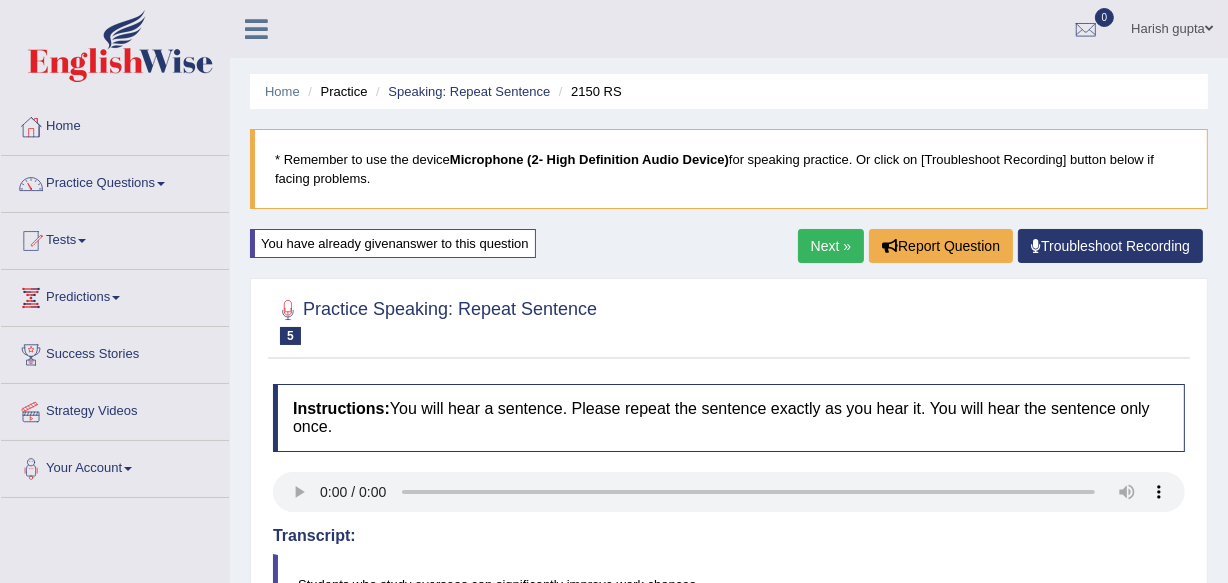 click on "Next »" at bounding box center [831, 246] 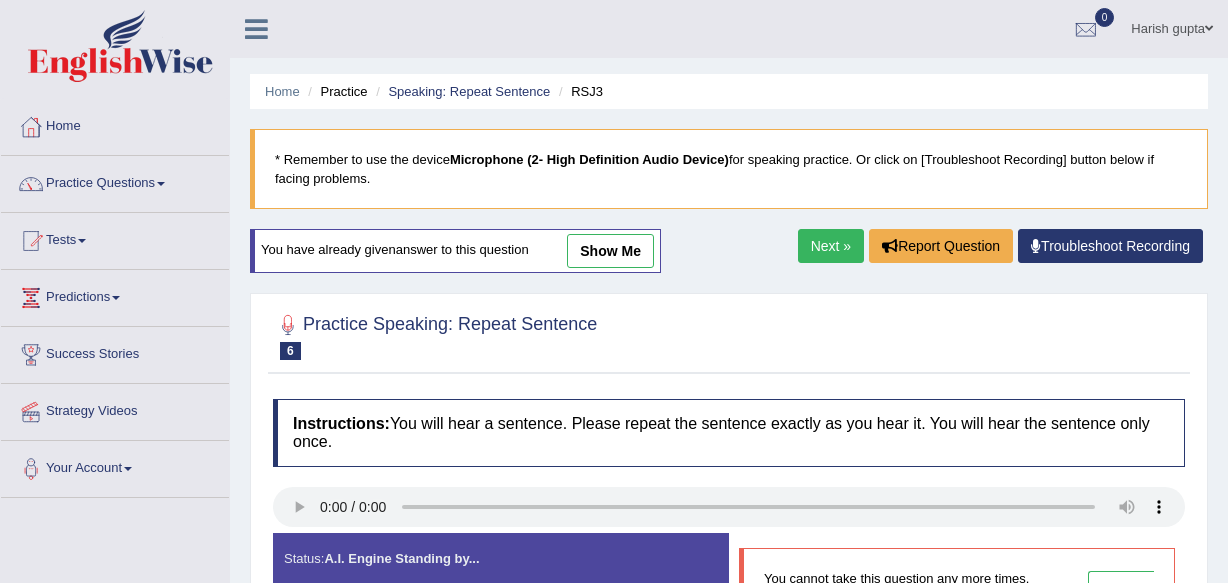 scroll, scrollTop: 0, scrollLeft: 0, axis: both 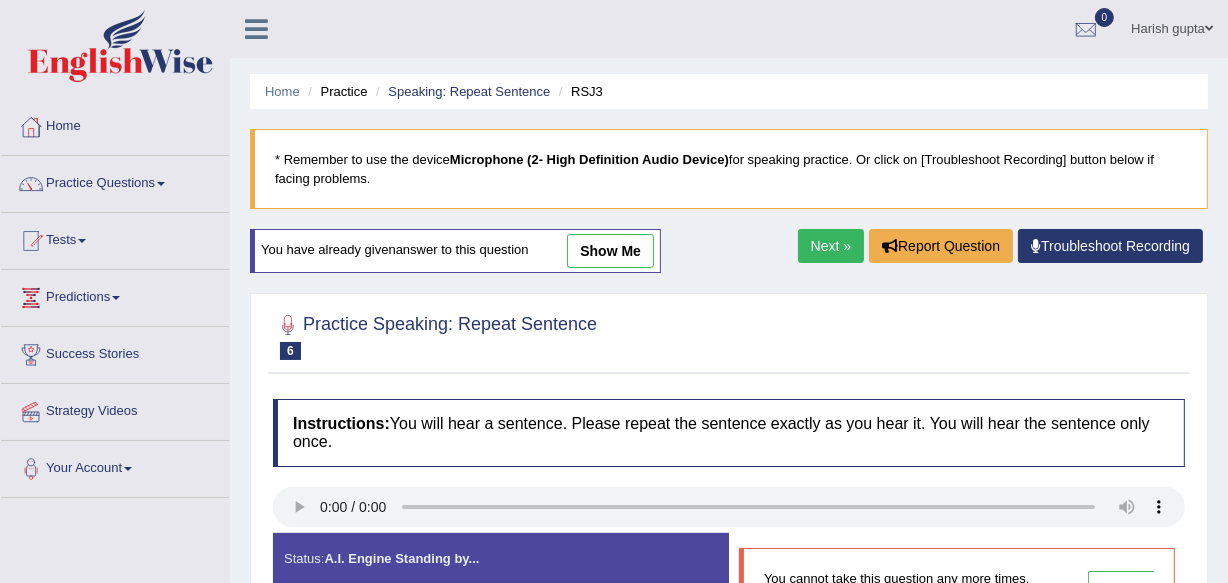 click on "show me" at bounding box center (610, 251) 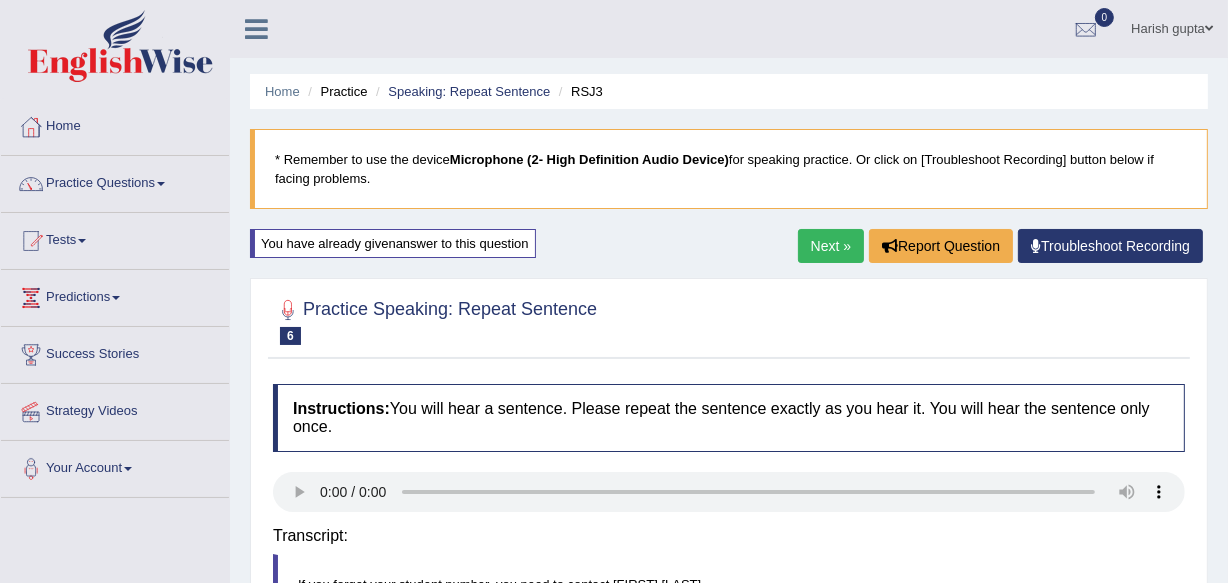 click on "Home
Practice
Speaking: Repeat Sentence
RSJ3
* Remember to use the device  Microphone (2- High Definition Audio Device)  for speaking practice. Or click on [Troubleshoot Recording] button below if facing problems.
You have already given   answer to this question
Next »  Report Question  Troubleshoot Recording
Practice Speaking: Repeat Sentence
6
RSJ3
Instructions:  You will hear a sentence. Please repeat the sentence exactly as you hear it. You will hear the sentence only once.
Transcript: If you forget your student number, you need to contact Jenny Brice. Created with Highcharts 7.1.2 Too low Too high Time Pitch meter: 0 2.5 5 7.5 10 Created with Highcharts 7.1.2 Great Too slow Too fast Time Speech pace meter: 0 10 20 30 40 Accuracy Comparison for Listening Scores: if  you" at bounding box center (729, 614) 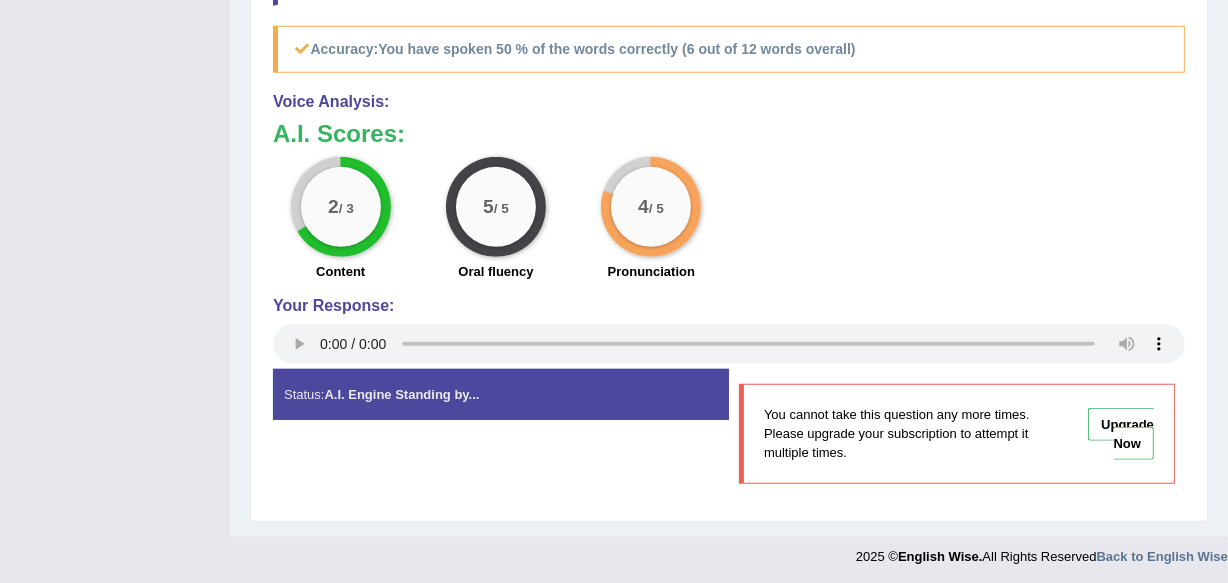 scroll, scrollTop: 860, scrollLeft: 0, axis: vertical 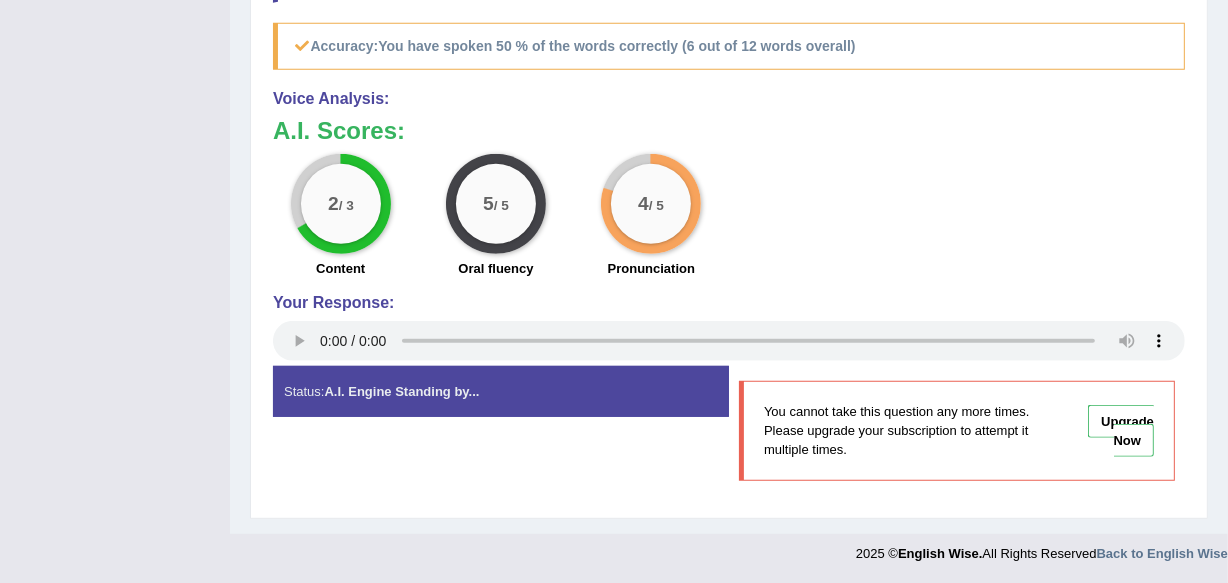click on "2  / 3              Content
5  / 5              Oral fluency
4  / 5              Pronunciation" at bounding box center [729, 218] 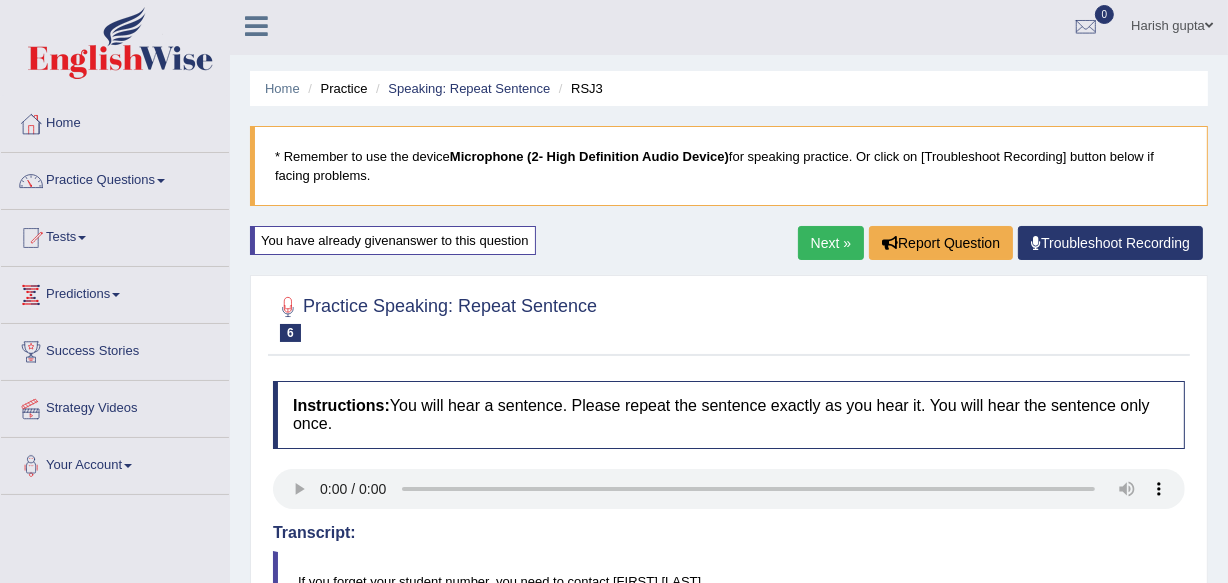 scroll, scrollTop: 0, scrollLeft: 0, axis: both 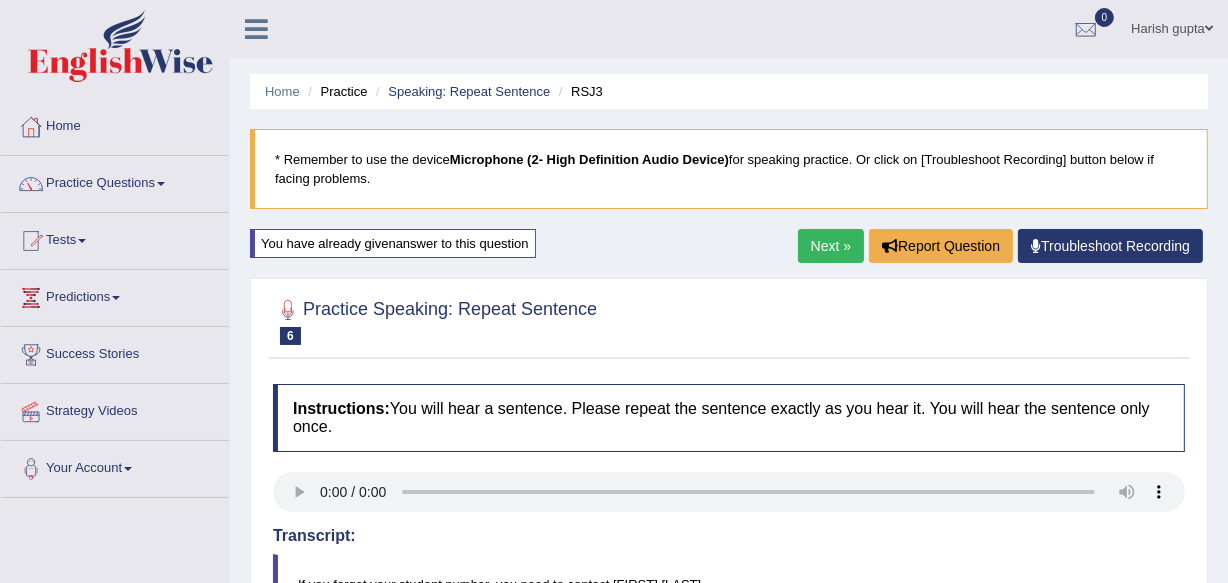click on "Next »" at bounding box center [831, 246] 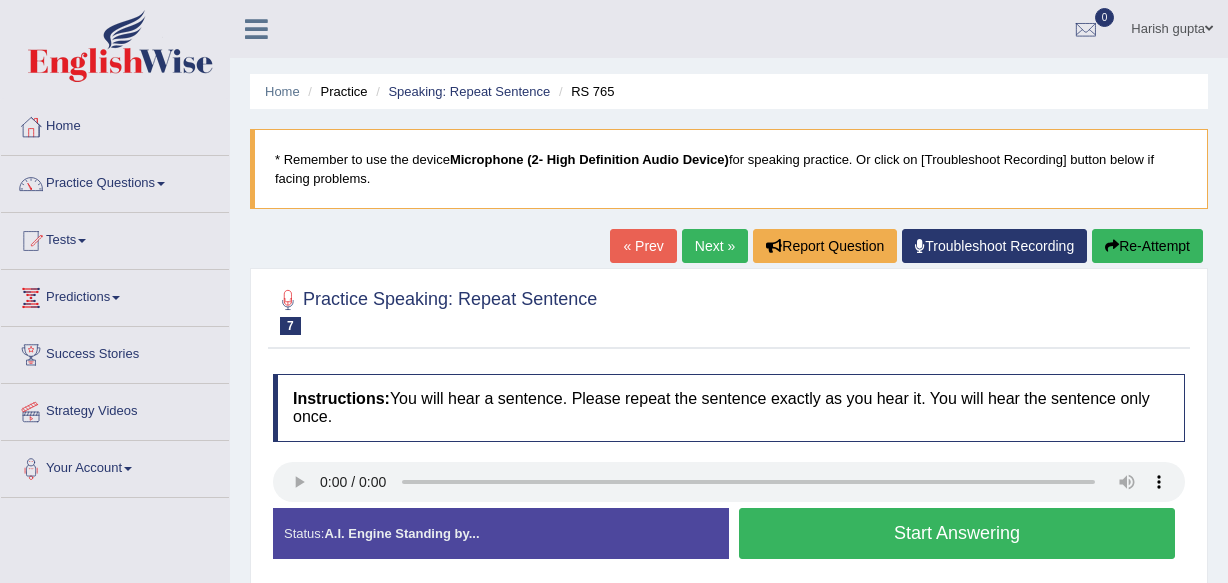 scroll, scrollTop: 0, scrollLeft: 0, axis: both 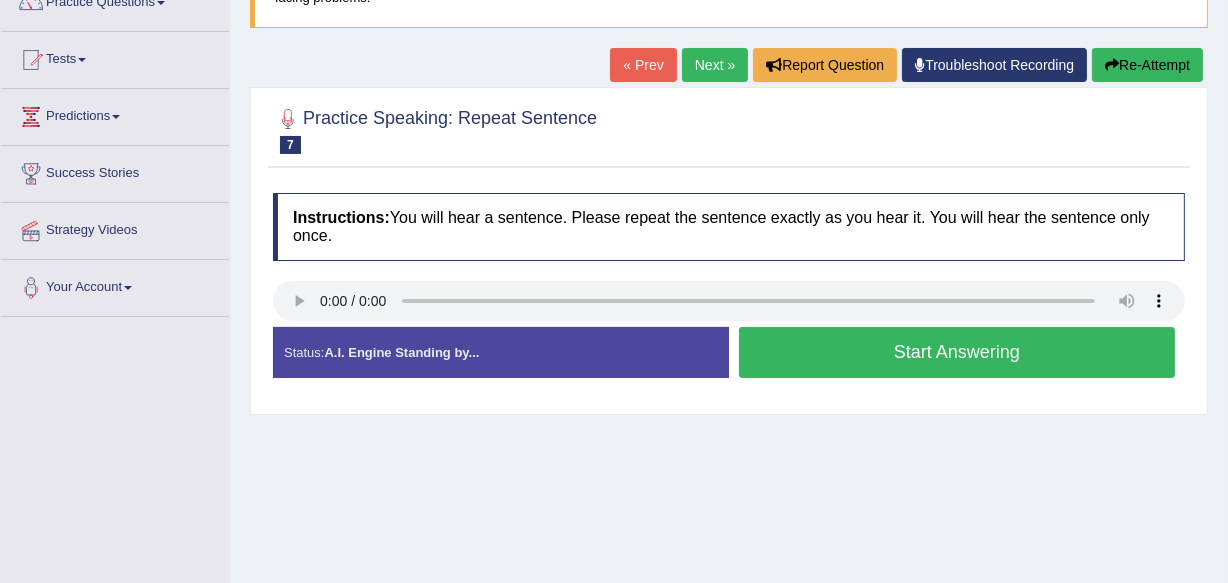 click on "Home
Practice
Speaking: Repeat Sentence
RS 765
* Remember to use the device  Microphone (2- High Definition Audio Device)  for speaking practice. Or click on [Troubleshoot Recording] button below if facing problems.
« Prev Next »  Report Question  Troubleshoot Recording  Re-Attempt
Practice Speaking: Repeat Sentence
7
RS 765
Instructions:  You will hear a sentence. Please repeat the sentence exactly as you hear it. You will hear the sentence only once.
Transcript: Even with the permit, finding a parking spot on campus is ALMOST impossible. Created with Highcharts 7.1.2 Too low Too high Time Pitch meter: 0 2.5 5 7.5 10 Created with Highcharts 7.1.2 Great Too slow Too fast Time Speech pace meter: 0 10 20 30 40 Accuracy Comparison for Listening Scores: Labels:
Red:  Missed/Mispronounced Words" at bounding box center (729, 319) 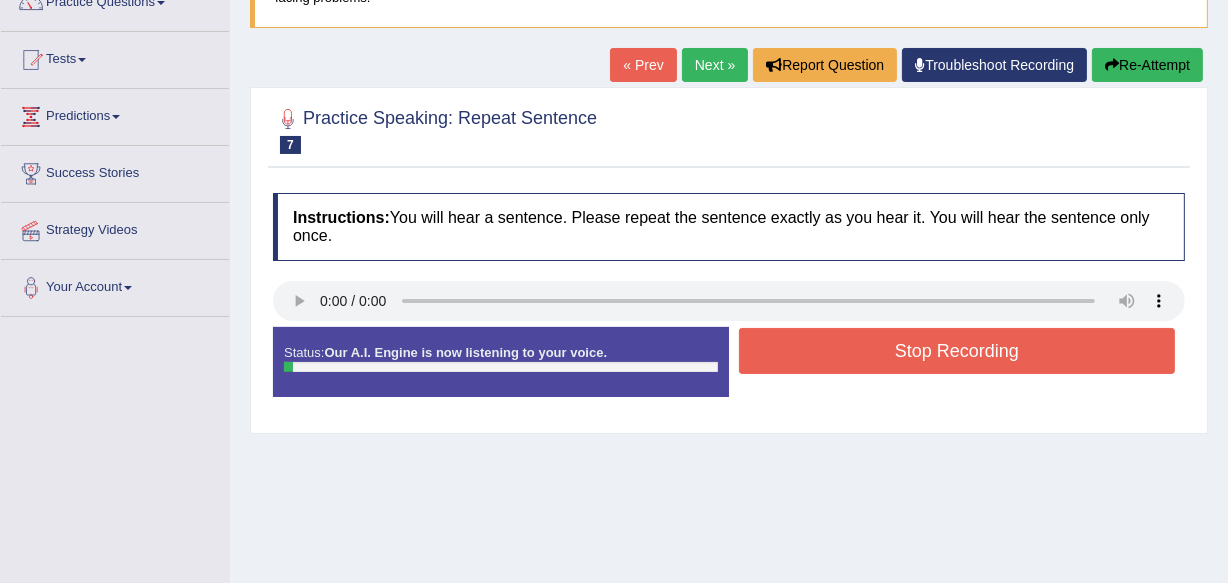 click on "Instructions:  You will hear a sentence. Please repeat the sentence exactly as you hear it. You will hear the sentence only once." at bounding box center (729, 226) 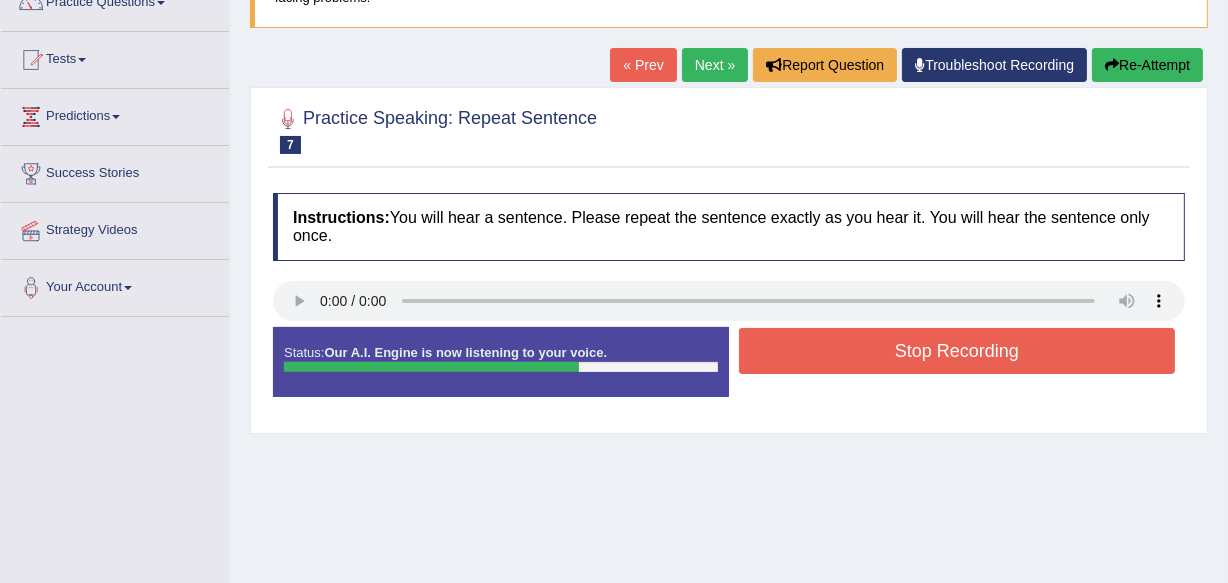 click on "Stop Recording" at bounding box center [957, 351] 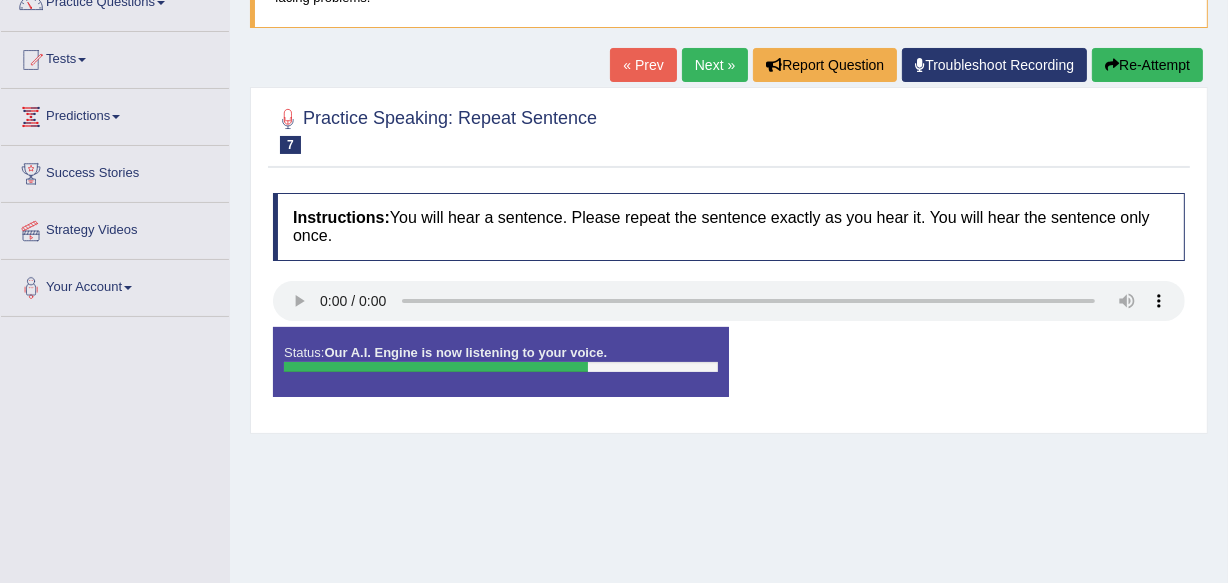 click on "Status:  Our A.I. Engine is now listening to your voice. Start Answering Stop Recording" at bounding box center [729, 372] 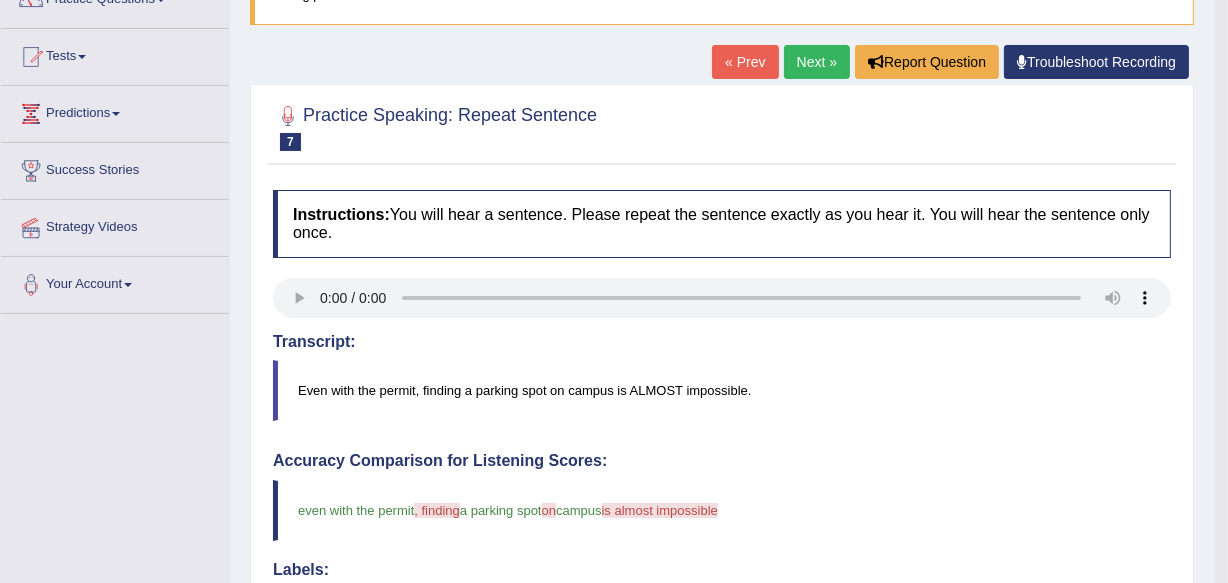 scroll, scrollTop: 181, scrollLeft: 0, axis: vertical 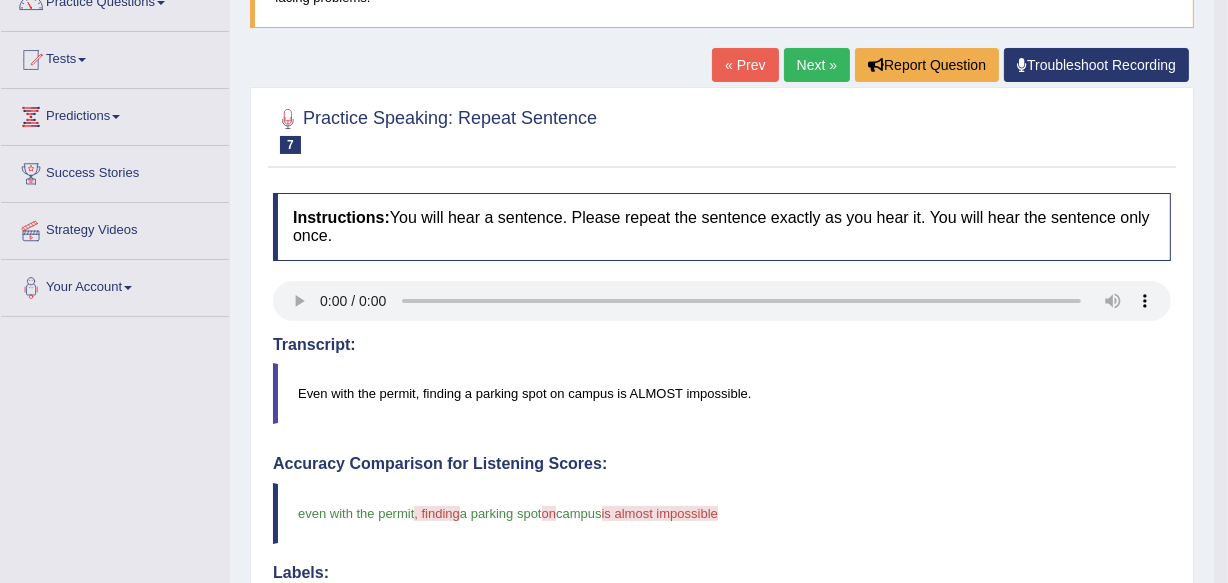 click on "Next »" at bounding box center (817, 65) 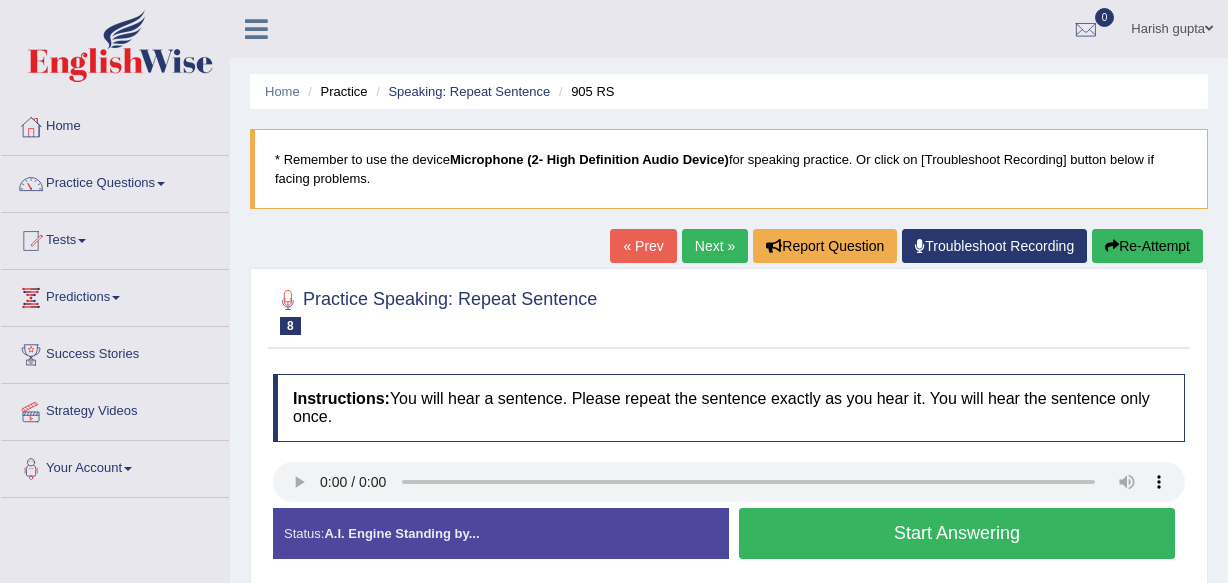 scroll, scrollTop: 0, scrollLeft: 0, axis: both 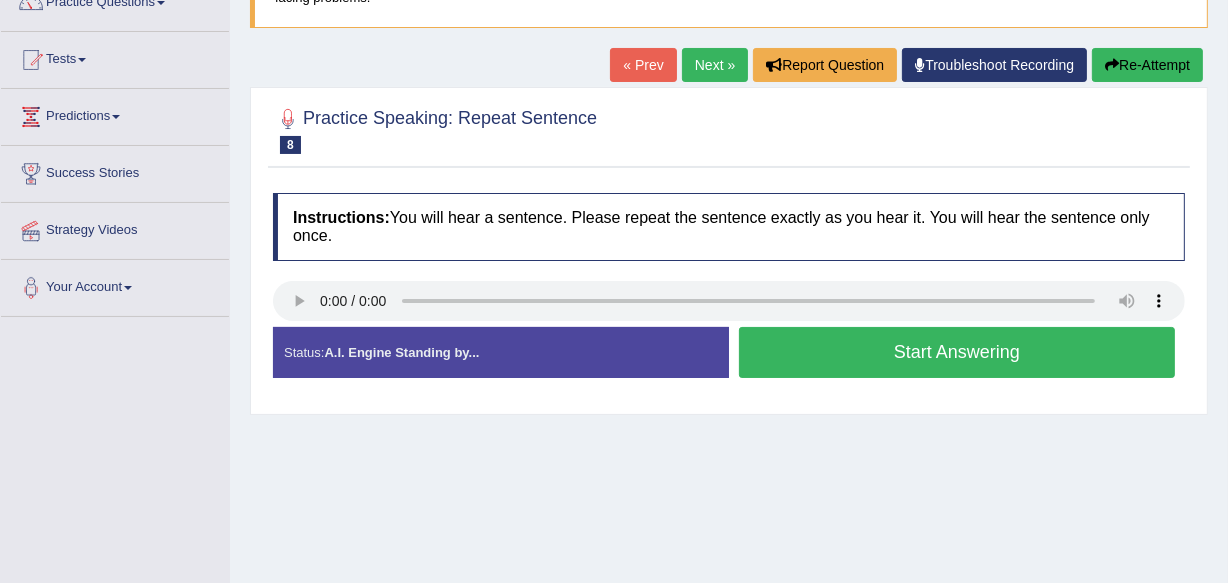 click on "Practice Speaking: Repeat Sentence
8
905 RS" at bounding box center [435, 129] 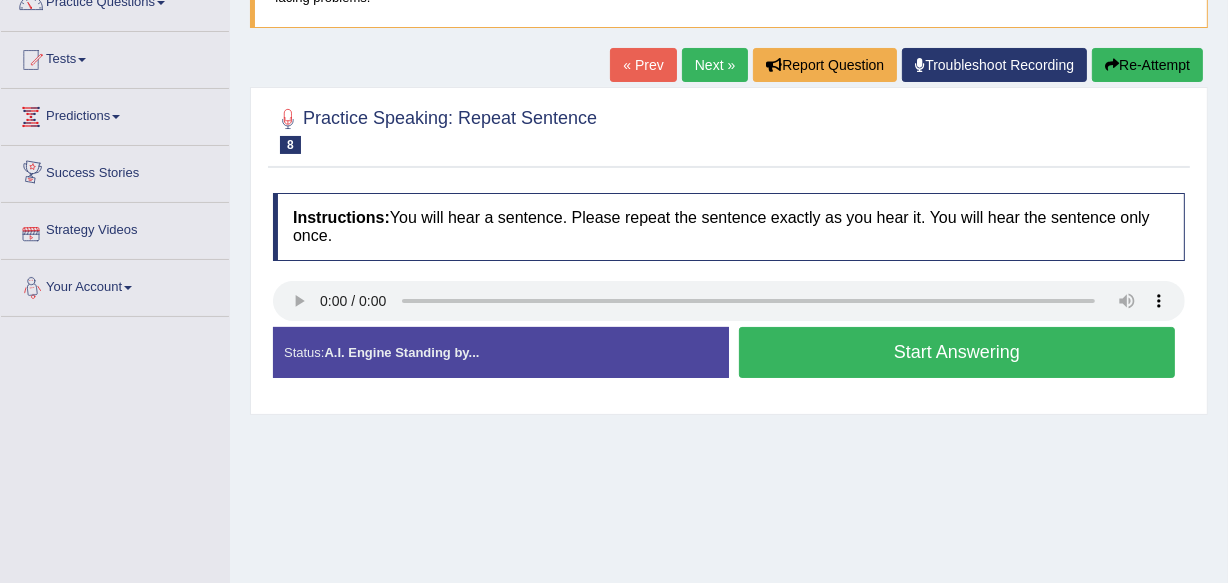 click on "Instructions:  You will hear a sentence. Please repeat the sentence exactly as you hear it. You will hear the sentence only once.
Transcript: To answer such a complex question with a simple yes or no is absolutely impossible. Created with Highcharts 7.1.2 Too low Too high Time Pitch meter: 0 2.5 5 7.5 10 Created with Highcharts 7.1.2 Great Too slow Too fast Time Speech pace meter: 0 10 20 30 40 Accuracy Comparison for Listening Scores: Labels:
Red:  Missed/Mispronounced Words
Green:  Correct Words
Accuracy:  Voice Analysis: Your Response: Status:  A.I. Engine Standing by... Start Answering Stop Recording" at bounding box center [729, 293] 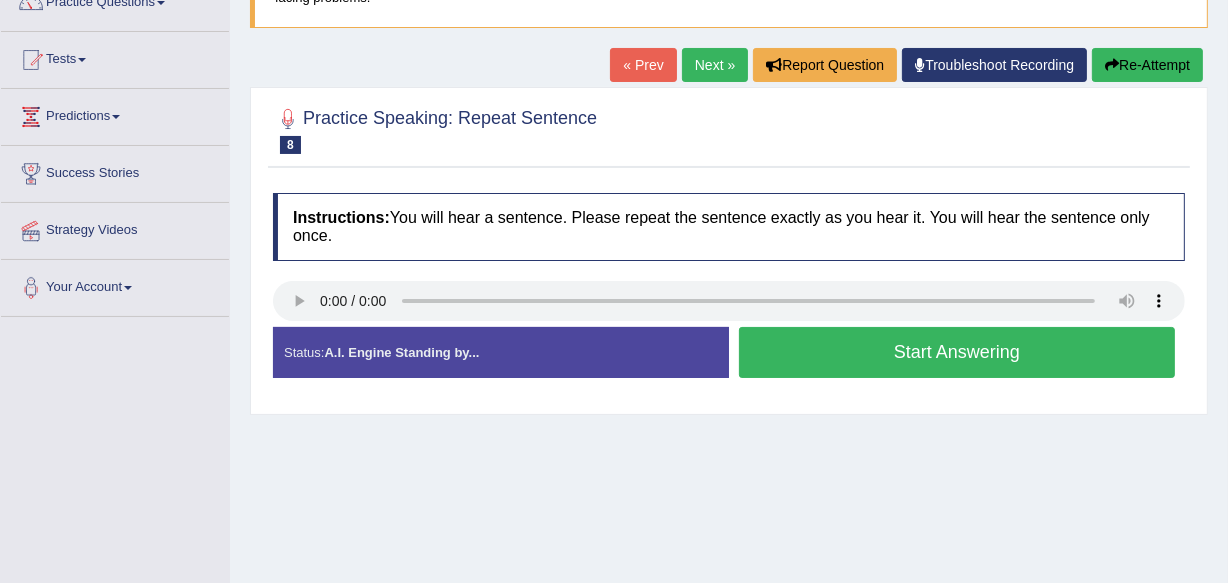 click on "Start Answering" at bounding box center [957, 352] 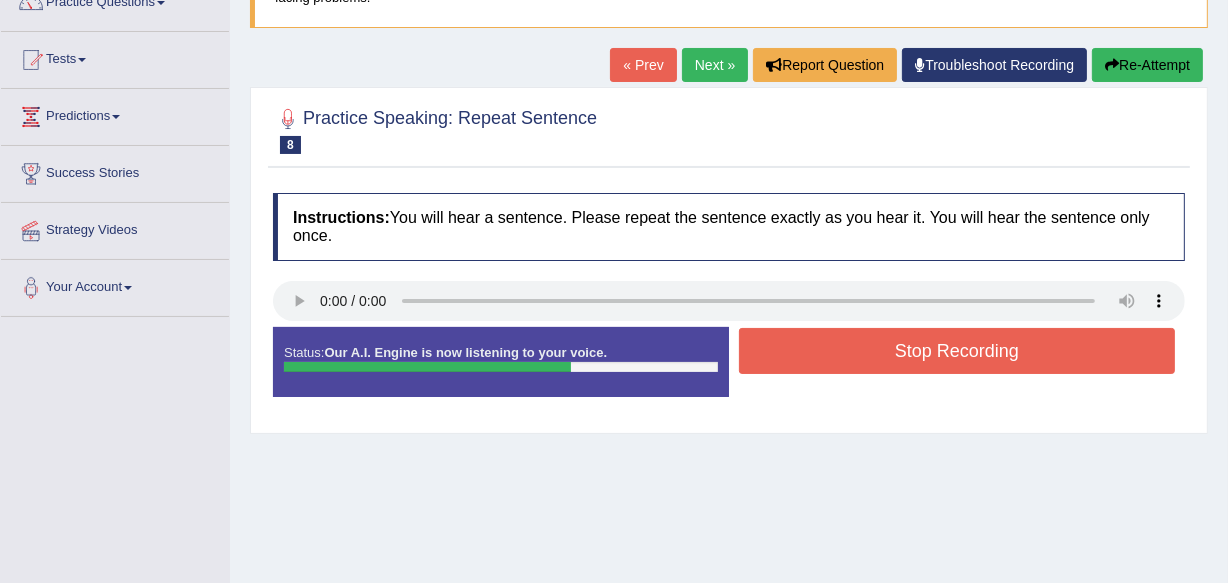 click on "Stop Recording" at bounding box center (957, 351) 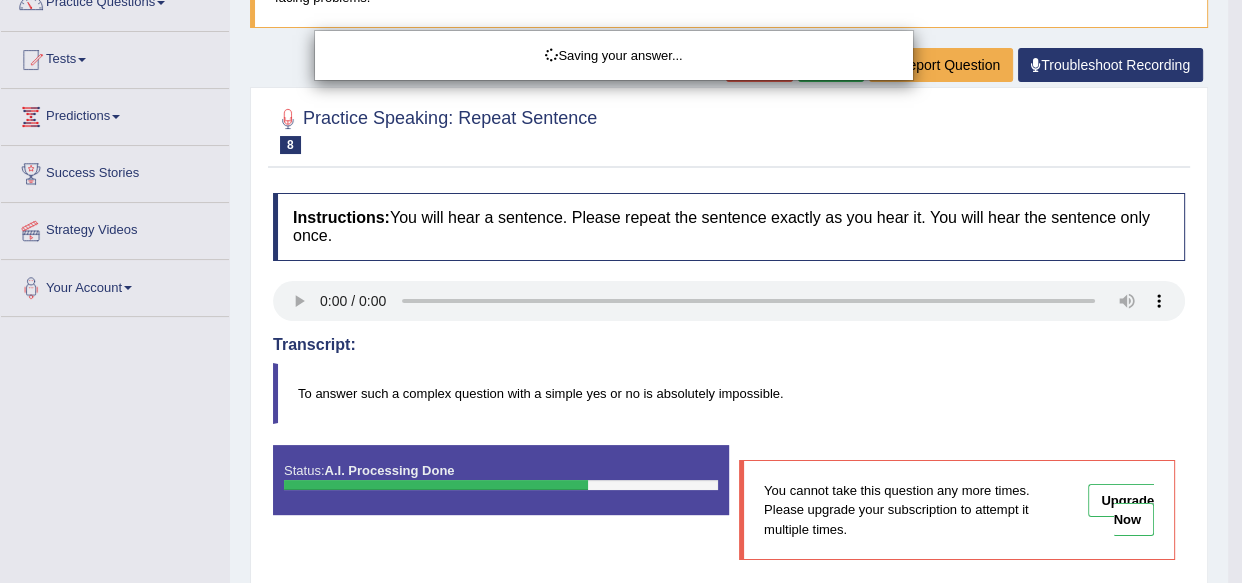 click on "Saving your answer..." at bounding box center (621, 291) 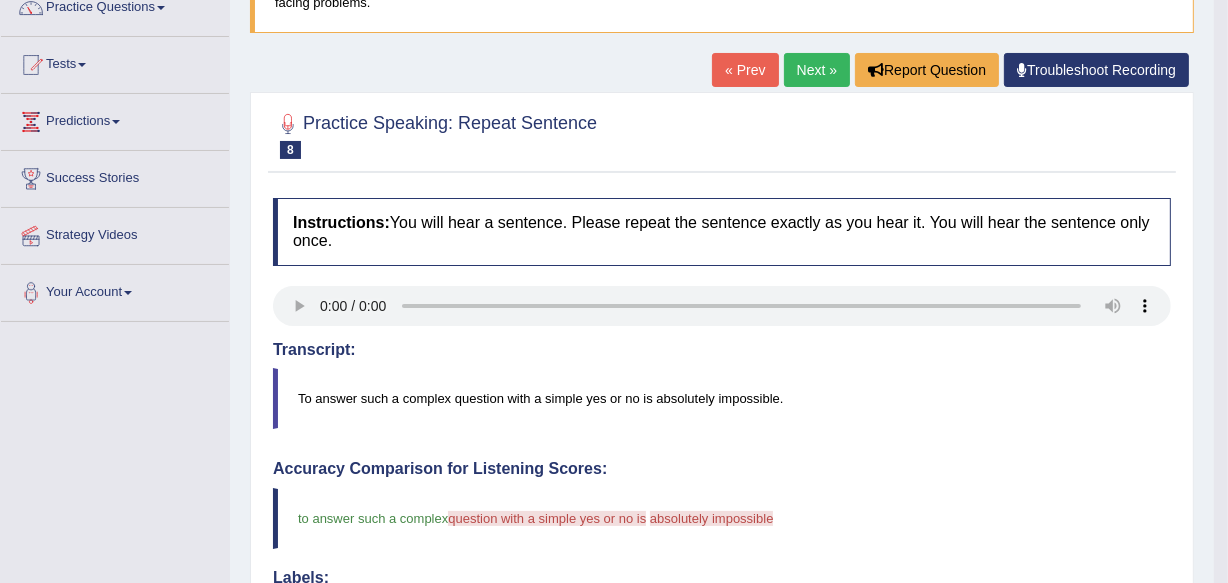 scroll, scrollTop: 0, scrollLeft: 0, axis: both 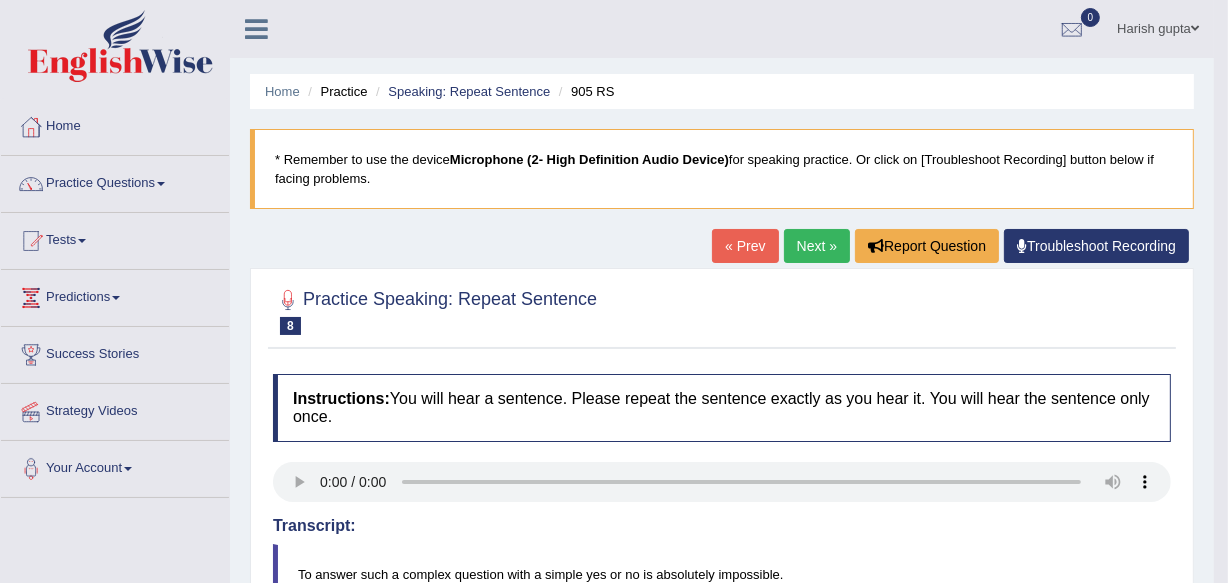 click on "Next »" at bounding box center [817, 246] 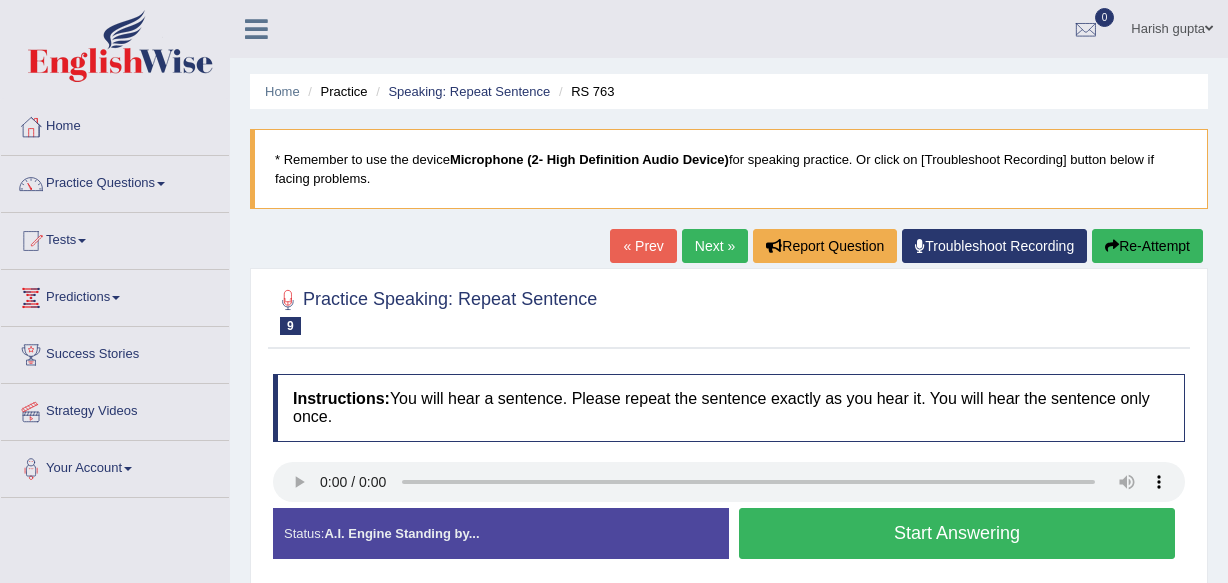scroll, scrollTop: 90, scrollLeft: 0, axis: vertical 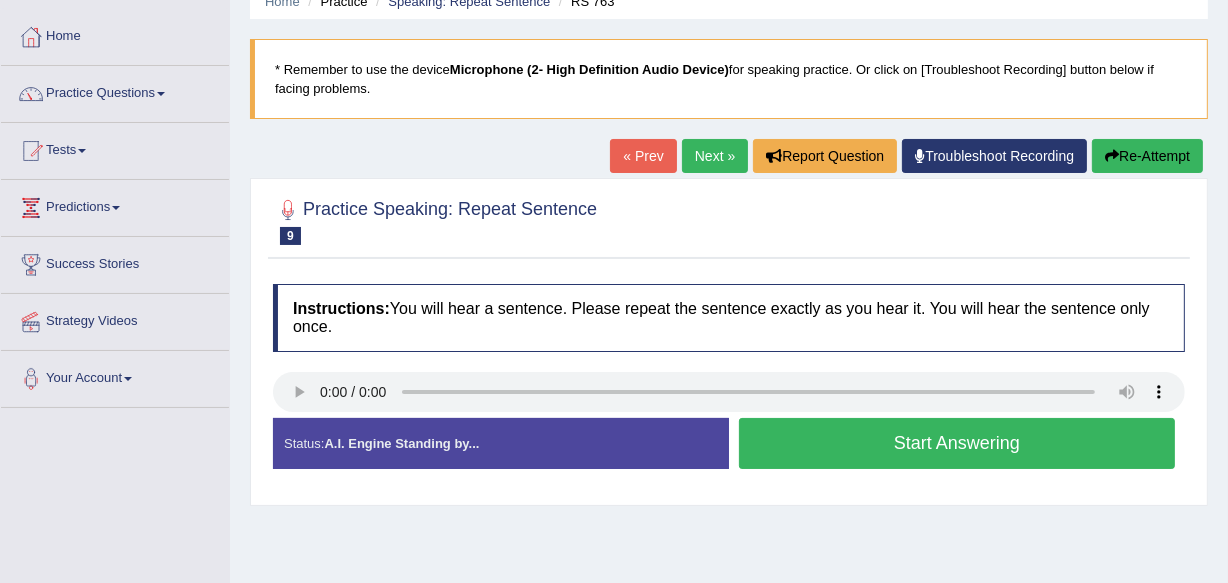 click on "Home
Practice
Speaking: Repeat Sentence
RS 763
* Remember to use the device  Microphone (2- High Definition Audio Device)  for speaking practice. Or click on [Troubleshoot Recording] button below if facing problems.
« Prev Next »  Report Question  Troubleshoot Recording  Re-Attempt
Practice Speaking: Repeat Sentence
9
RS 763
Instructions:  You will hear a sentence. Please repeat the sentence exactly as you hear it. You will hear the sentence only once.
Transcript: The professor will be the last speaker this evening. Created with Highcharts 7.1.2 Too low Too high Time Pitch meter: 0 2.5 5 7.5 10 Created with Highcharts 7.1.2 Great Too slow Too fast Time Speech pace meter: 0 10 20 30 40 Accuracy Comparison for Listening Scores: Labels:
Red:  Missed/Mispronounced Words
Green:  Correct Words" at bounding box center [729, 410] 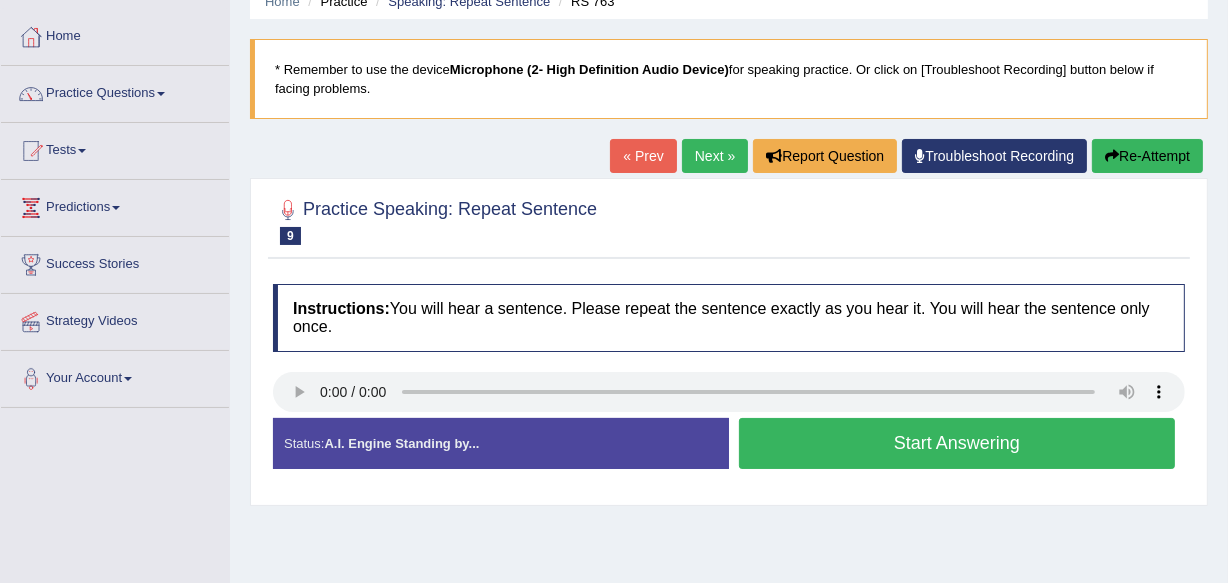 click on "Start Answering" at bounding box center (957, 443) 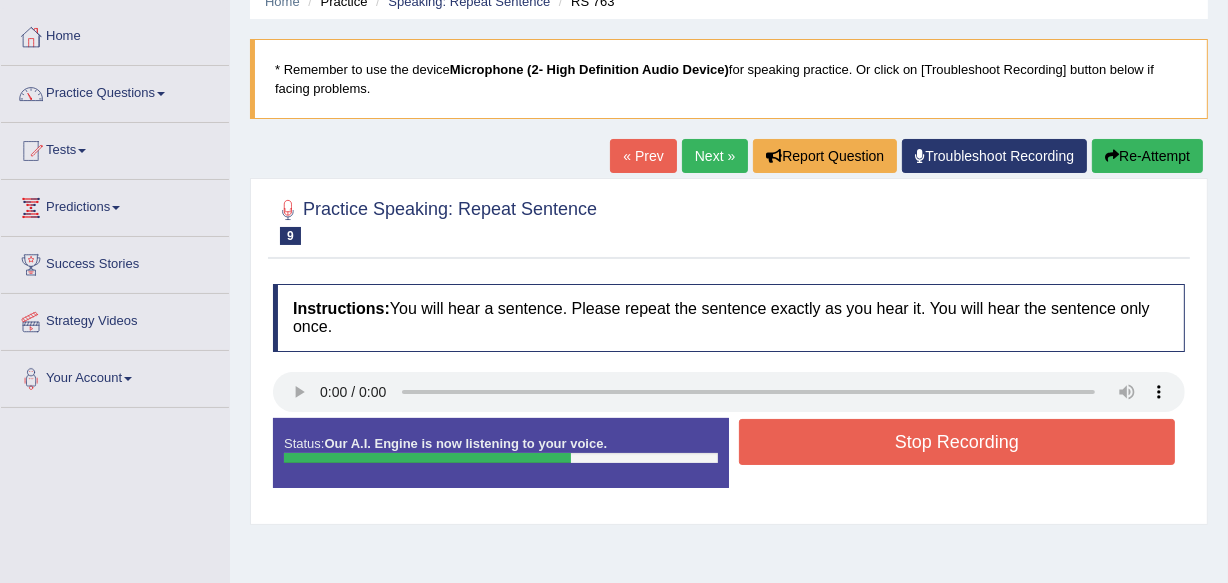 click on "Stop Recording" at bounding box center (957, 442) 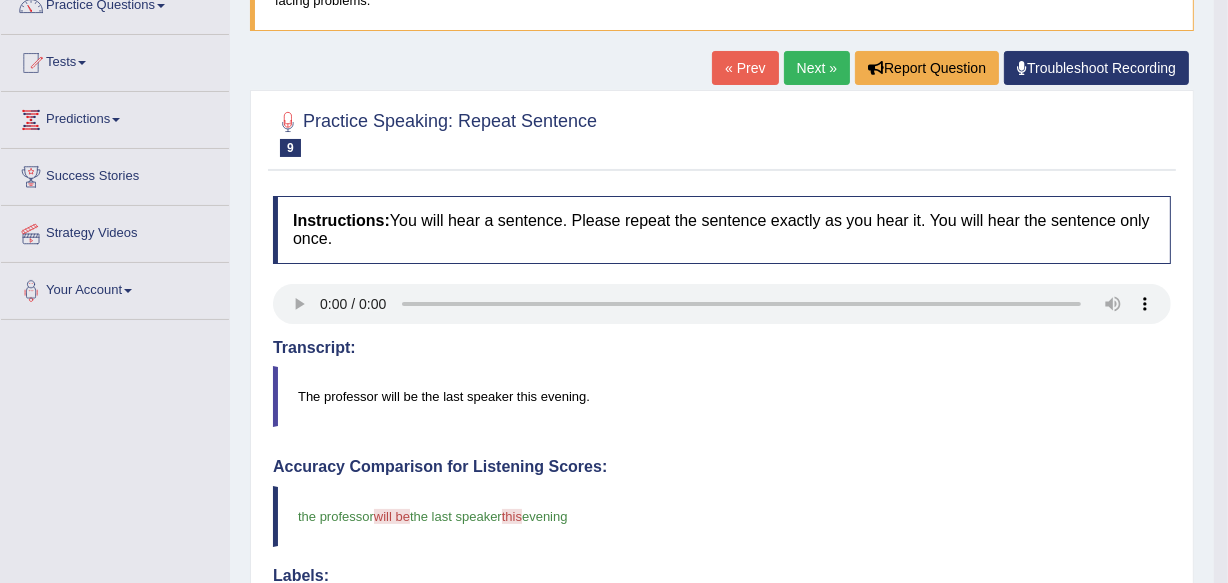 scroll, scrollTop: 90, scrollLeft: 0, axis: vertical 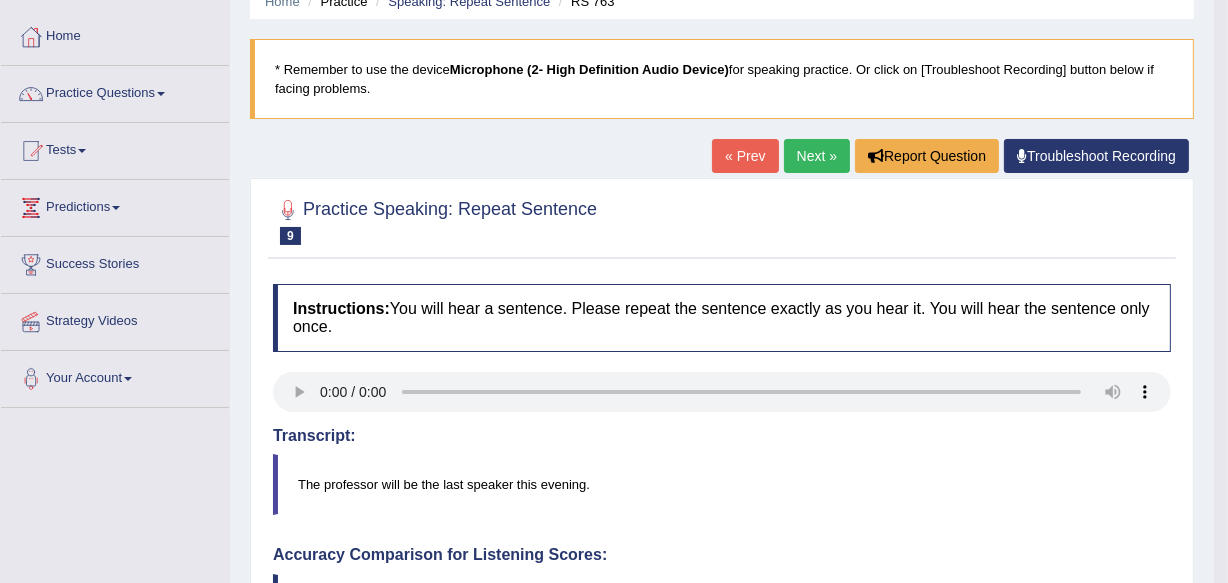 click on "Next »" at bounding box center (817, 156) 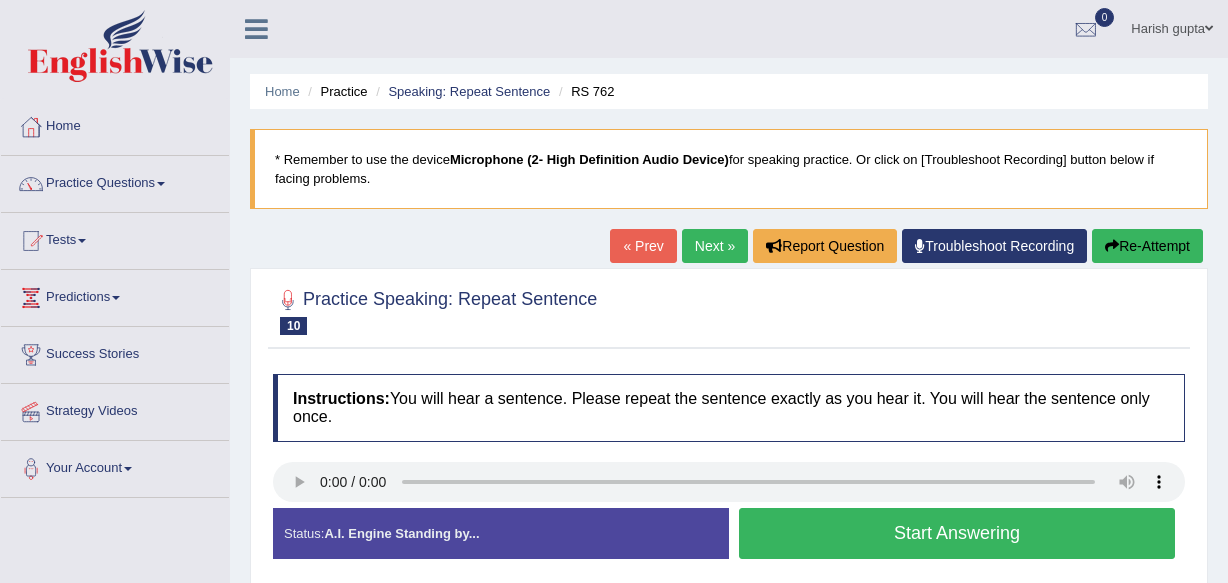 scroll, scrollTop: 0, scrollLeft: 0, axis: both 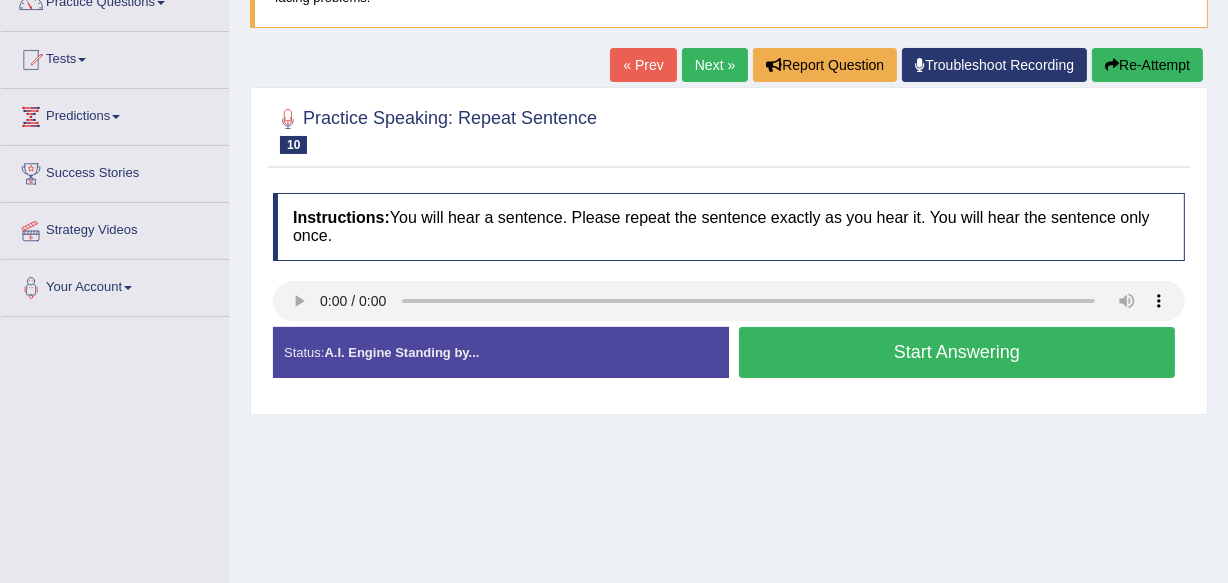 click on "Start Answering" at bounding box center [957, 352] 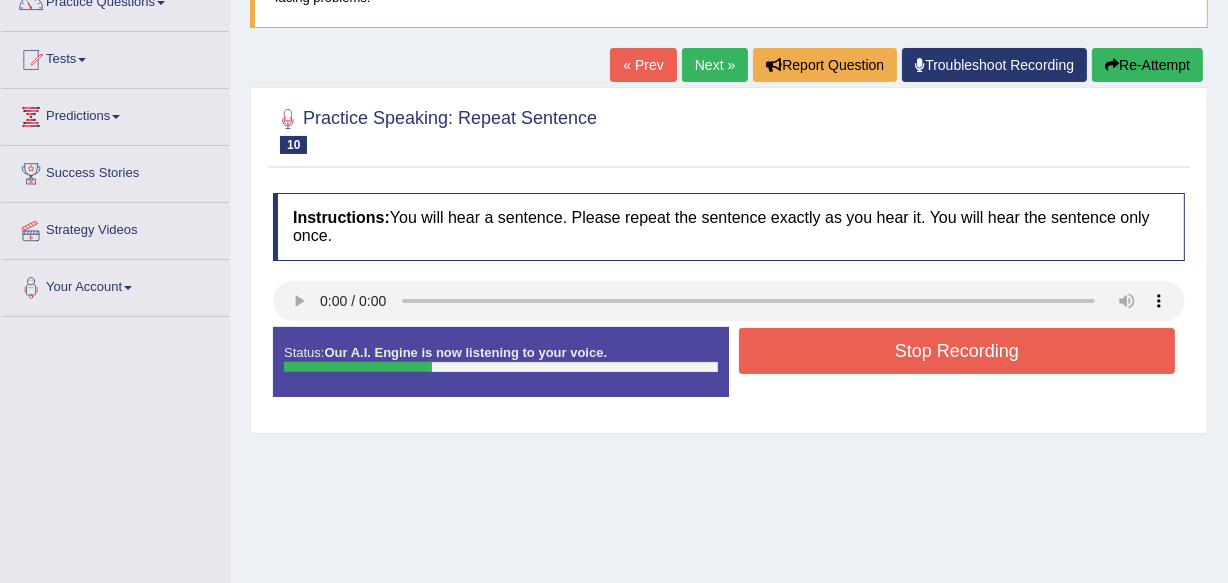 click on "Stop Recording" at bounding box center [957, 351] 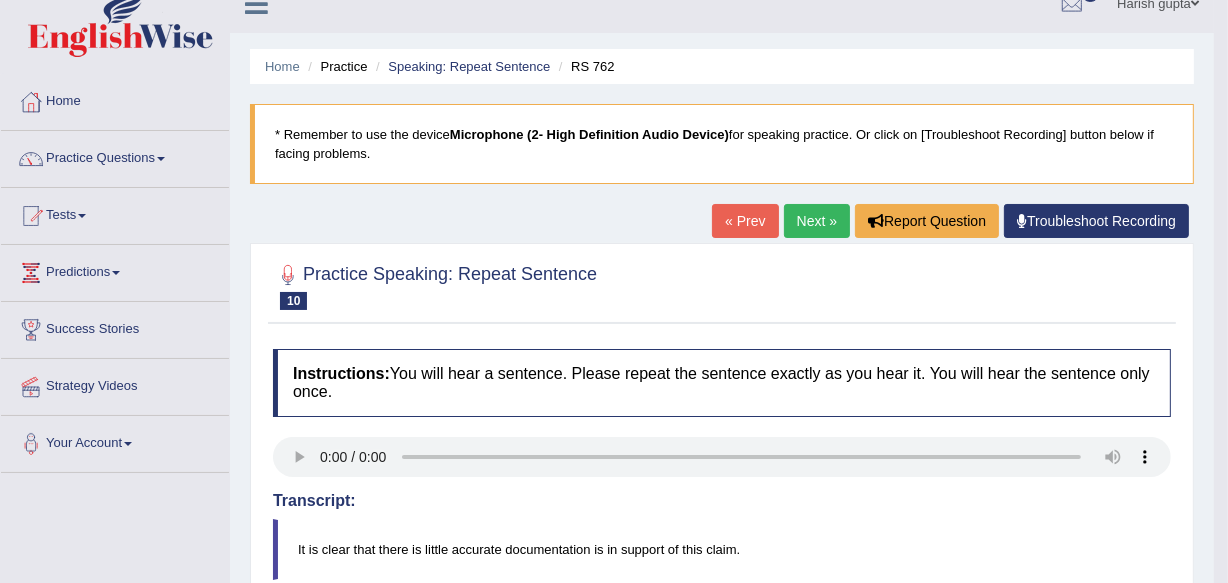 scroll, scrollTop: 0, scrollLeft: 0, axis: both 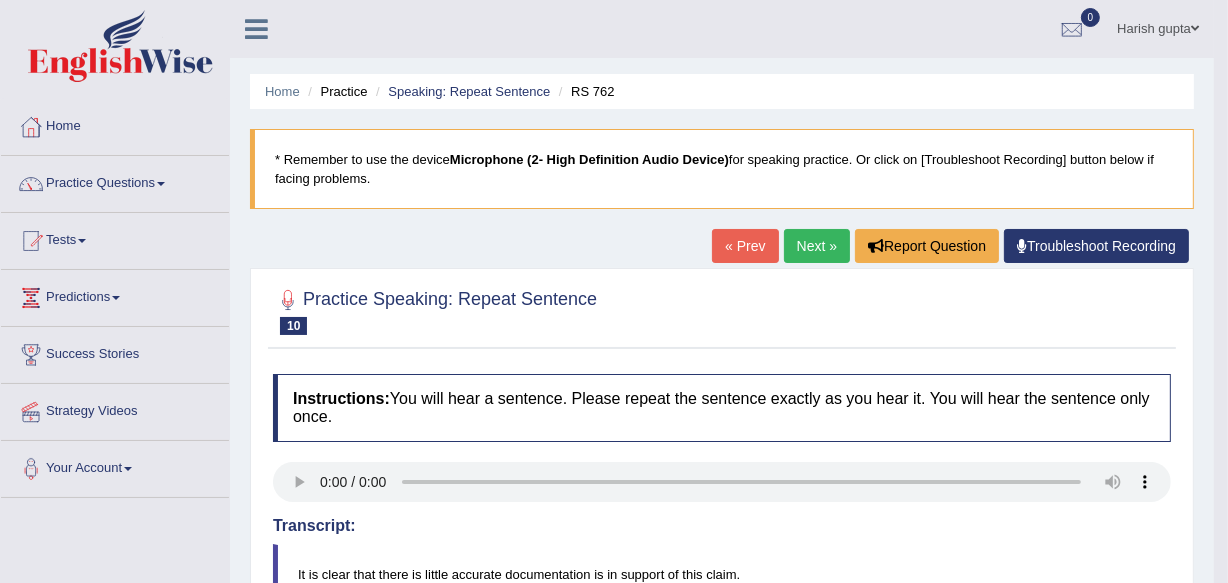 click on "Home
Practice
Speaking: Repeat Sentence
RS 762
* Remember to use the device  Microphone (2- High Definition Audio Device)  for speaking practice. Or click on [Troubleshoot Recording] button below if facing problems.
« Prev Next »  Report Question  Troubleshoot Recording
Practice Speaking: Repeat Sentence
10
RS 762
Instructions:  You will hear a sentence. Please repeat the sentence exactly as you hear it. You will hear the sentence only once.
Transcript: It is clear that there is little accurate documentation is in support of this claim. Created with Highcharts 7.1.2 Too low Too high Time Pitch meter: 0 2.5 5 7.5 10 Created with Highcharts 7.1.2 Great Too slow Too fast Time Speech pace meter: 0 10 20 30 40 Accuracy Comparison for Listening Scores: it is clear  that there is little to  accurate  documentation is in" at bounding box center [722, 692] 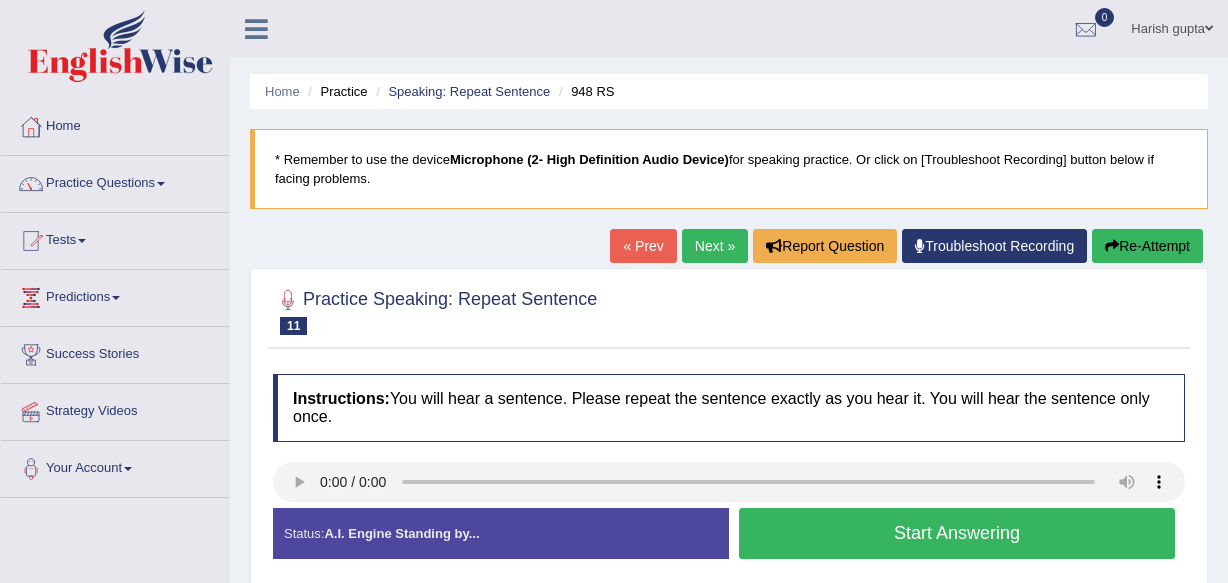 scroll, scrollTop: 0, scrollLeft: 0, axis: both 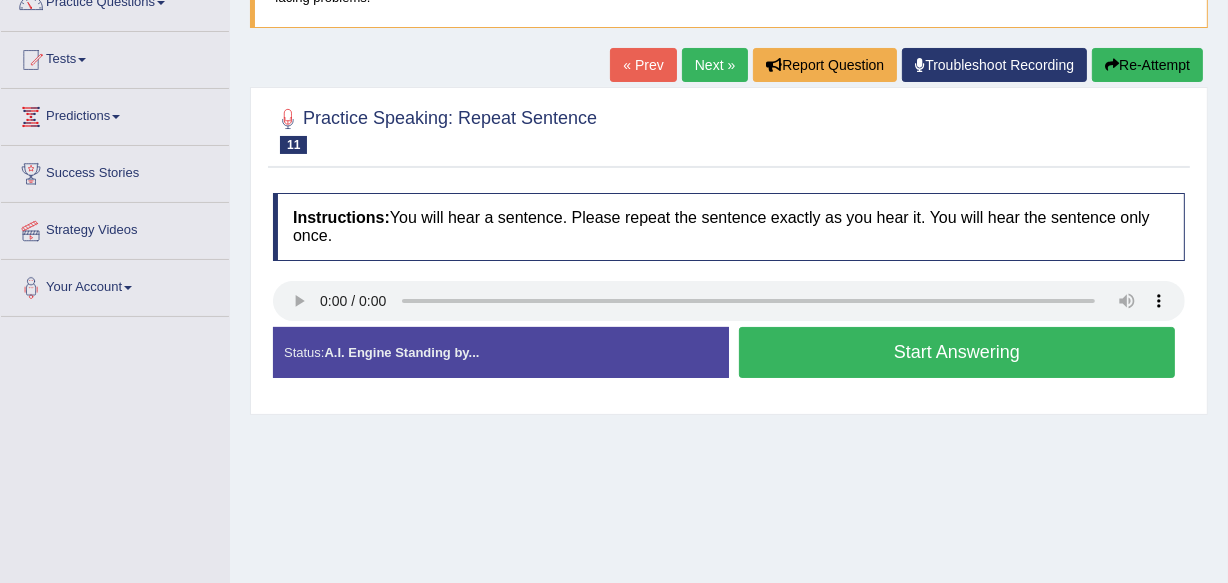 click on "Instructions:  You will hear a sentence. Please repeat the sentence exactly as you hear it. You will hear the sentence only once." at bounding box center (729, 226) 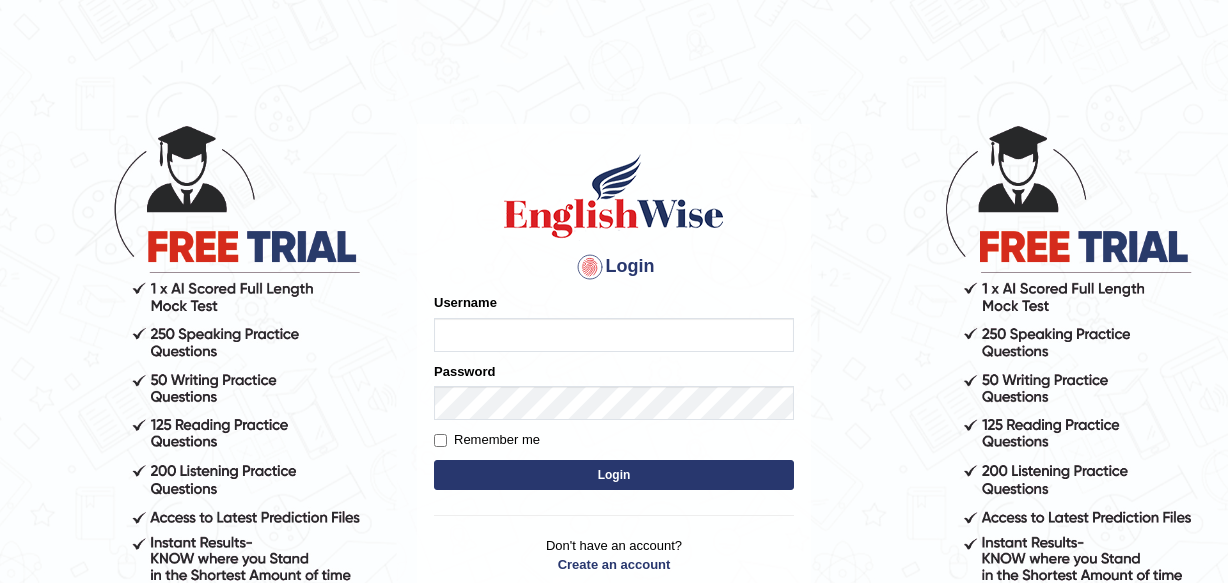 scroll, scrollTop: 0, scrollLeft: 0, axis: both 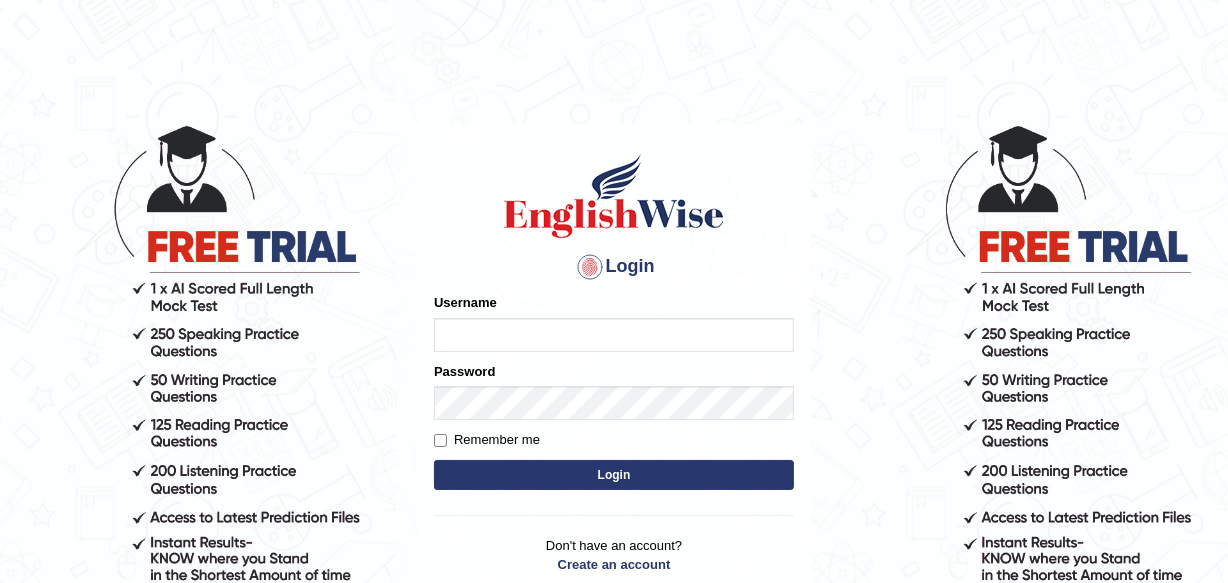 type on "[USERNAME]" 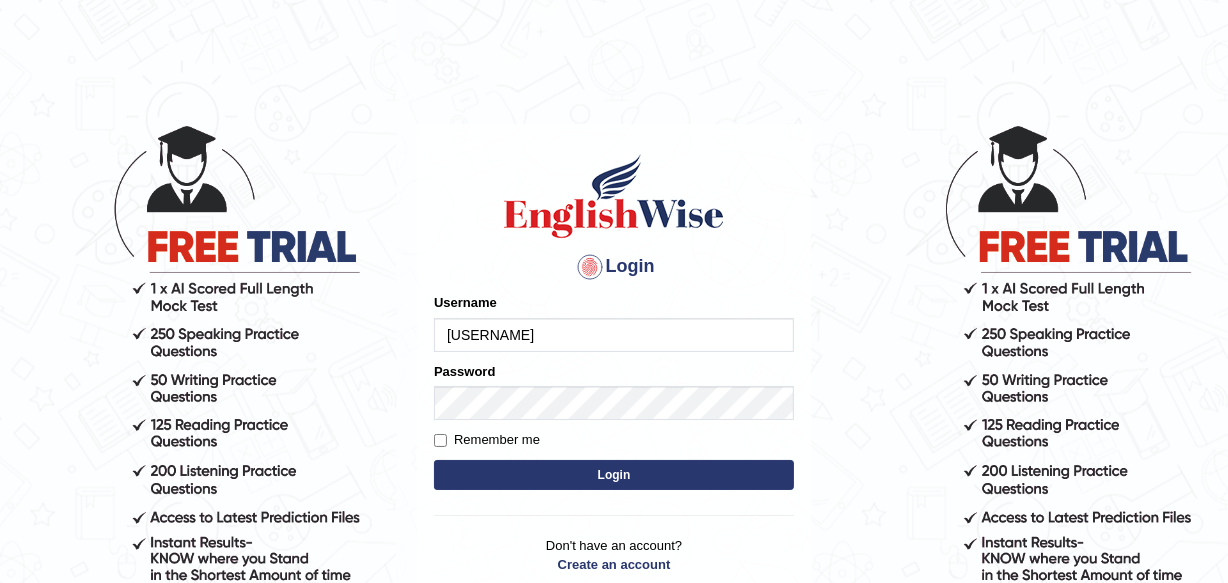click on "Remember me" at bounding box center [487, 440] 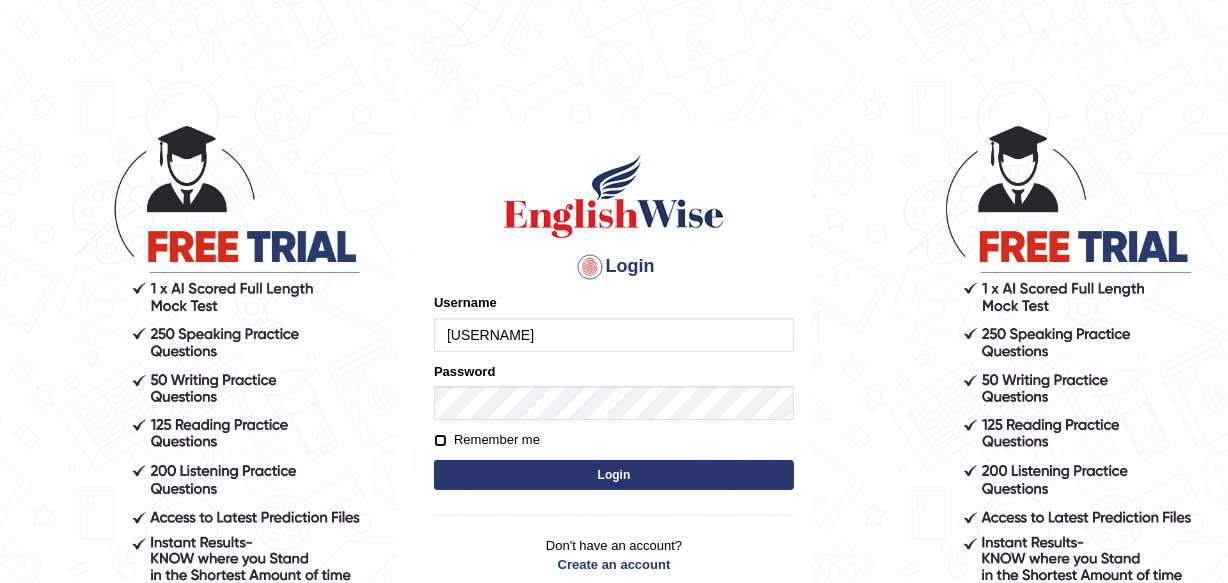 click on "Remember me" at bounding box center (440, 440) 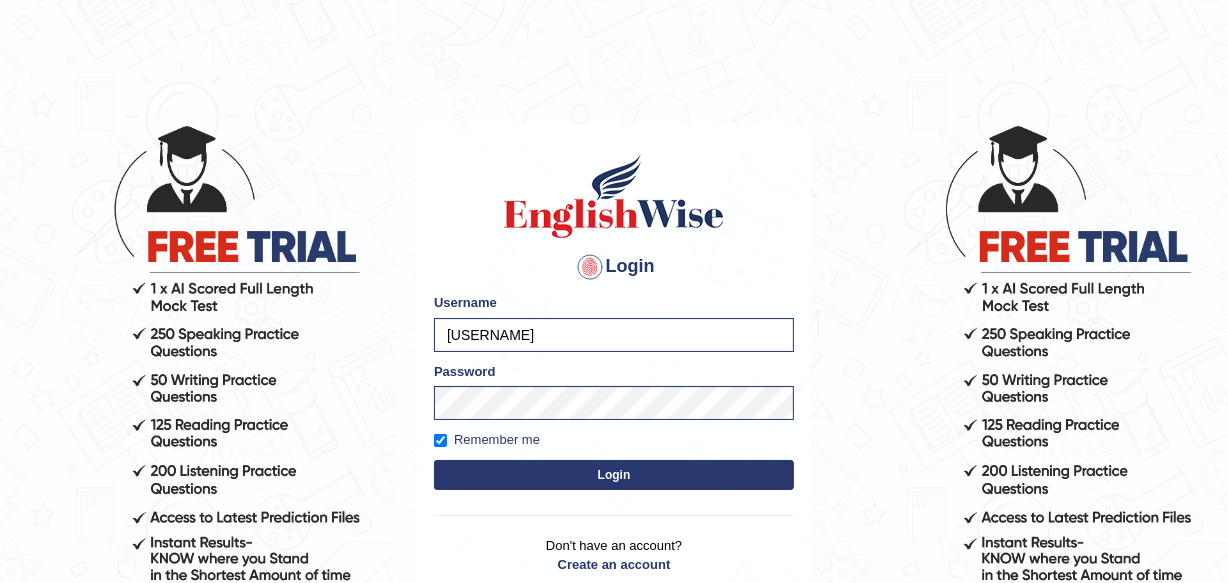 click on "Login" at bounding box center (614, 475) 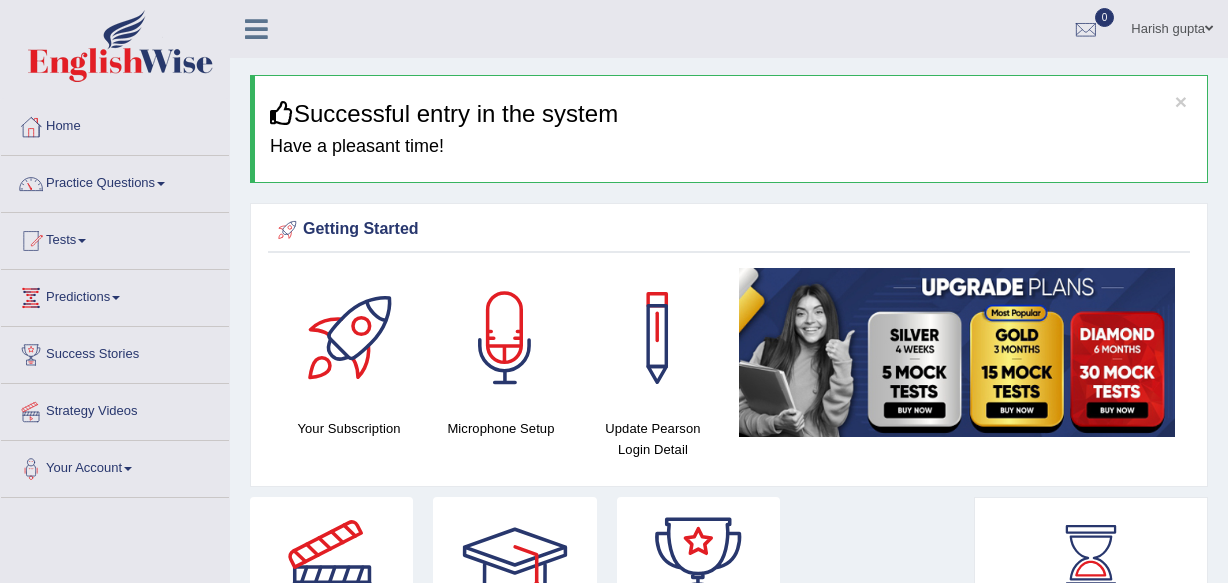scroll, scrollTop: 0, scrollLeft: 0, axis: both 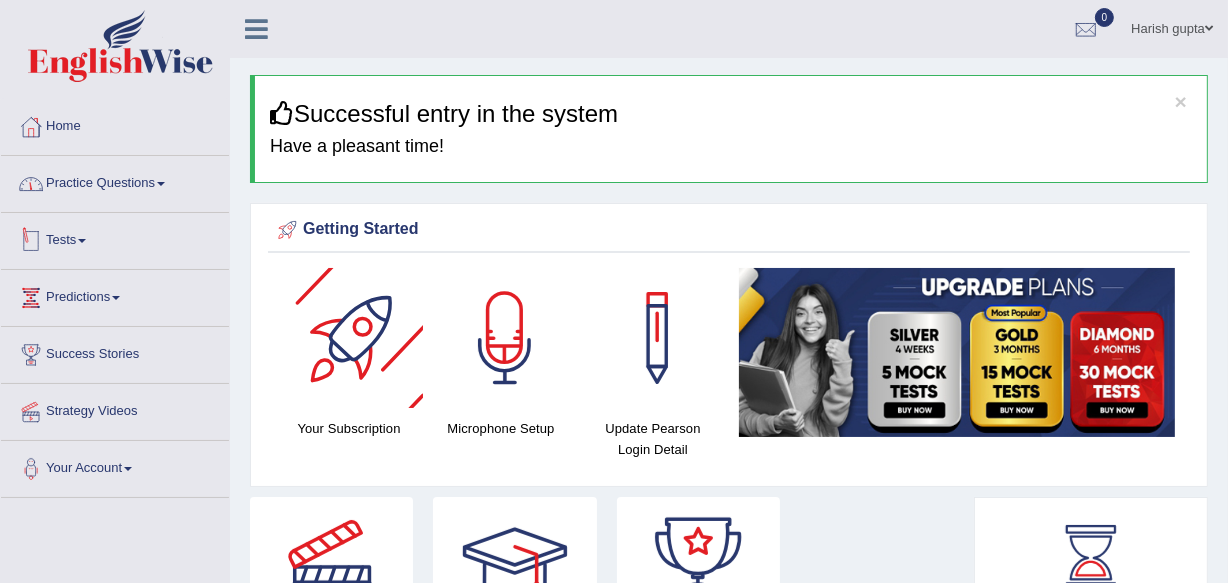 click on "Practice Questions" at bounding box center [115, 181] 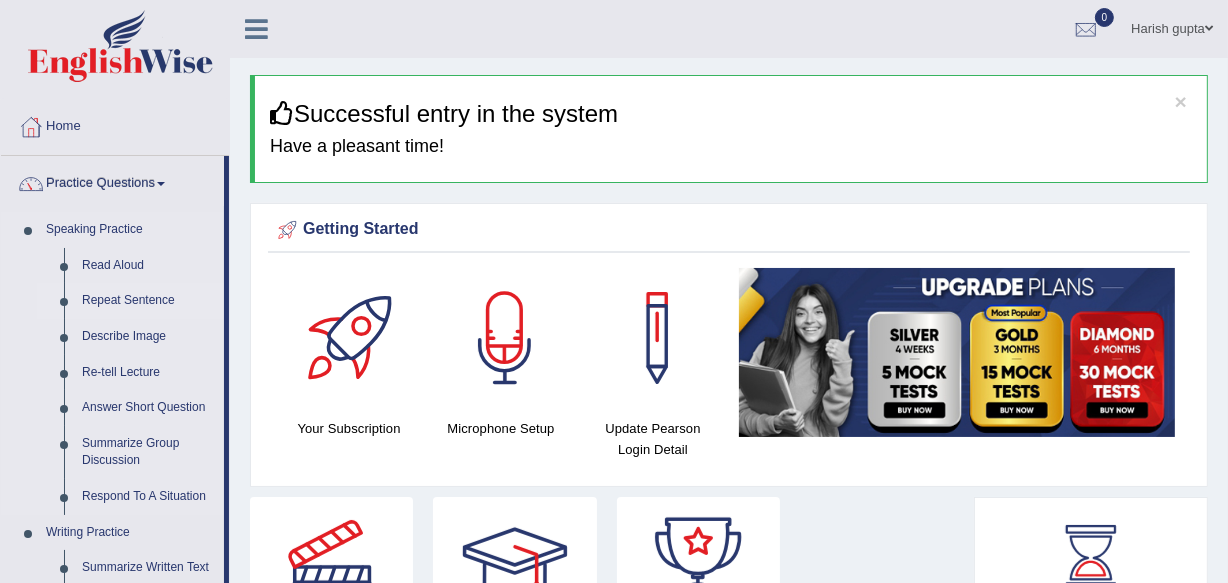 click on "Repeat Sentence" at bounding box center (148, 301) 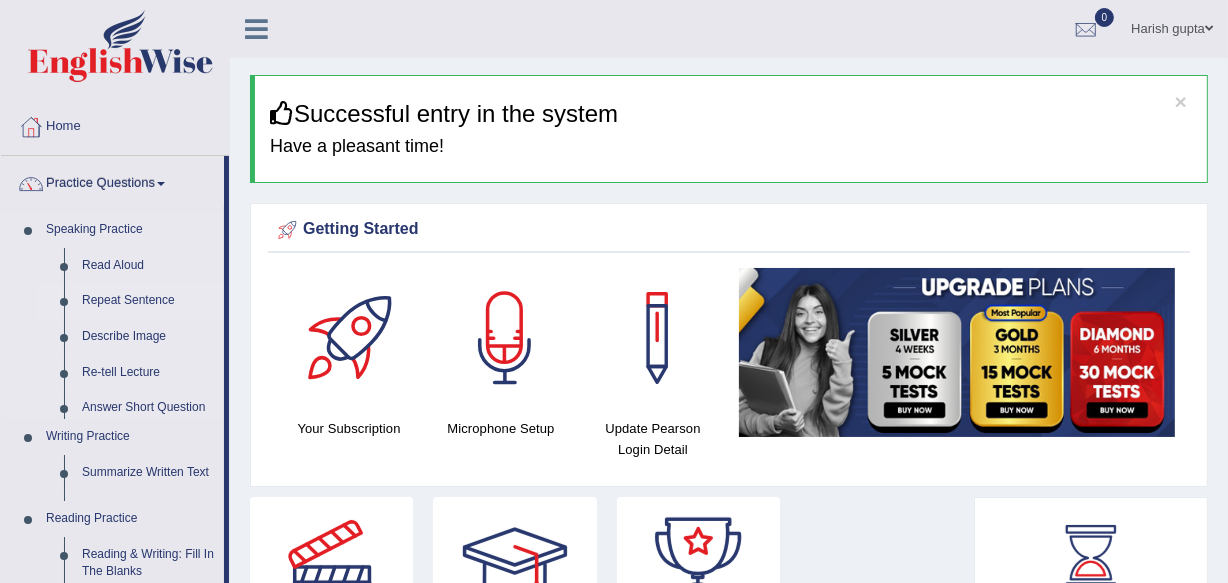 click on "Repeat Sentence" at bounding box center [148, 301] 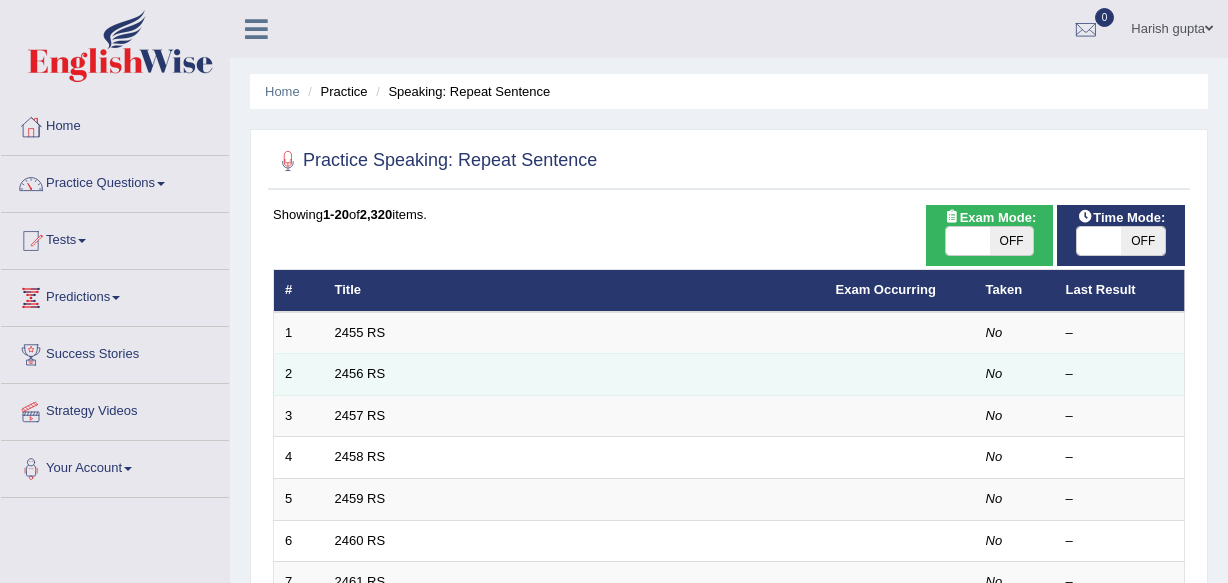 scroll, scrollTop: 0, scrollLeft: 0, axis: both 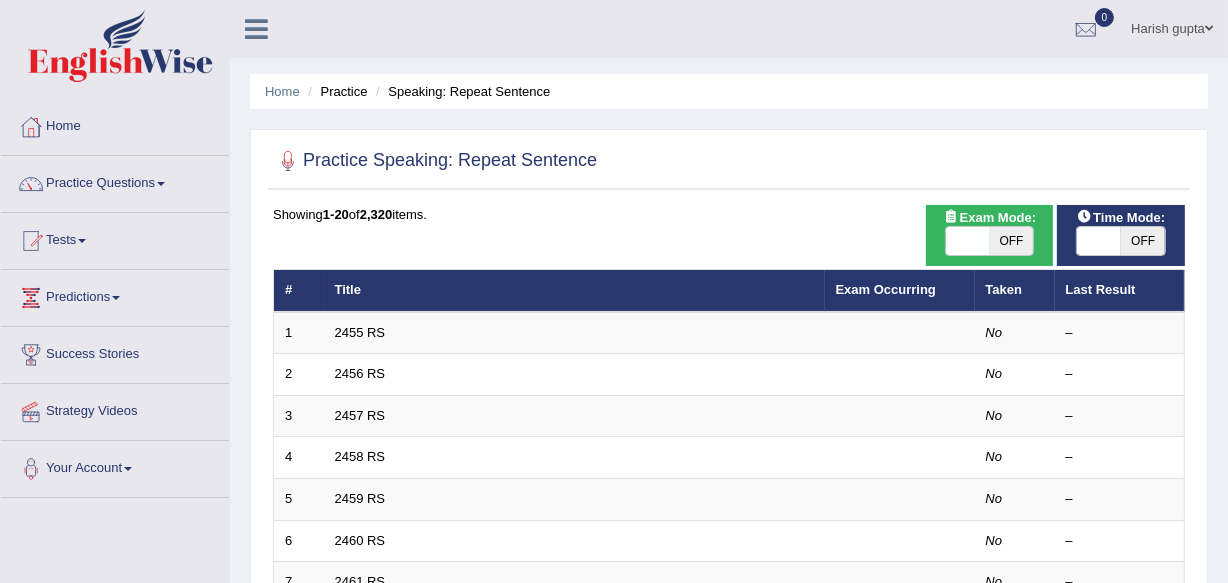 click on "OFF" at bounding box center (1012, 241) 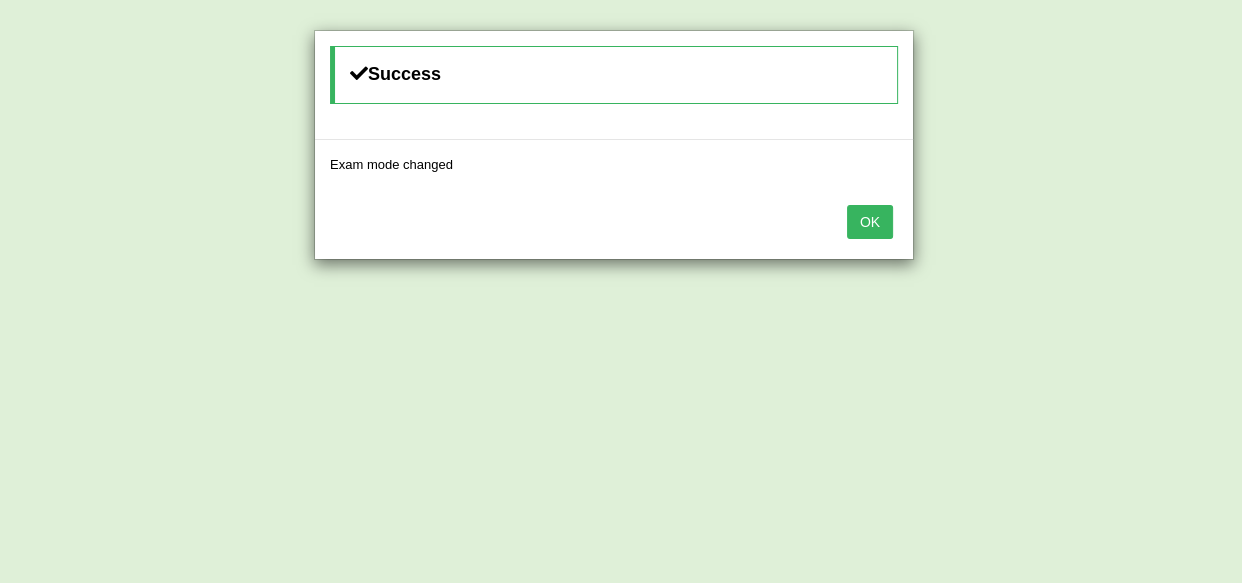 click on "OK" at bounding box center [870, 222] 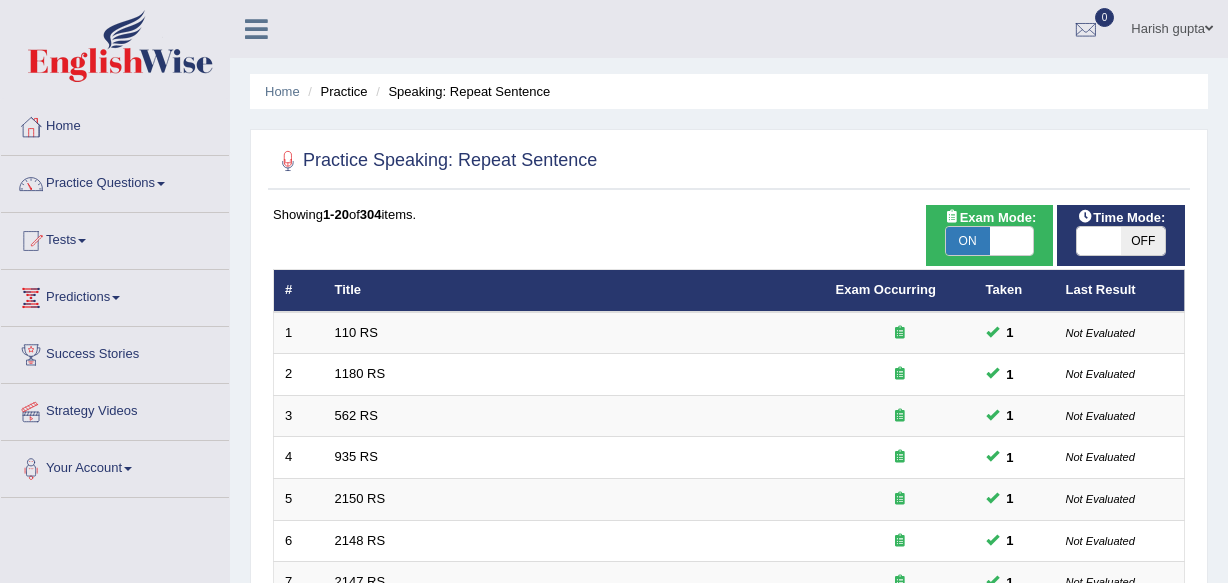 scroll, scrollTop: 0, scrollLeft: 0, axis: both 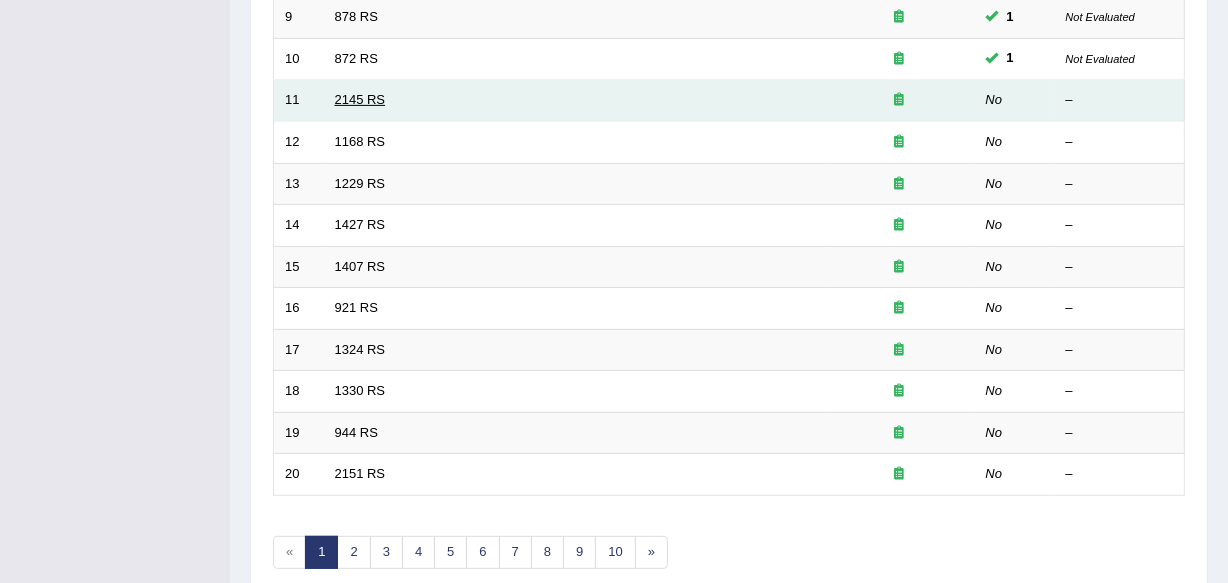 click on "2145 RS" at bounding box center (360, 99) 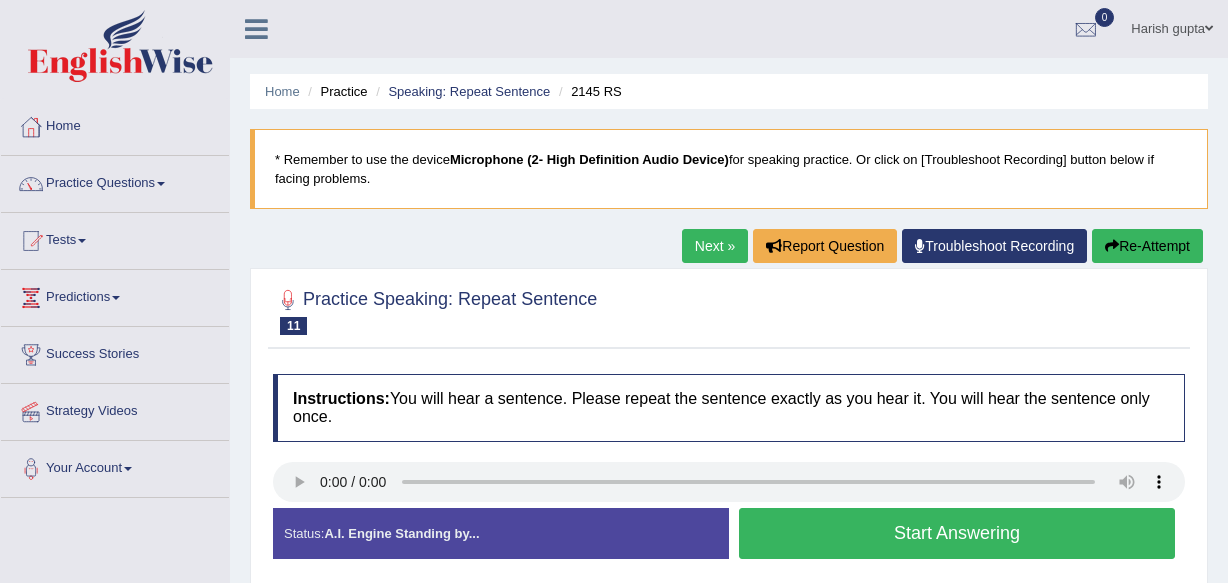scroll, scrollTop: 0, scrollLeft: 0, axis: both 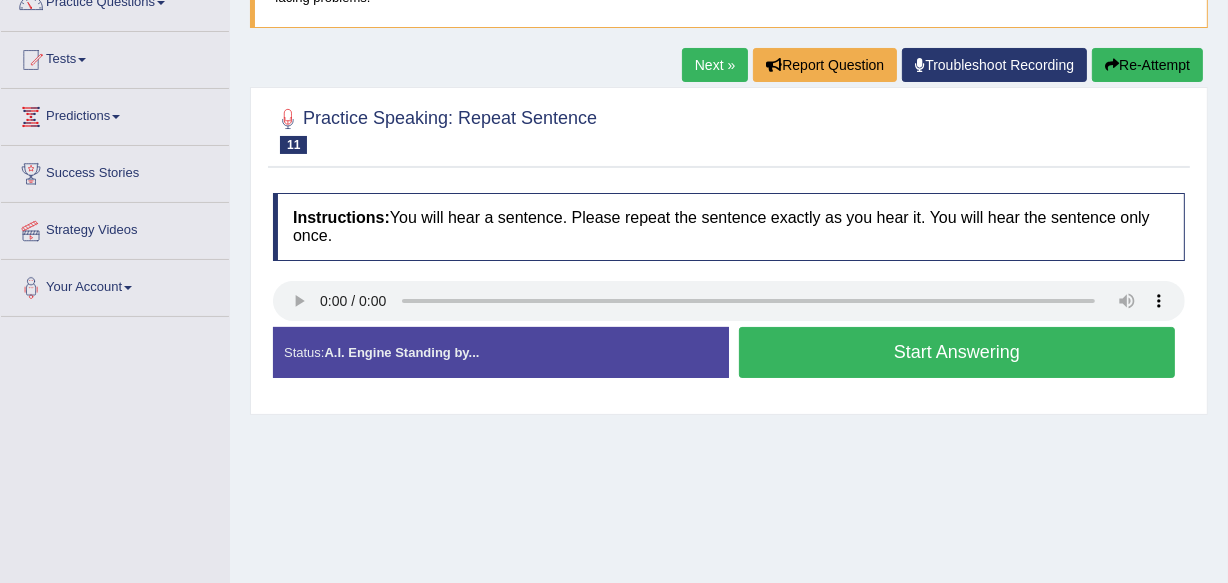 click on "Home
Practice
Speaking: Repeat Sentence
2145 RS
* Remember to use the device  Microphone (2- High Definition Audio Device)  for speaking practice. Or click on [Troubleshoot Recording] button below if facing problems.
Next »  Report Question  Troubleshoot Recording  Re-Attempt
Practice Speaking: Repeat Sentence
11
2145 RS
Instructions:  You will hear a sentence. Please repeat the sentence exactly as you hear it. You will hear the sentence only once.
Transcript: The bibliography needs to be removed prior to the publication. Created with Highcharts 7.1.2 Too low Too high Time Pitch meter: 0 2.5 5 7.5 10 Created with Highcharts 7.1.2 Great Too slow Too fast Time Speech pace meter: 0 10 20 30 40 Accuracy Comparison for Listening Scores: Labels:
Red:  Missed/Mispronounced Words
Green:  Accuracy:" at bounding box center [729, 319] 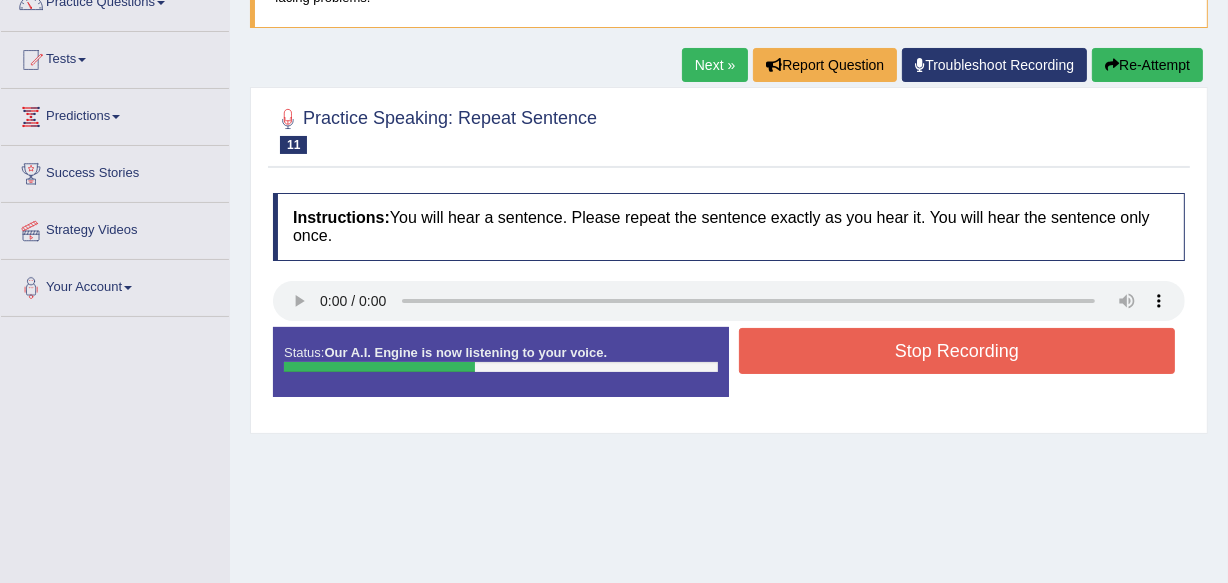 click on "Stop Recording" at bounding box center (957, 351) 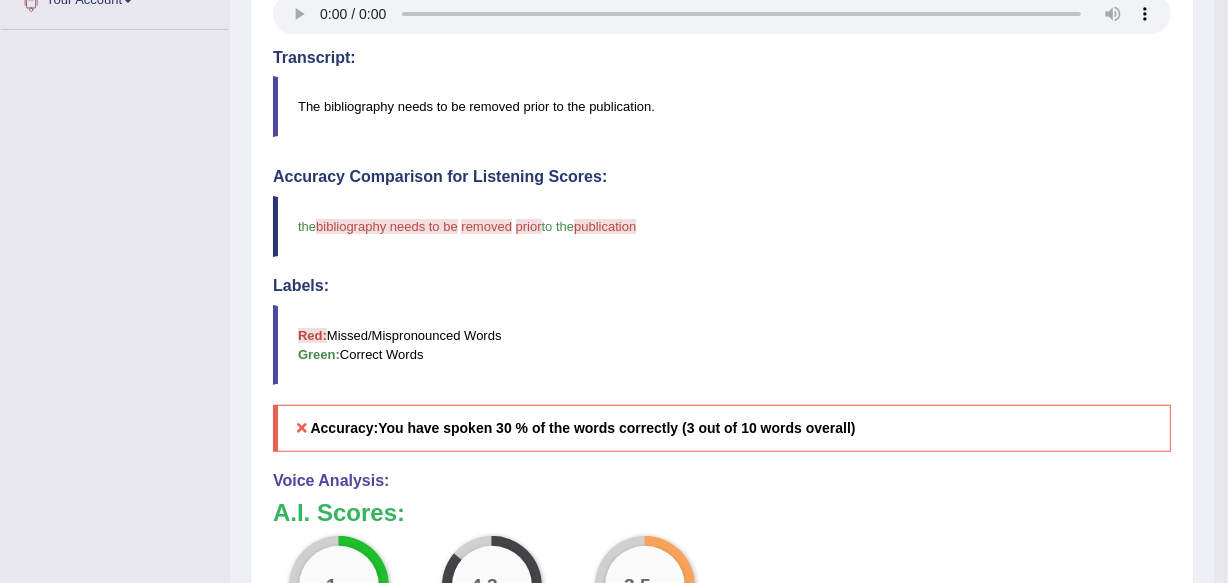 scroll, scrollTop: 396, scrollLeft: 0, axis: vertical 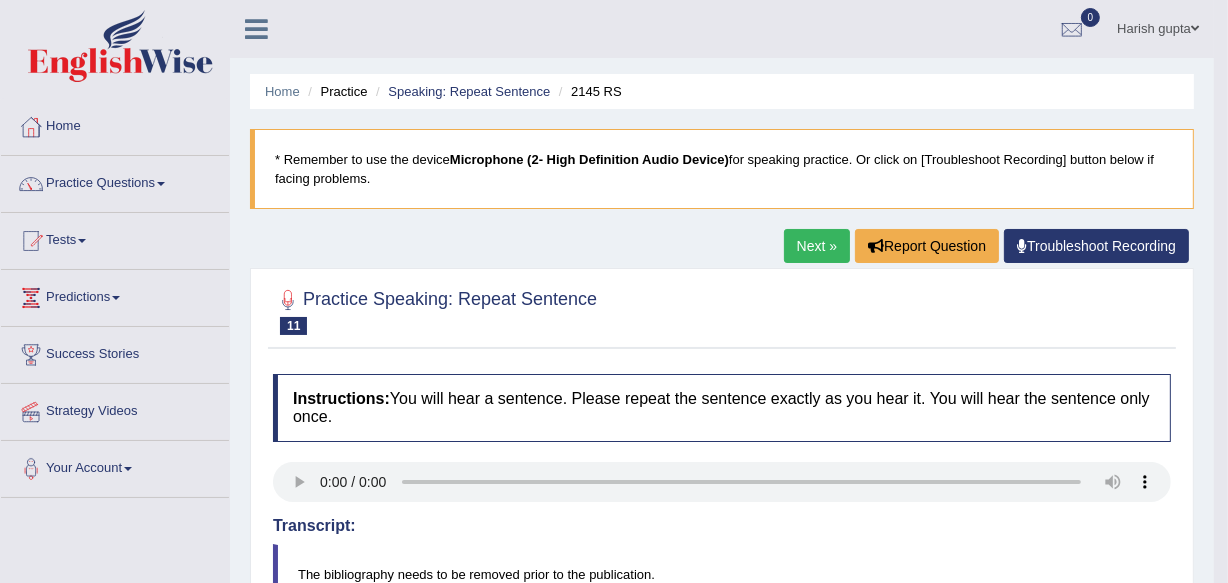 click on "Next »" at bounding box center (817, 246) 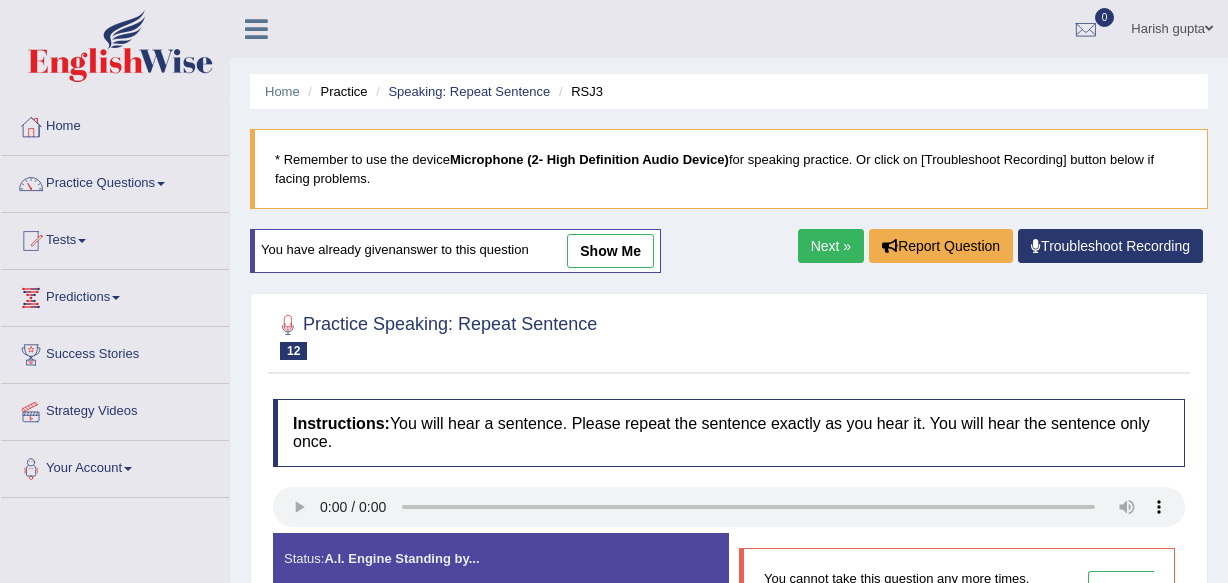 scroll, scrollTop: 0, scrollLeft: 0, axis: both 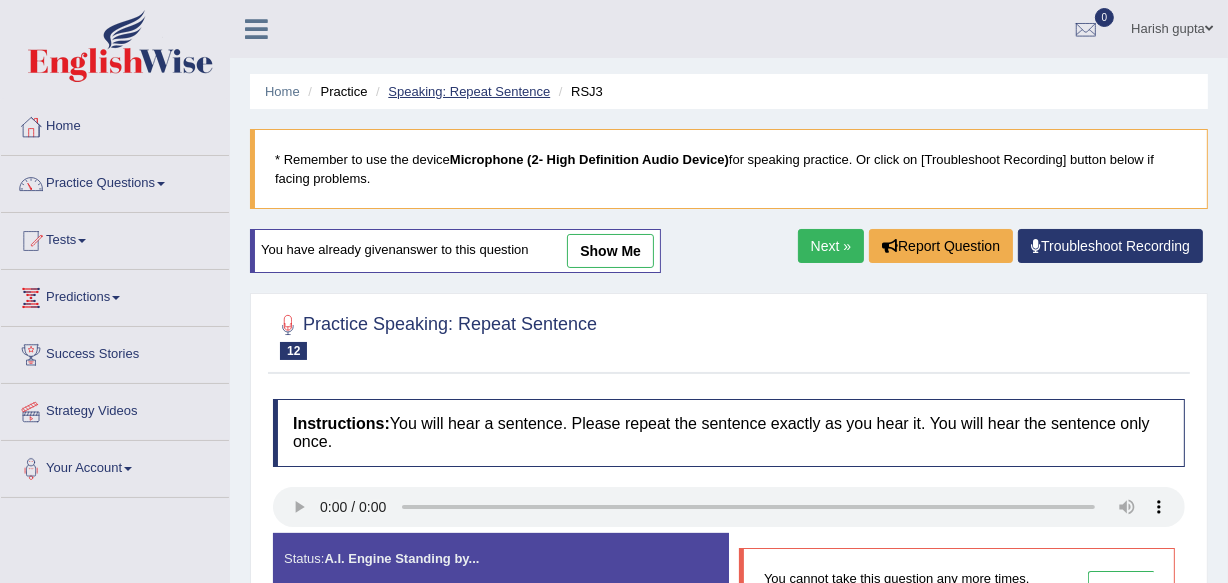 click on "Speaking: Repeat Sentence" at bounding box center (469, 91) 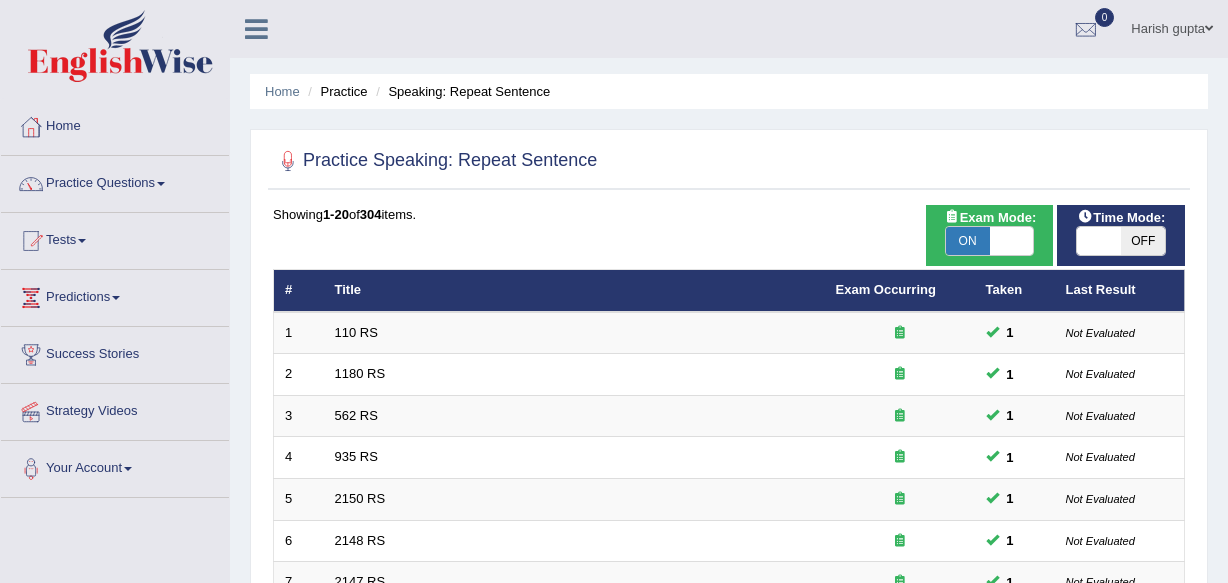 scroll, scrollTop: 0, scrollLeft: 0, axis: both 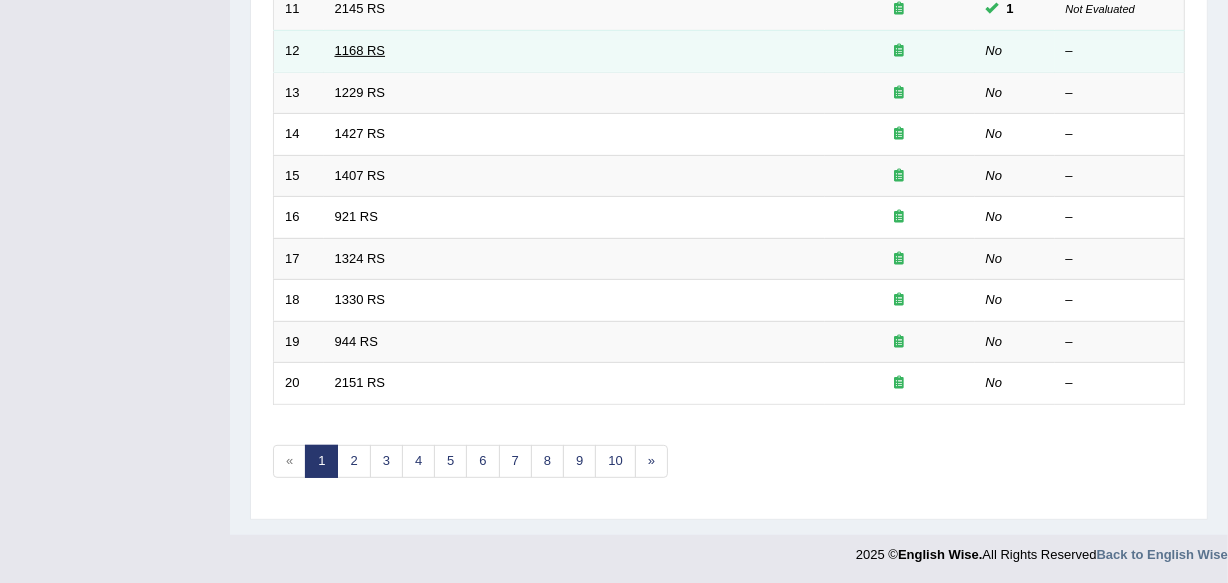click on "1168 RS" at bounding box center (360, 50) 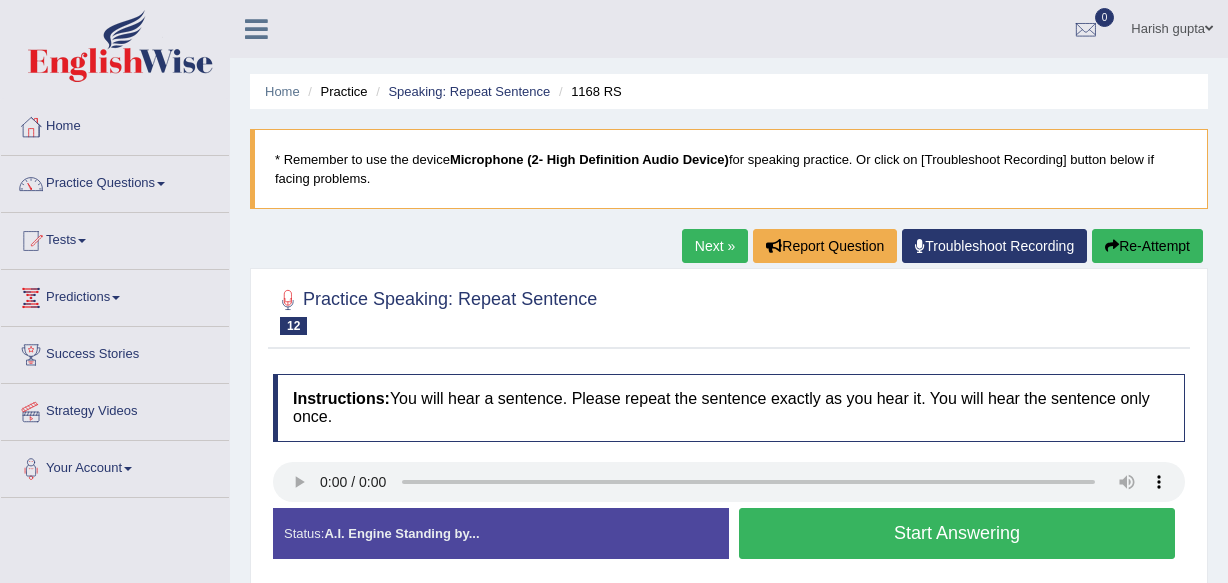 scroll, scrollTop: 0, scrollLeft: 0, axis: both 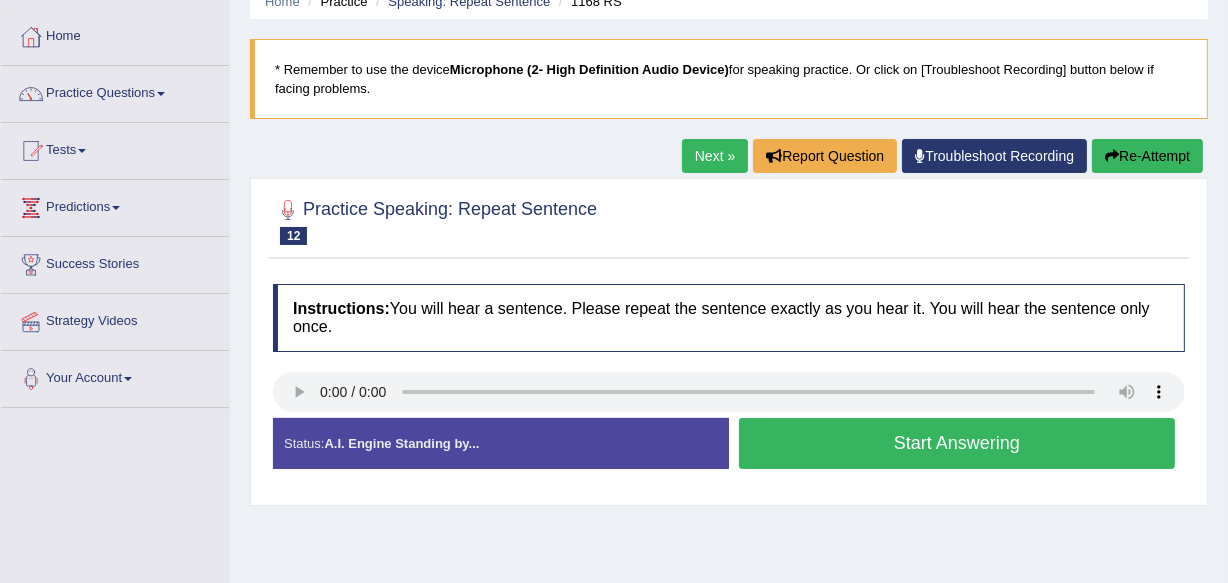 click at bounding box center (729, 220) 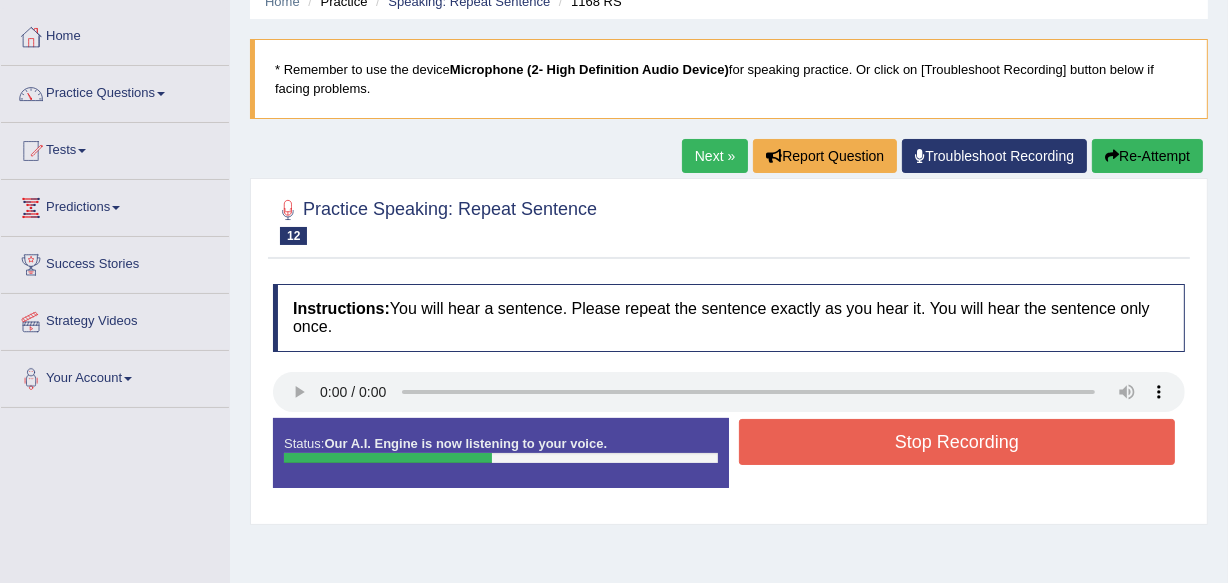 click on "Stop Recording" at bounding box center (957, 442) 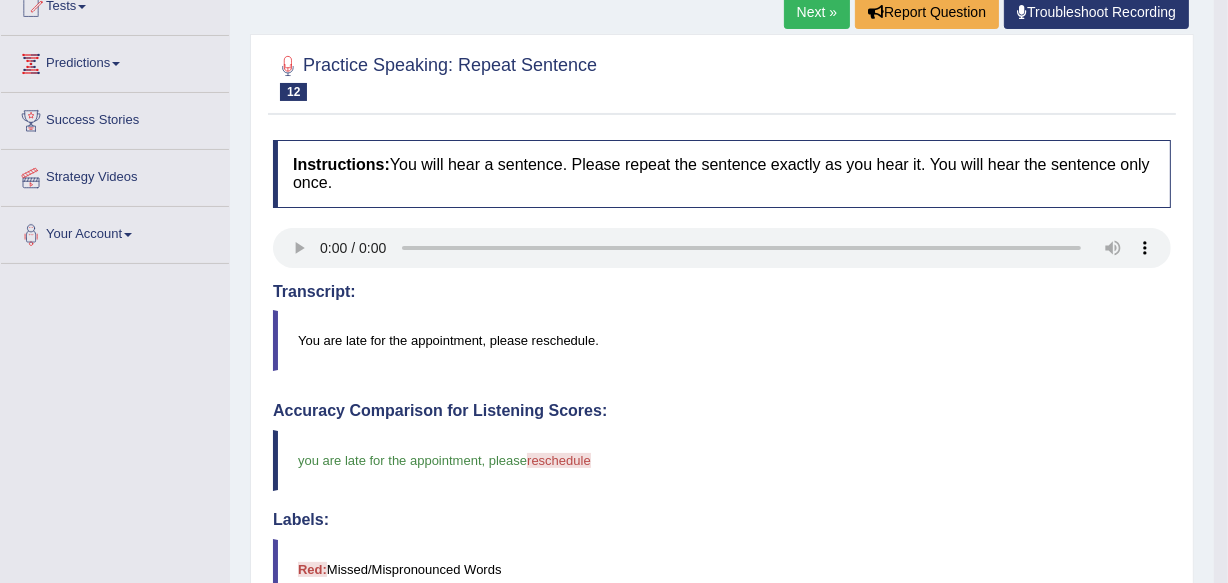 scroll, scrollTop: 214, scrollLeft: 0, axis: vertical 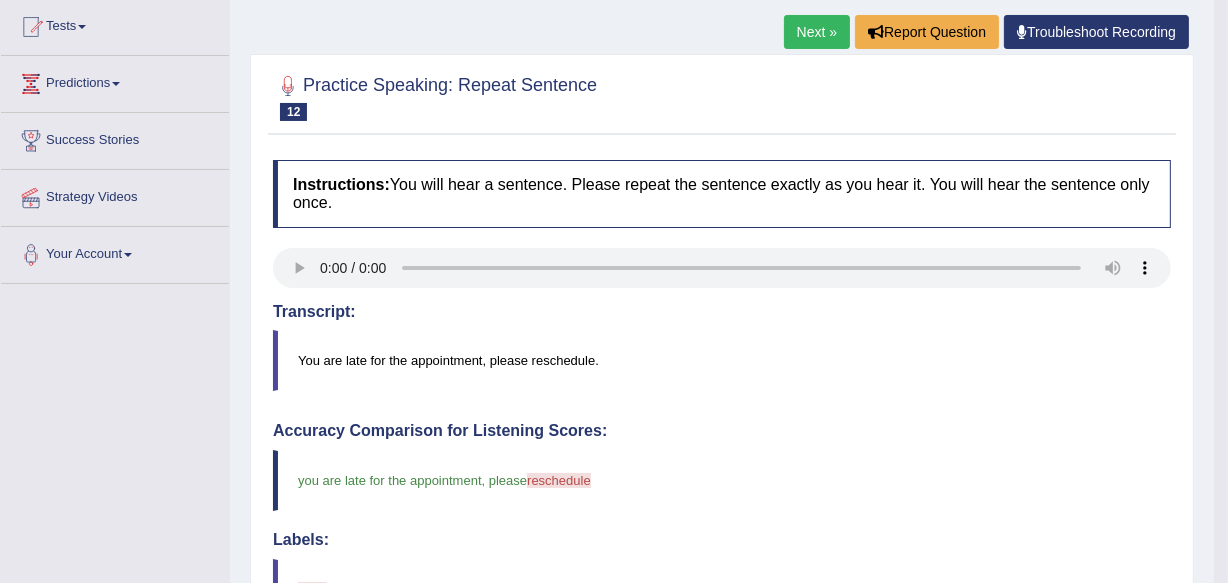 click on "Next »" at bounding box center [817, 32] 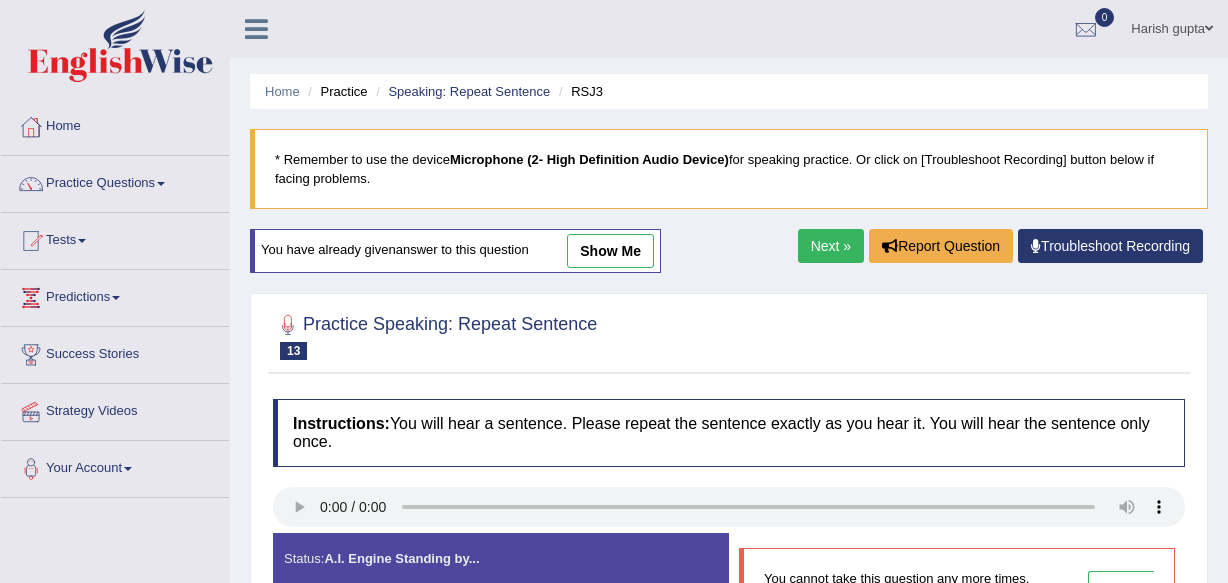 scroll, scrollTop: 0, scrollLeft: 0, axis: both 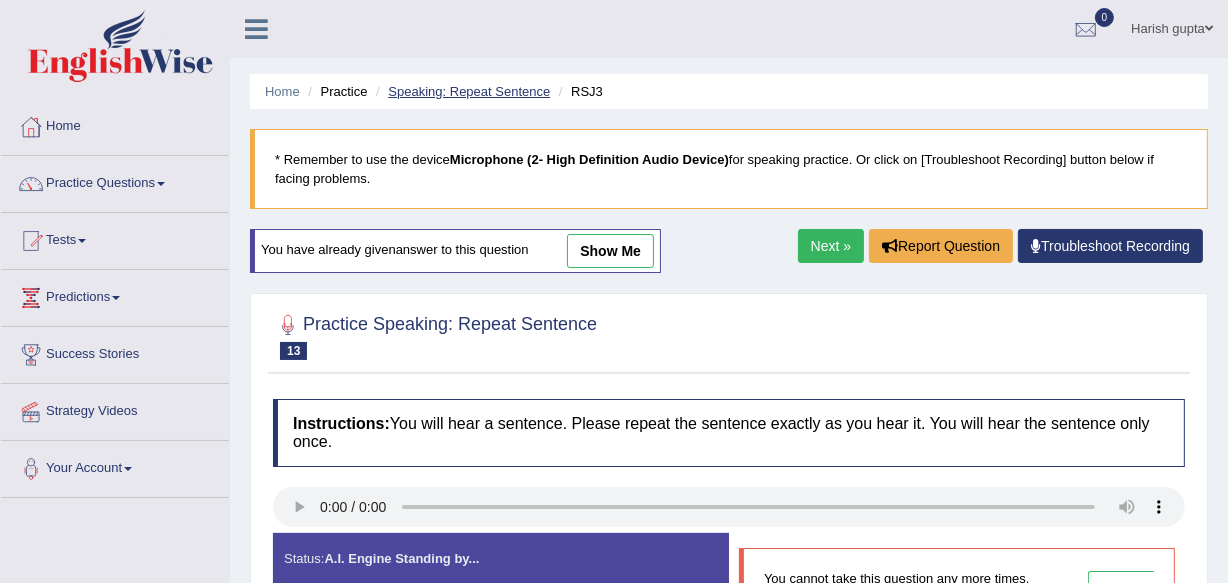click on "Speaking: Repeat Sentence" at bounding box center (469, 91) 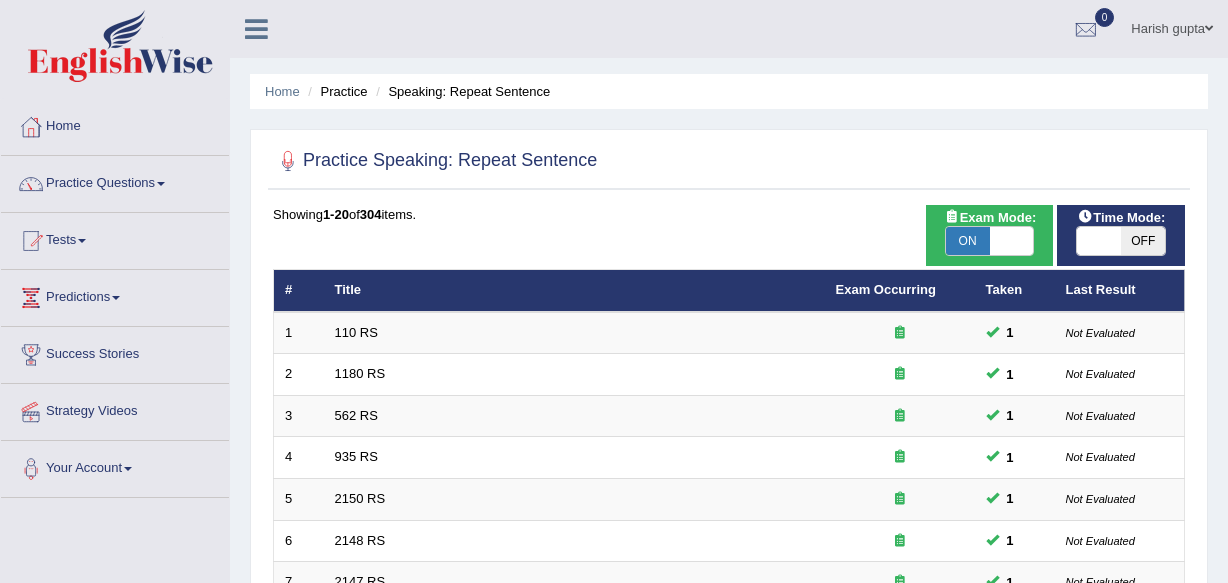 scroll, scrollTop: 0, scrollLeft: 0, axis: both 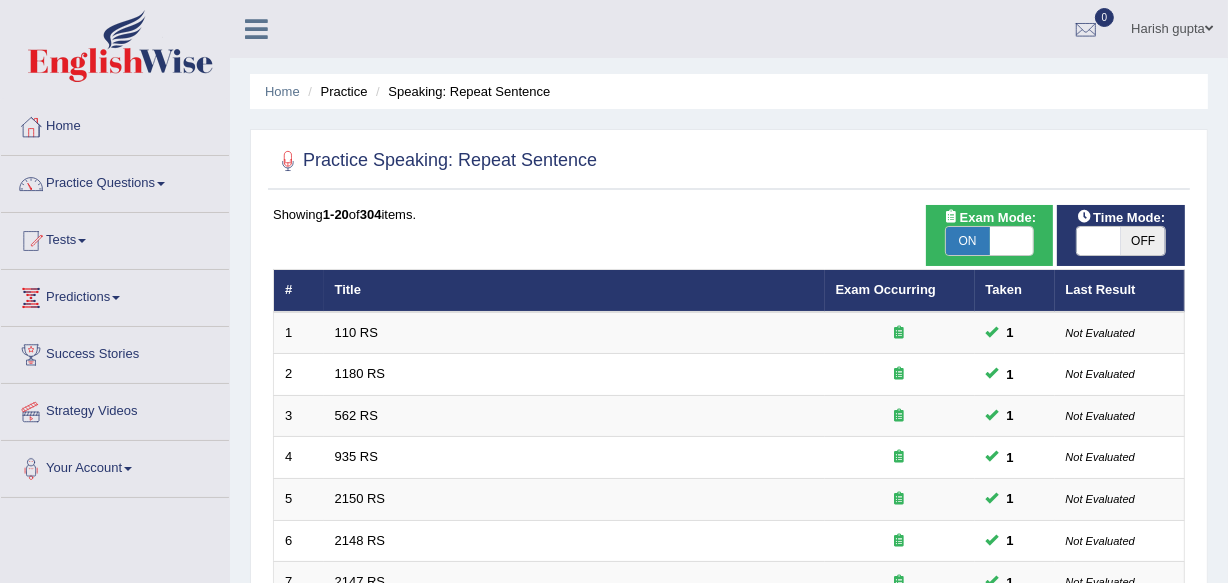 click on "Exam Occurring" at bounding box center [900, 291] 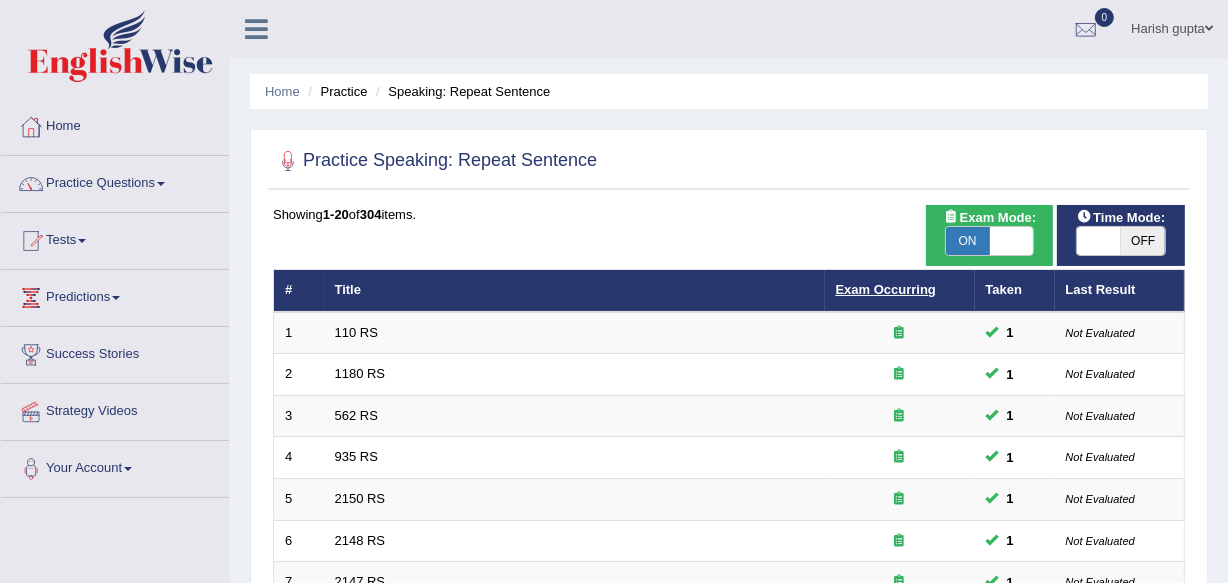 click on "Exam Occurring" at bounding box center [886, 289] 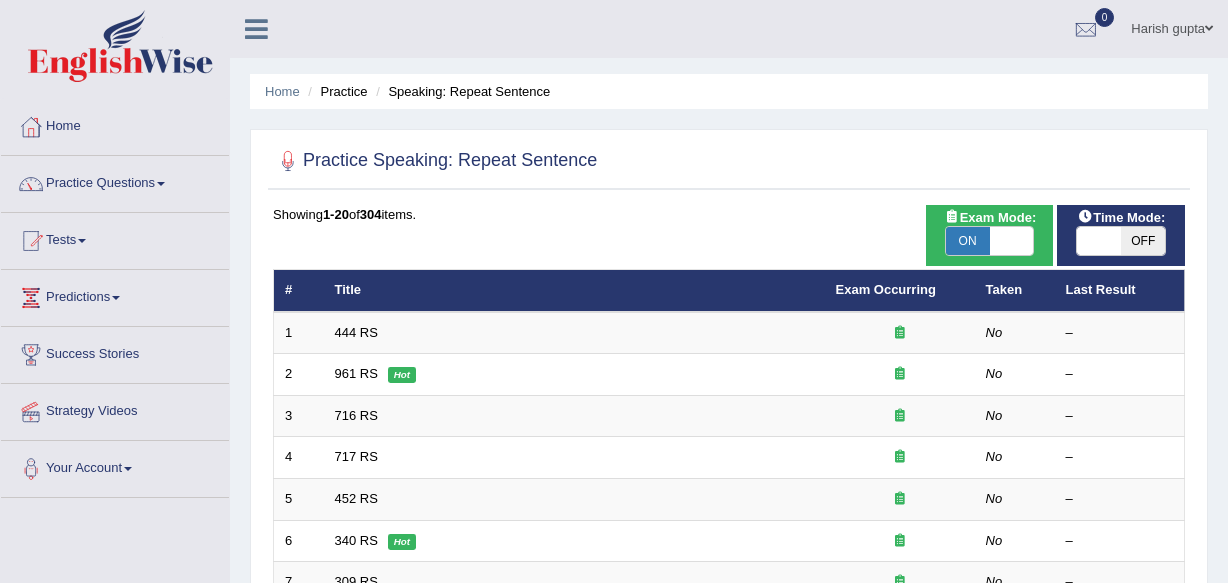 scroll, scrollTop: 0, scrollLeft: 0, axis: both 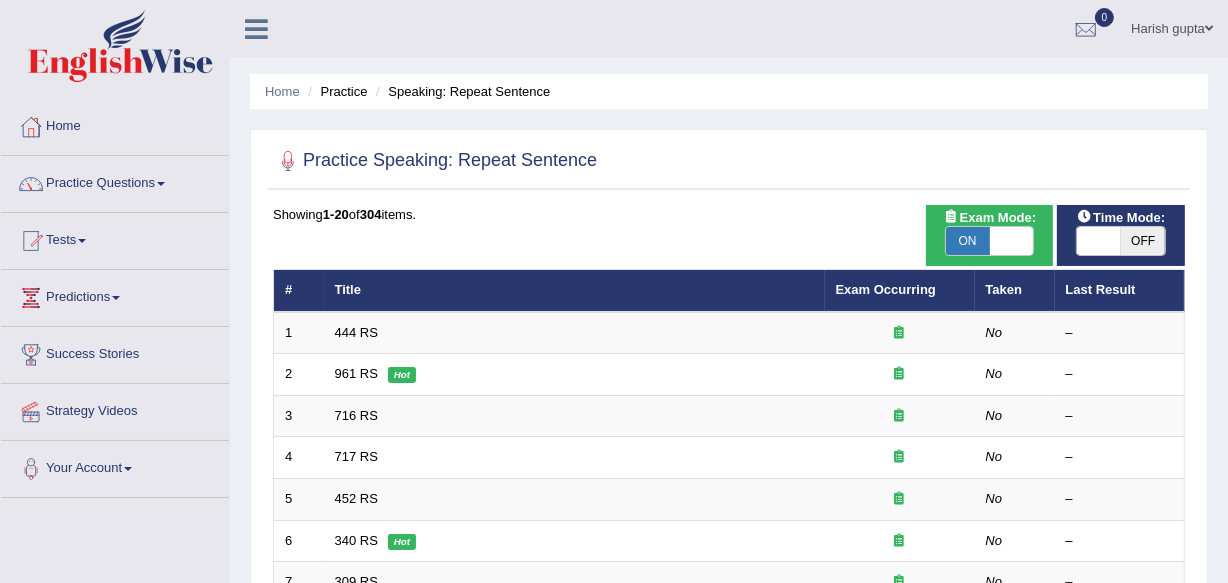 click on "Practice Questions" at bounding box center [115, 181] 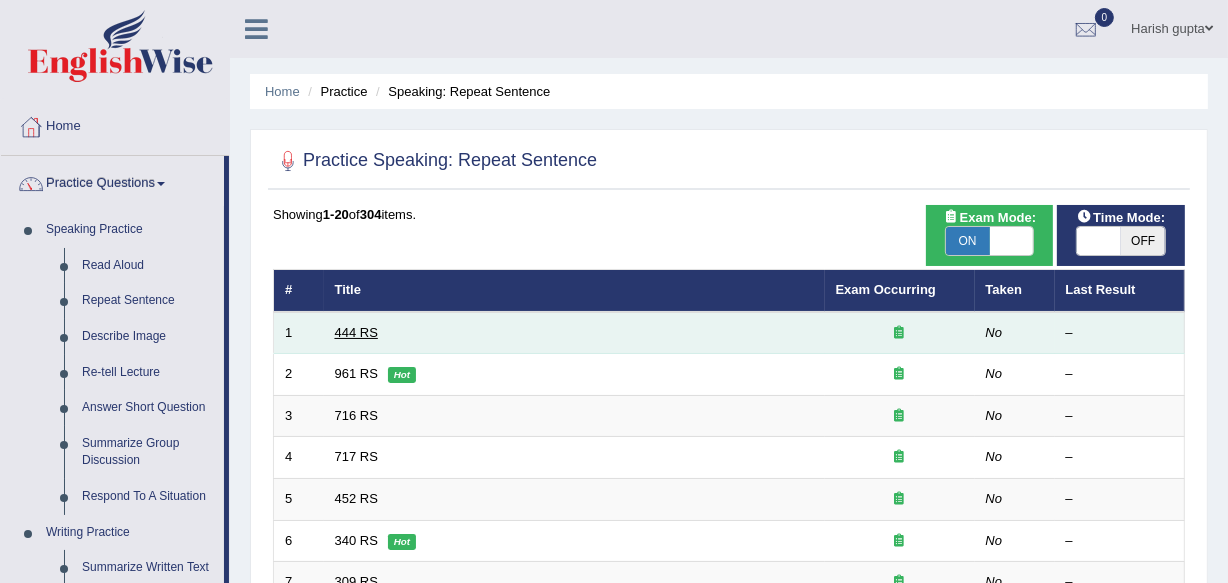 click on "444 RS" at bounding box center [356, 332] 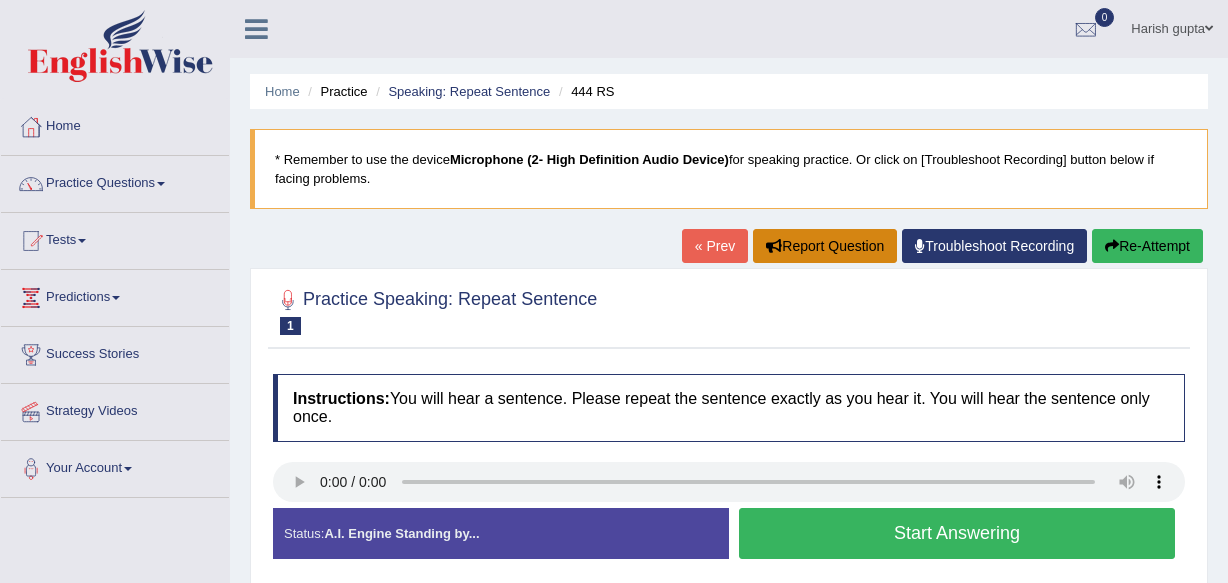 scroll, scrollTop: 0, scrollLeft: 0, axis: both 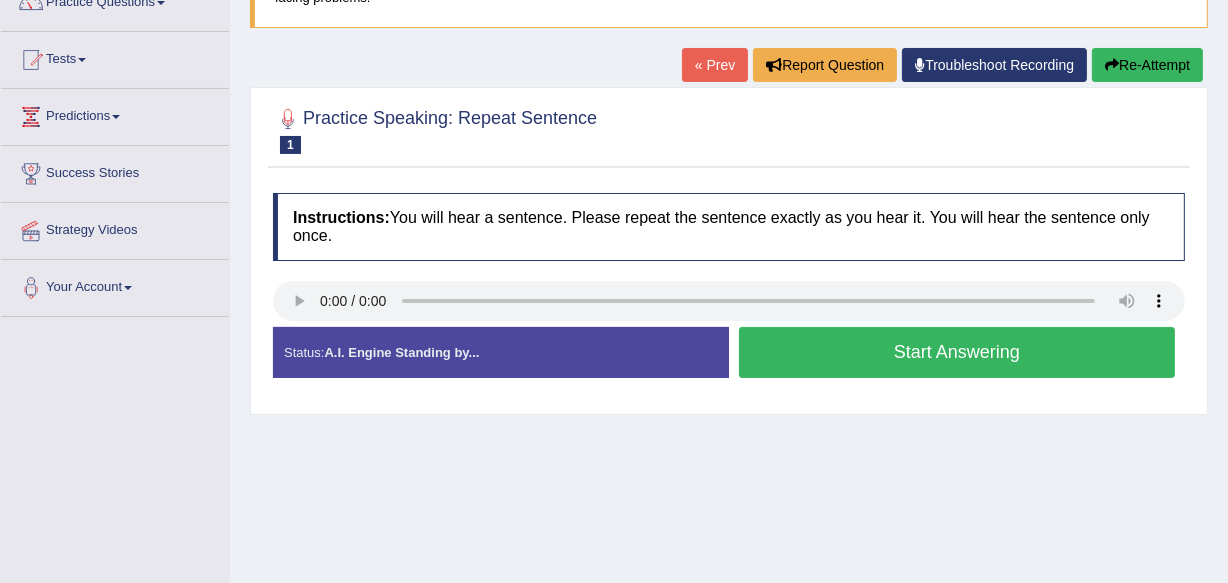 click on "Practice Speaking: Repeat Sentence
1
444 RS" at bounding box center (729, 133) 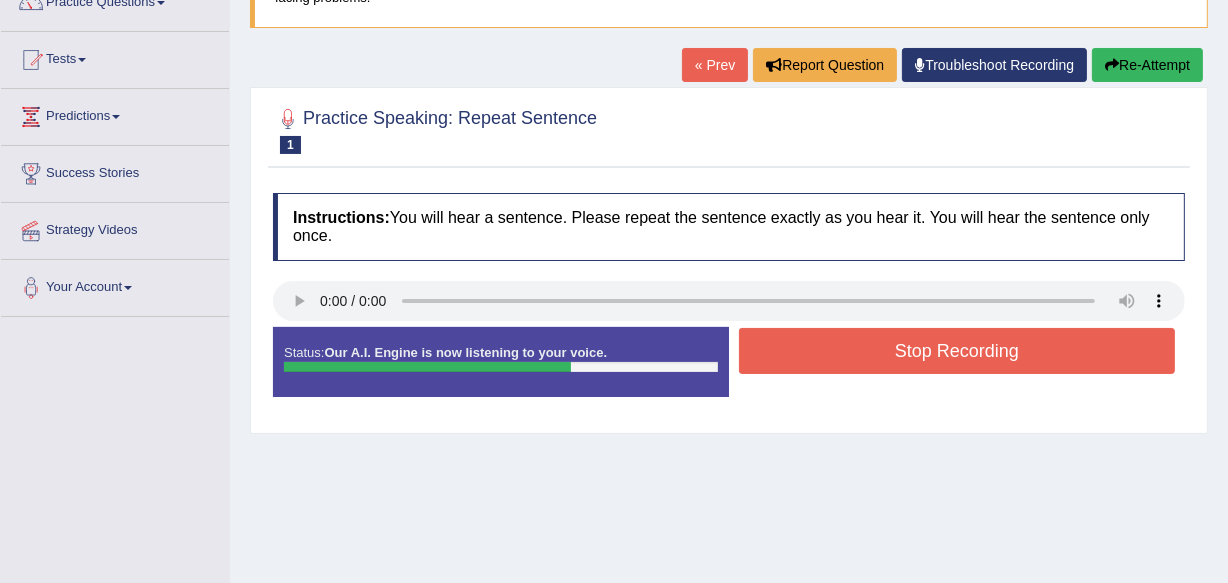 click on "Re-Attempt" at bounding box center (1147, 65) 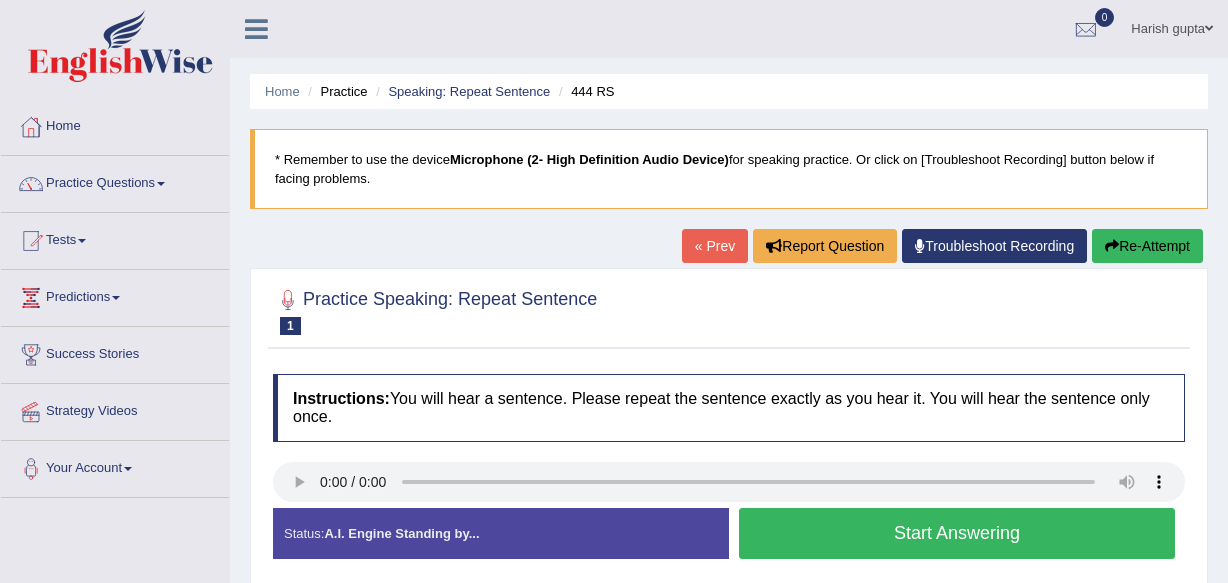 scroll, scrollTop: 181, scrollLeft: 0, axis: vertical 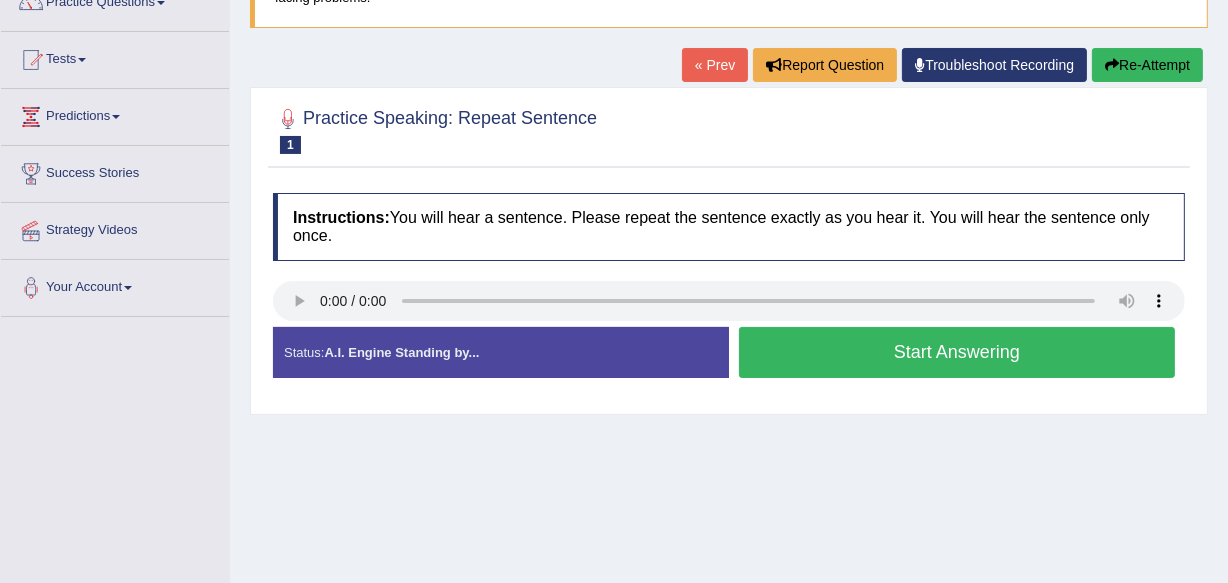 click on "Home
Practice
Speaking: Repeat Sentence
444 RS
* Remember to use the device  Microphone (2- High Definition Audio Device)  for speaking practice. Or click on [Troubleshoot Recording] button below if facing problems.
« Prev  Report Question  Troubleshoot Recording  Re-Attempt
Practice Speaking: Repeat Sentence
1
444 RS
Instructions:  You will hear a sentence. Please repeat the sentence exactly as you hear it. You will hear the sentence only once.
Transcript: A demonstrated ability to write clear, correct and concise English is bigotry. Created with Highcharts 7.1.2 Too low Too high Time Pitch meter: 0 2.5 5 7.5 10 Created with Highcharts 7.1.2 Great Too slow Too fast Time Speech pace meter: 0 10 20 30 40 Accuracy Comparison for Listening Scores: Labels:
Red:  Missed/Mispronounced Words
Green:" at bounding box center [729, 319] 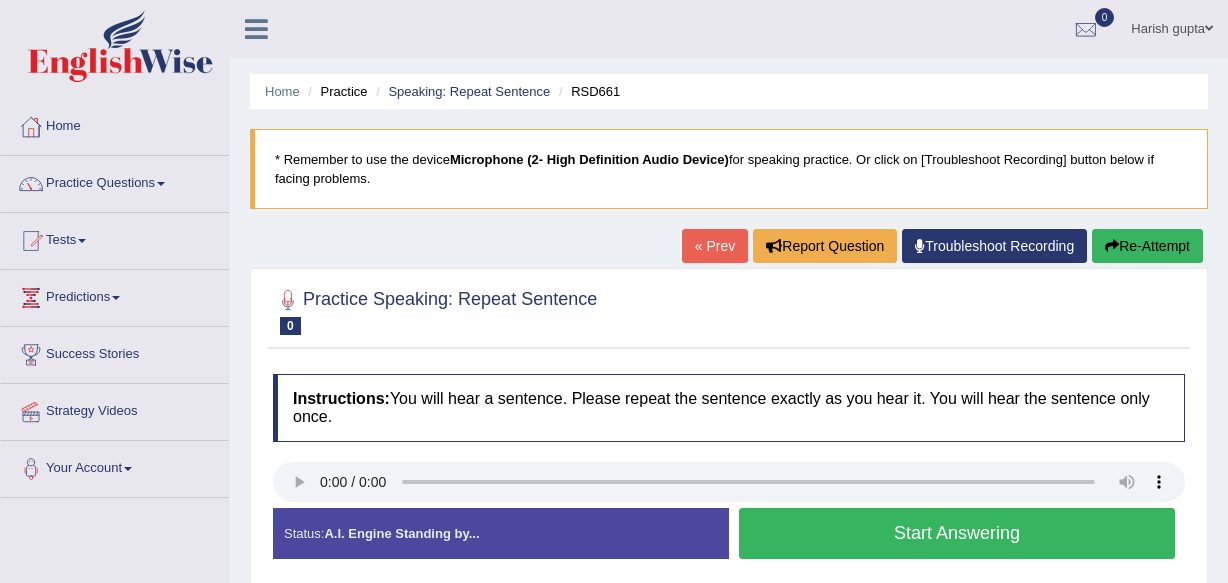 scroll, scrollTop: 0, scrollLeft: 0, axis: both 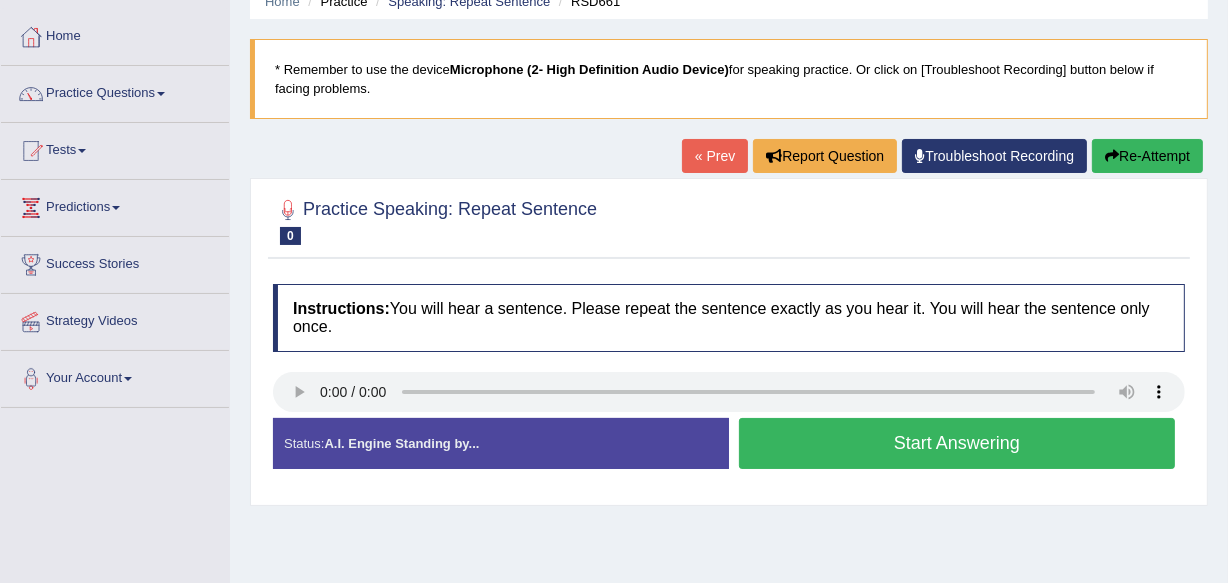 click on "« Prev" at bounding box center [715, 156] 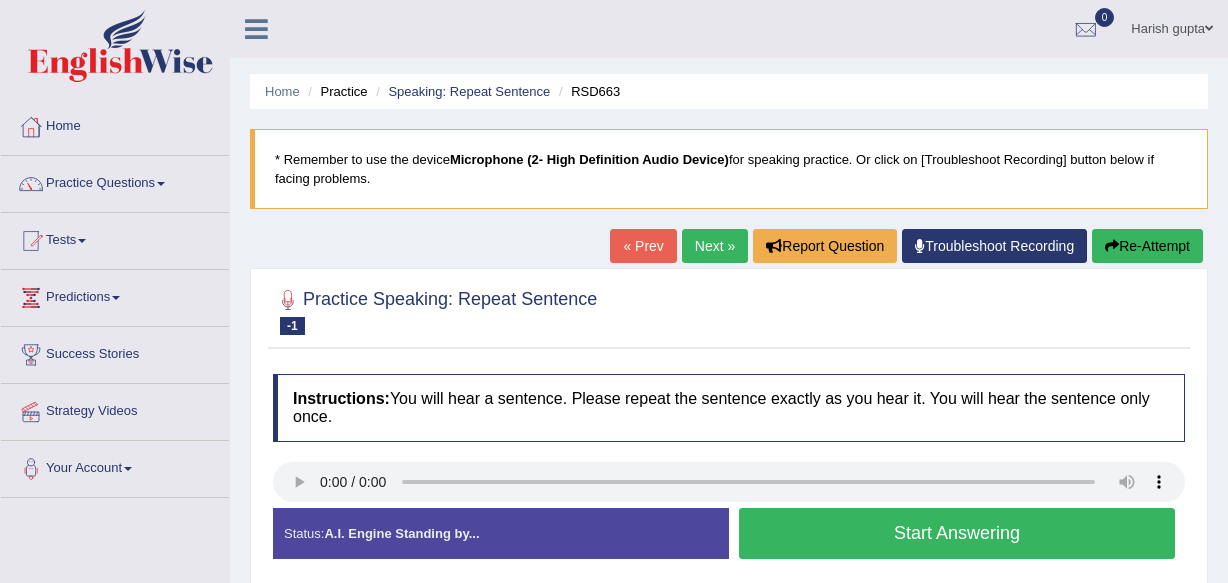 scroll, scrollTop: 0, scrollLeft: 0, axis: both 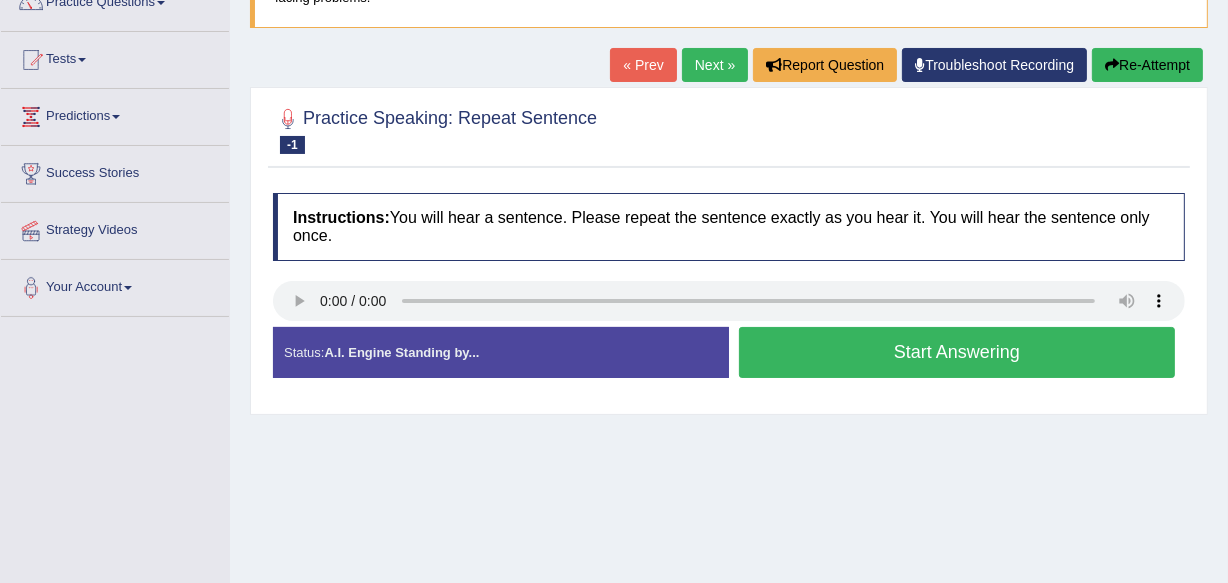 click on "Status:  A.I. Engine Standing by... Start Answering Stop Recording" at bounding box center [729, 362] 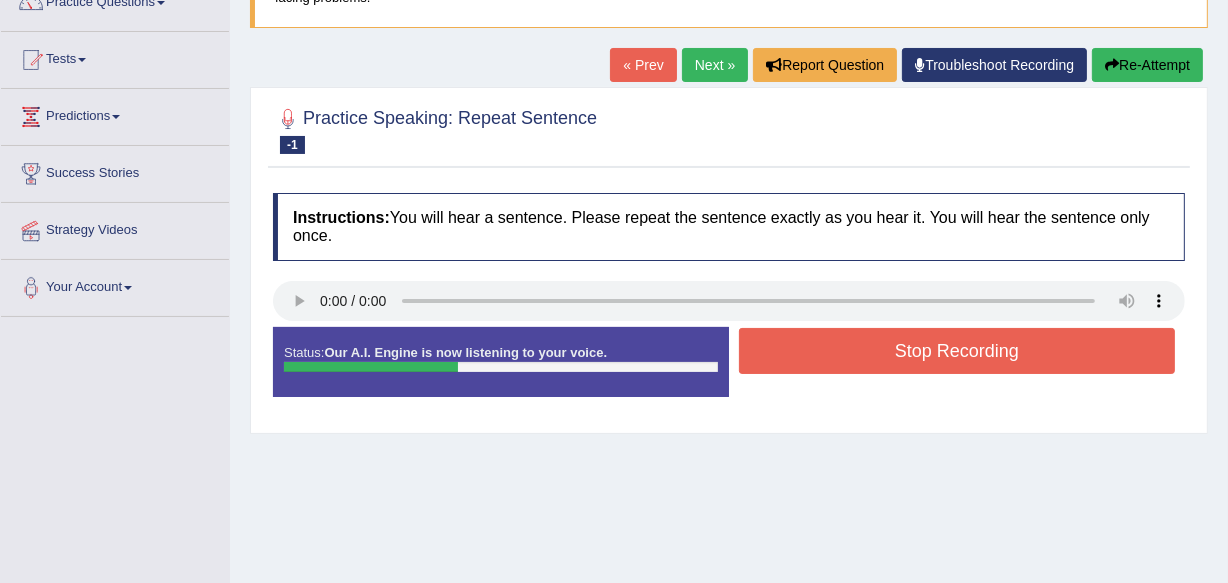 click on "Stop Recording" at bounding box center [957, 351] 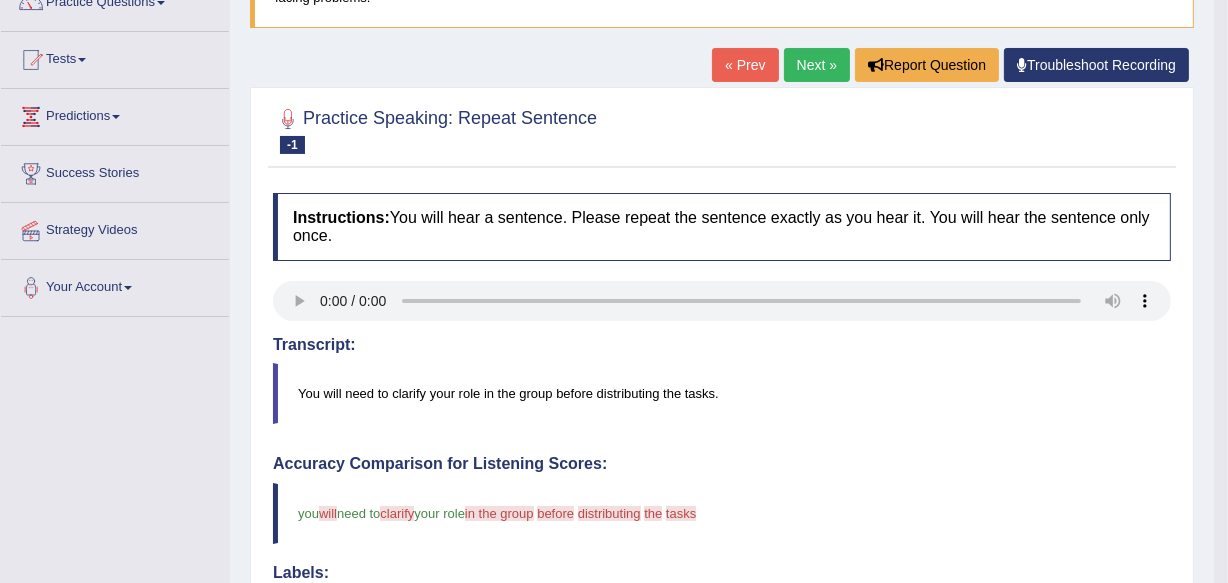 click on "You will need to clarify your role in the group before distributing the tasks." at bounding box center [722, 393] 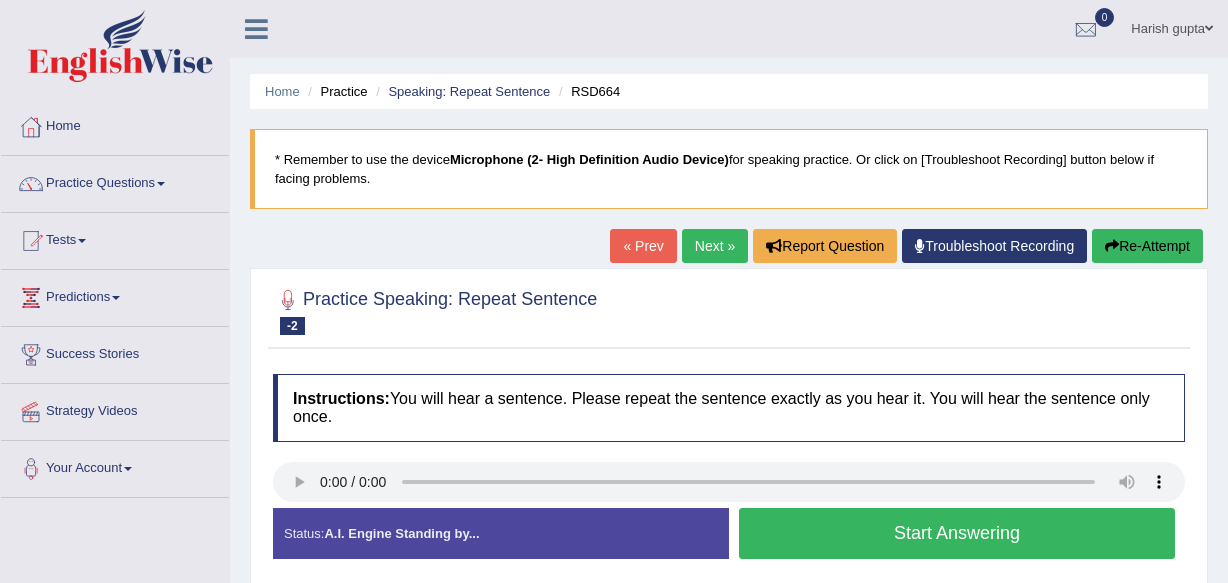 scroll, scrollTop: 0, scrollLeft: 0, axis: both 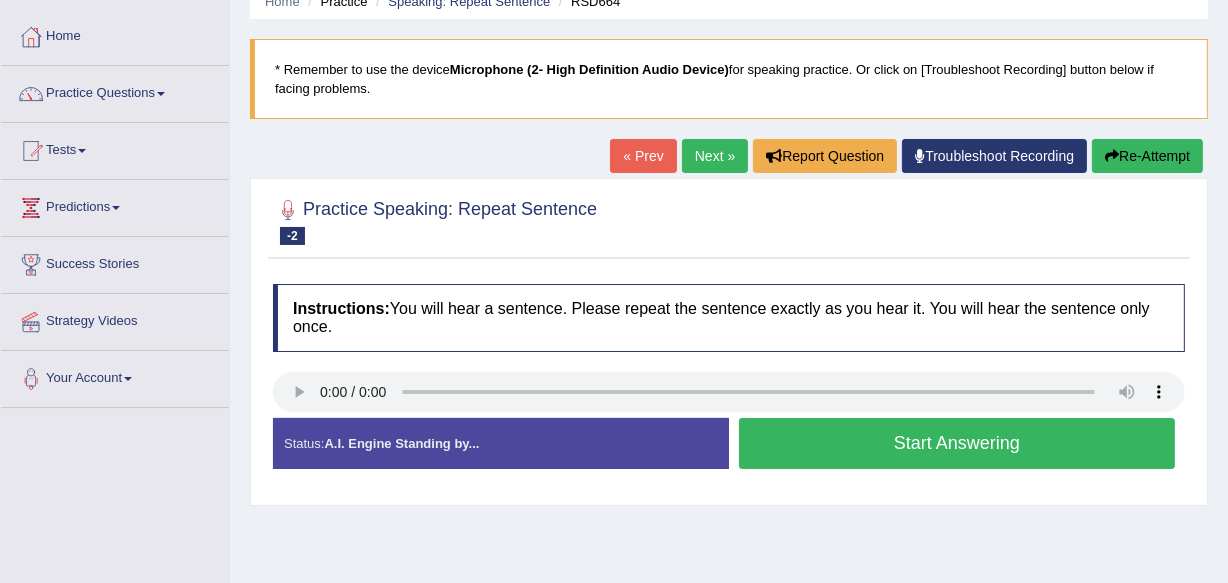 click on "Instructions:  You will hear a sentence. Please repeat the sentence exactly as you hear it. You will hear the sentence only once." at bounding box center [729, 317] 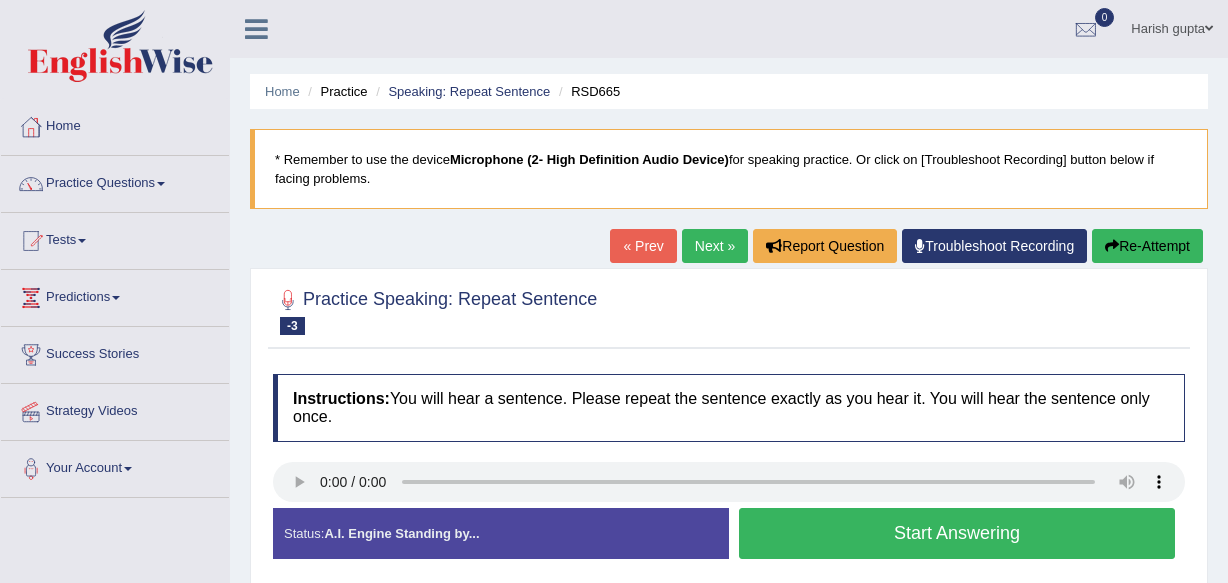 scroll, scrollTop: 0, scrollLeft: 0, axis: both 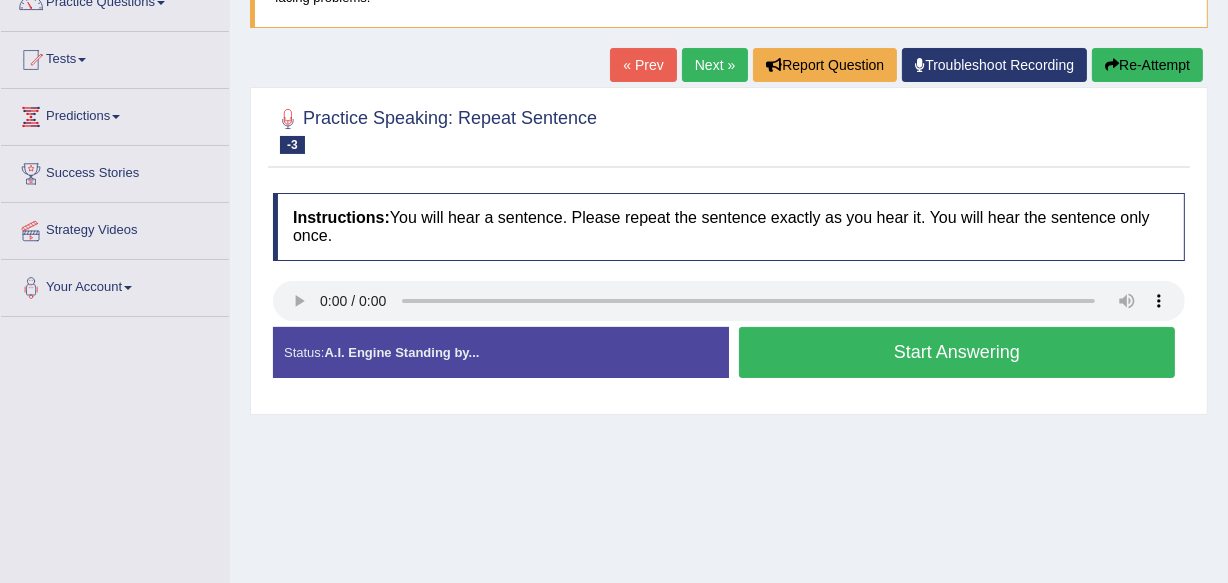 click on "Home
Practice
Speaking: Repeat Sentence
[ID]
* Remember to use the device  Microphone (2- High Definition Audio Device)  for speaking practice. Or click on [Troubleshoot Recording] button below if facing problems.
« Prev Next »  Report Question  Troubleshoot Recording  Re-Attempt
Practice Speaking: Repeat Sentence
-3
[ID]
Instructions:  You will hear a sentence. Please repeat the sentence exactly as you hear it. You will hear the sentence only once.
Transcript: We do not collect personal data without your knowledge or consent. Created with Highcharts 7.1.2 Too low Too high Time Pitch meter: 0 2.5 5 7.5 10 Created with Highcharts 7.1.2 Great Too slow Too fast Time Speech pace meter: 0 10 20 30 40 Accuracy Comparison for Listening Scores: Labels:
Red:  Missed/Mispronounced Words
Green:" at bounding box center [729, 319] 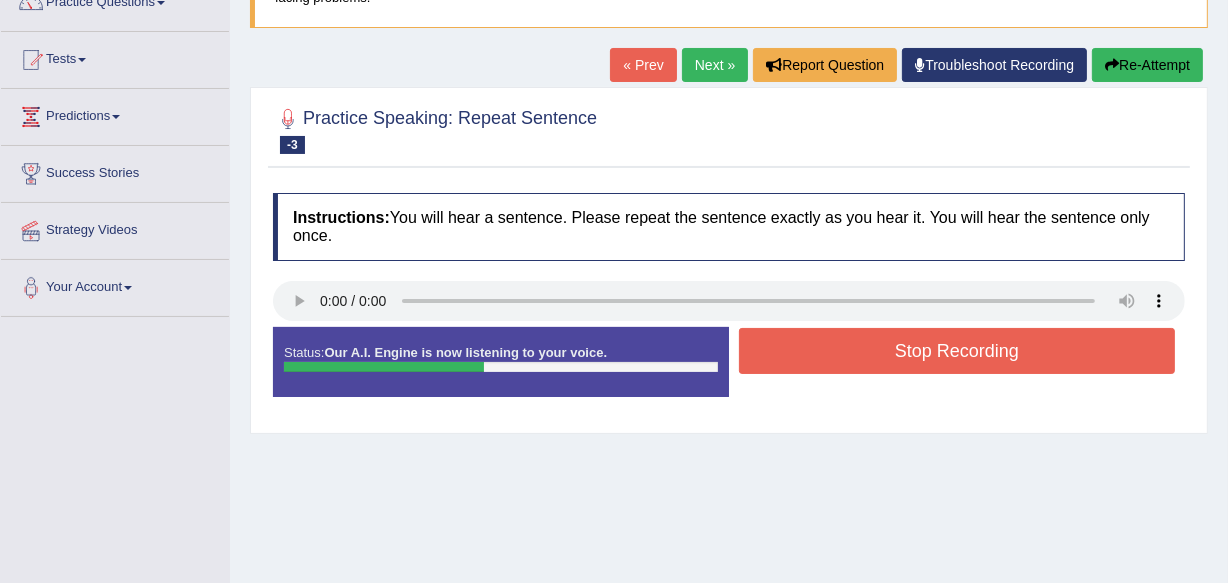 click on "Stop Recording" at bounding box center (957, 351) 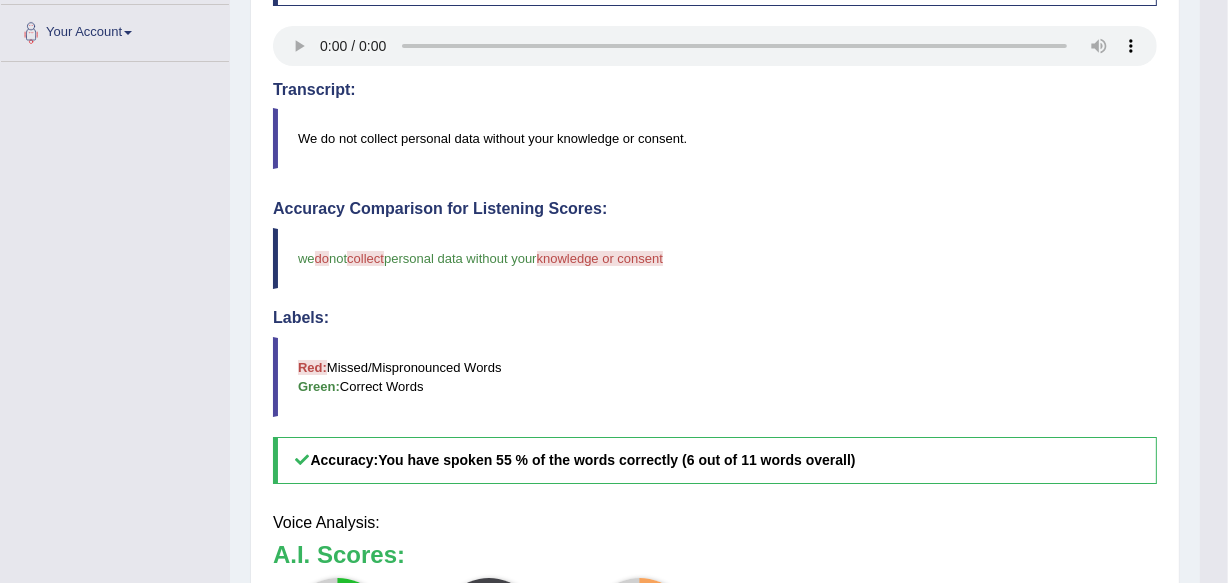 scroll, scrollTop: 454, scrollLeft: 0, axis: vertical 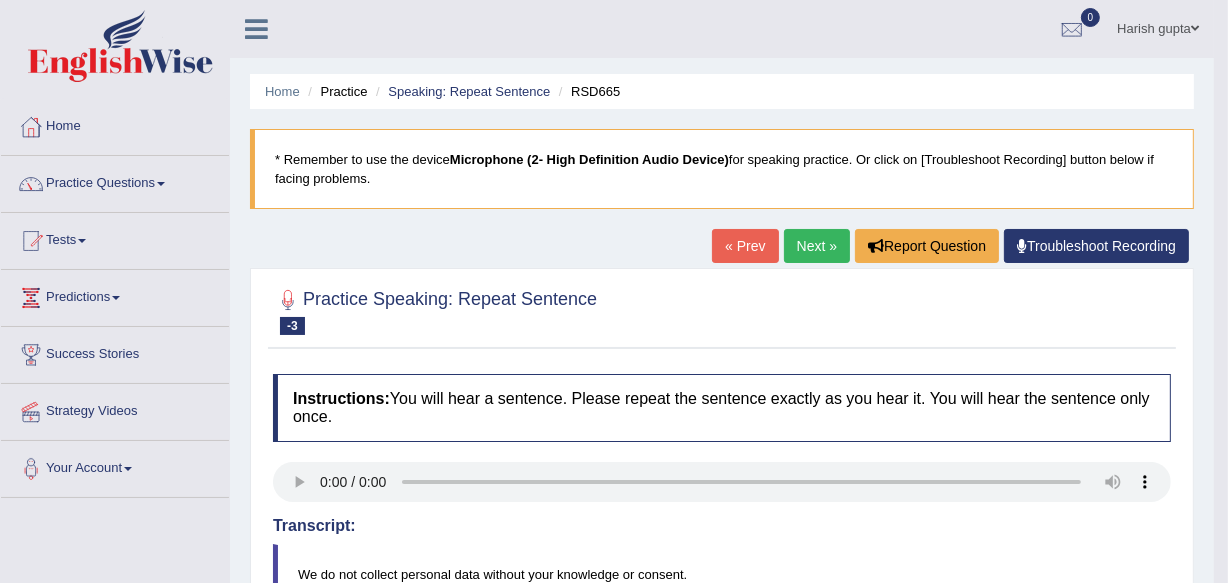 click on "« Prev" at bounding box center (745, 246) 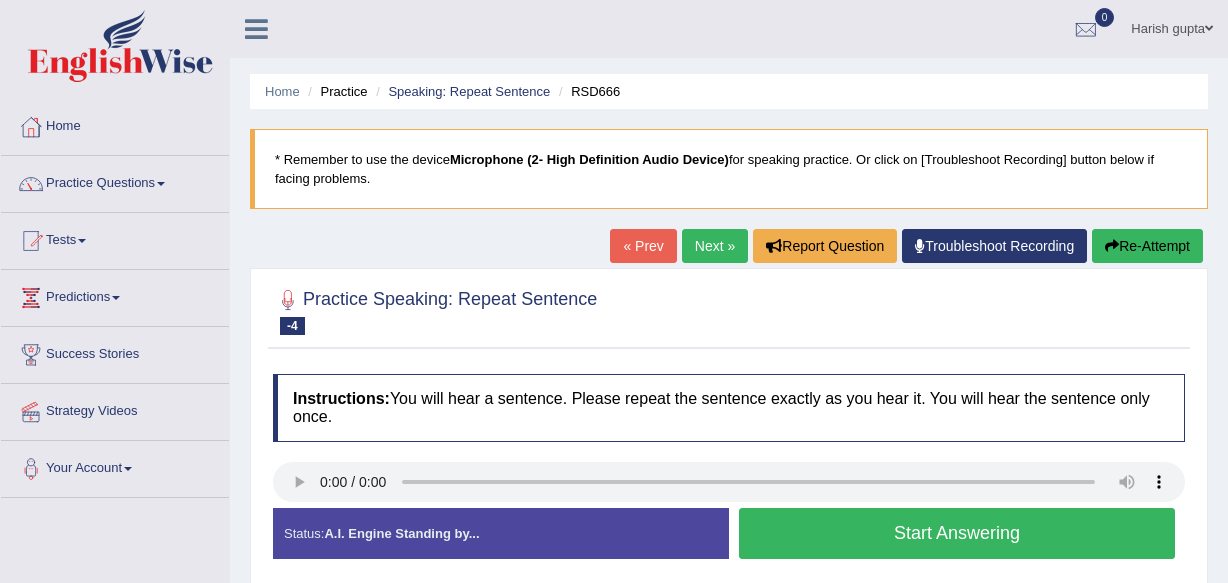 scroll, scrollTop: 0, scrollLeft: 0, axis: both 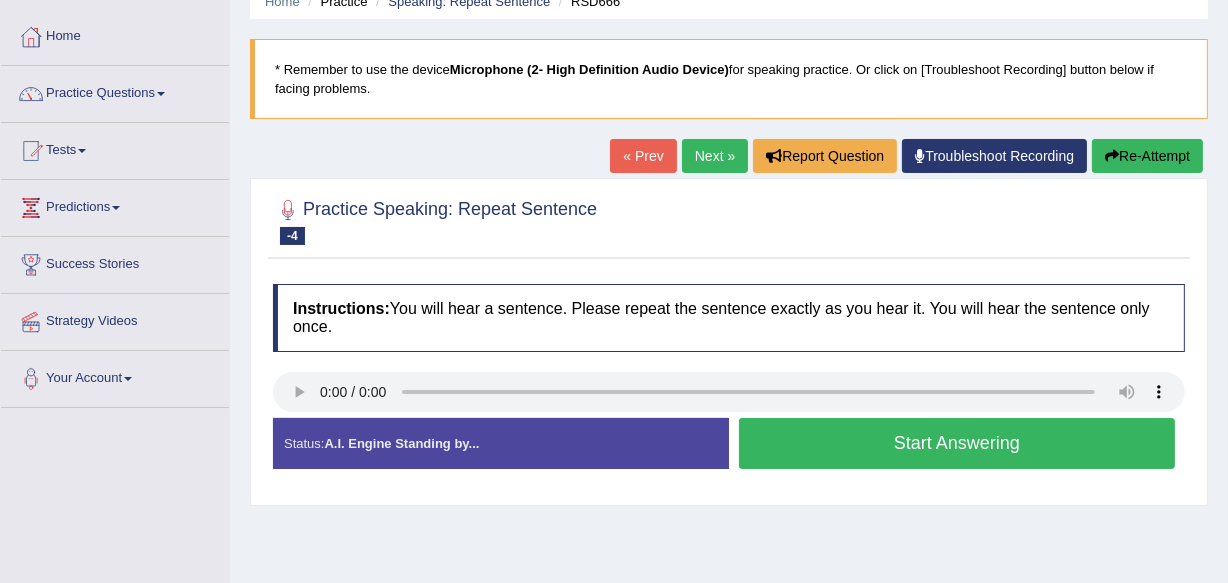 click on "Practice Speaking: Repeat Sentence
-4
[PRODUCT_CODE]
Instructions:  You will hear a sentence. Please repeat the sentence exactly as you hear it. You will hear the sentence only once.
Transcript: Numerous allegations were made in the press before the case went to court. Created with Highcharts 7.1.2 Too low Too high Time Pitch meter: 0 2.5 5 7.5 10 Created with Highcharts 7.1.2 Great Too slow Too fast Time Speech pace meter: 0 10 20 30 40 Accuracy Comparison for Listening Scores: Labels:
Red:  Missed/Mispronounced Words
Green:  Correct Words
Accuracy:  Voice Analysis: Your Response: Status:  A.I. Engine Standing by... Start Answering Stop Recording" at bounding box center (729, 341) 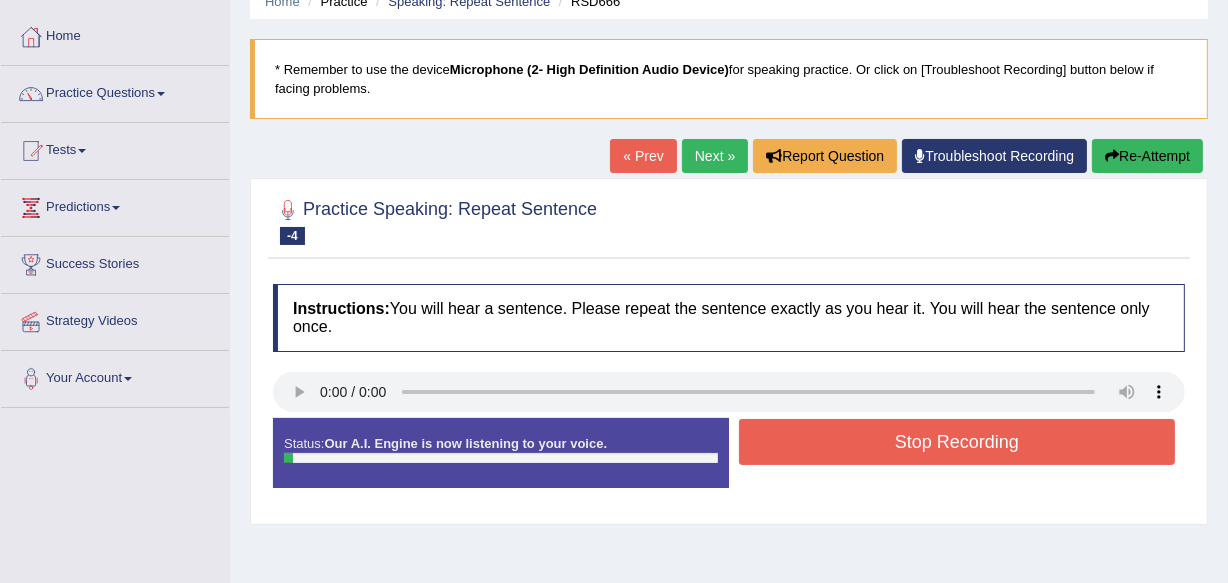 click on "Stop Recording" at bounding box center (957, 442) 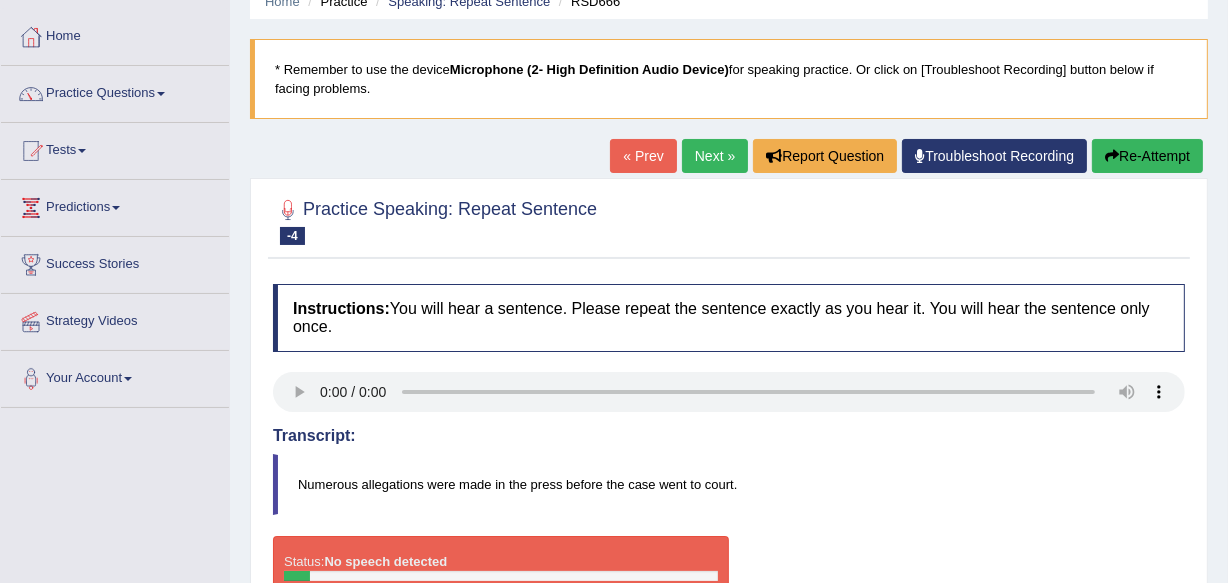 click on "« Prev" at bounding box center [643, 156] 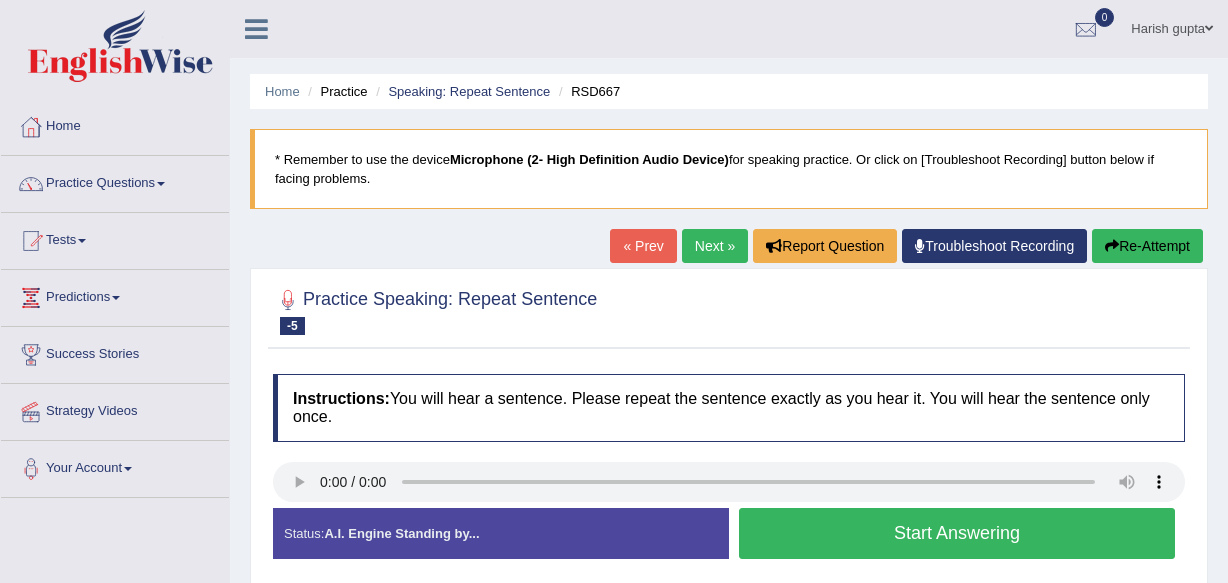 scroll, scrollTop: 0, scrollLeft: 0, axis: both 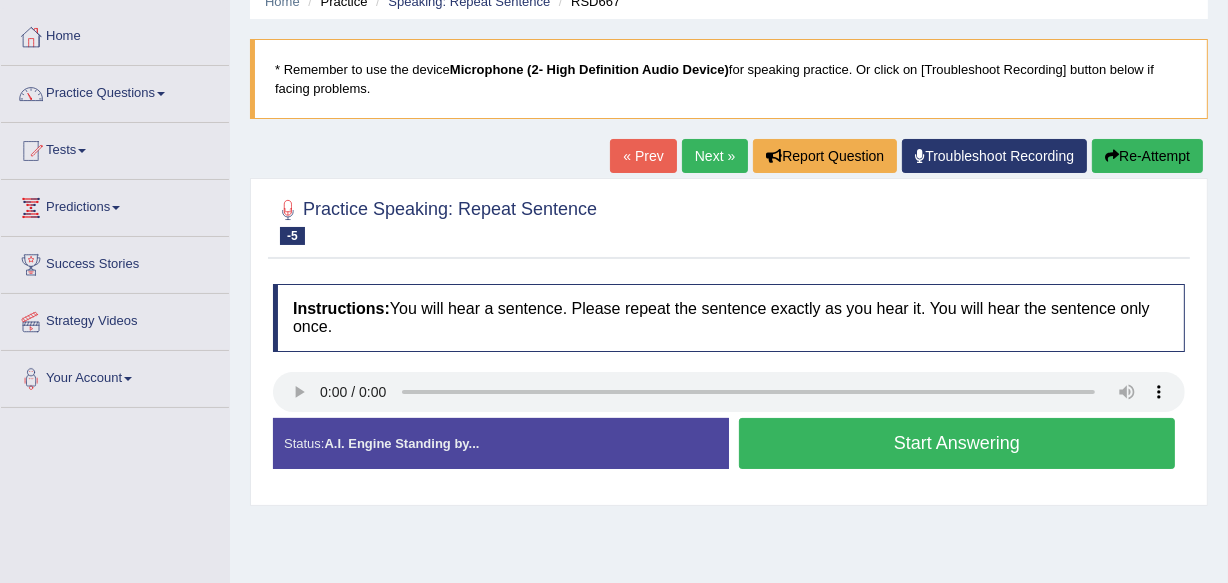 click on "Instructions:  You will hear a sentence. Please repeat the sentence exactly as you hear it. You will hear the sentence only once." at bounding box center [729, 317] 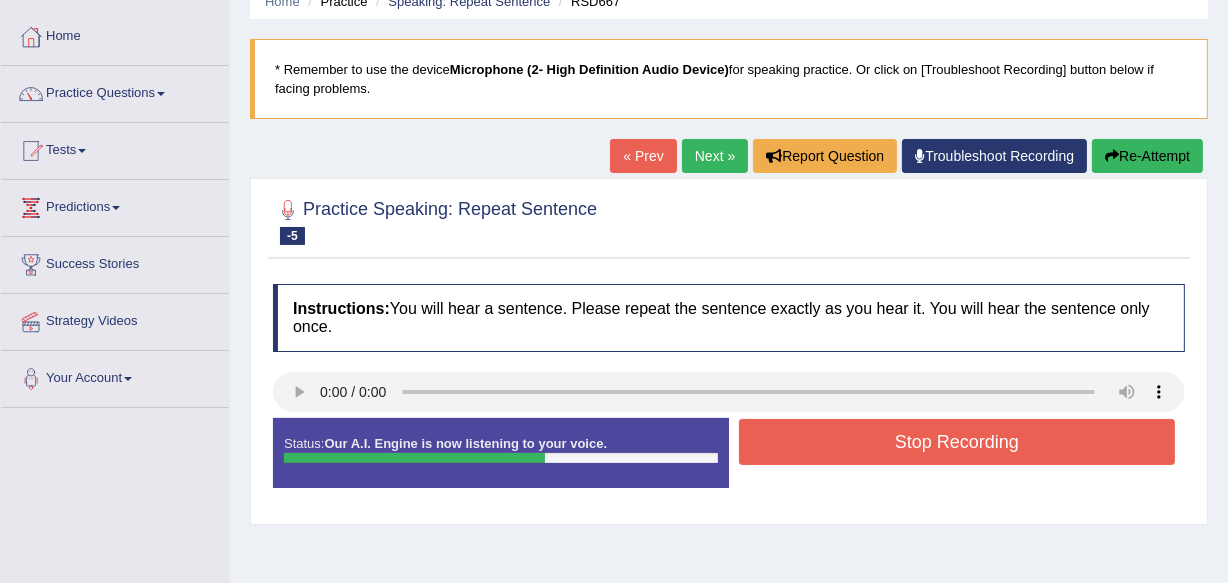 click on "Stop Recording" at bounding box center [957, 442] 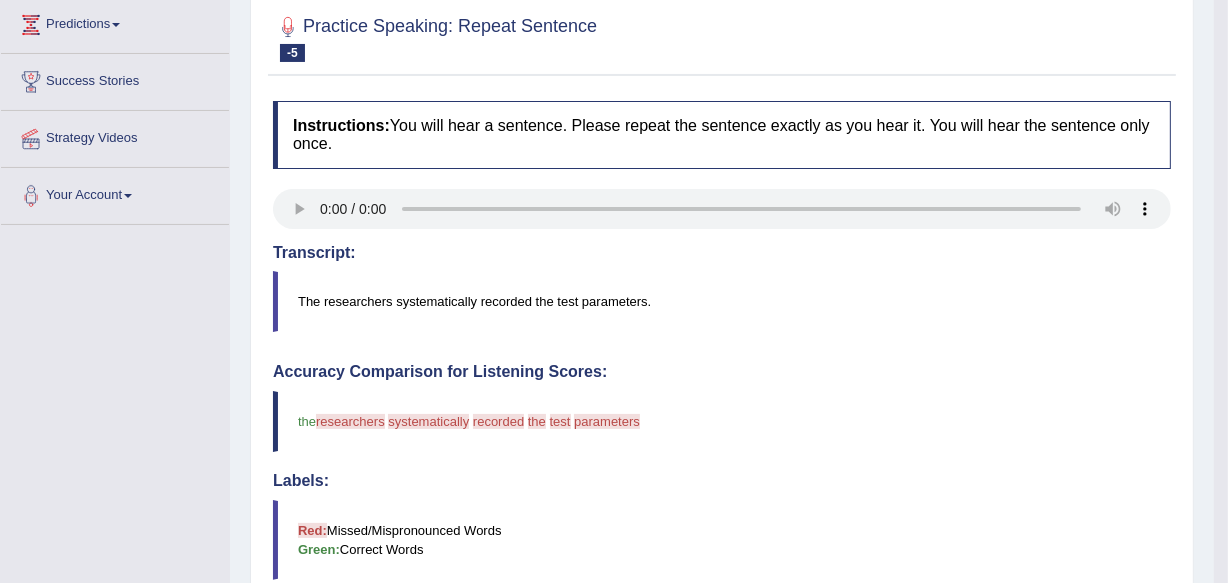 scroll, scrollTop: 0, scrollLeft: 0, axis: both 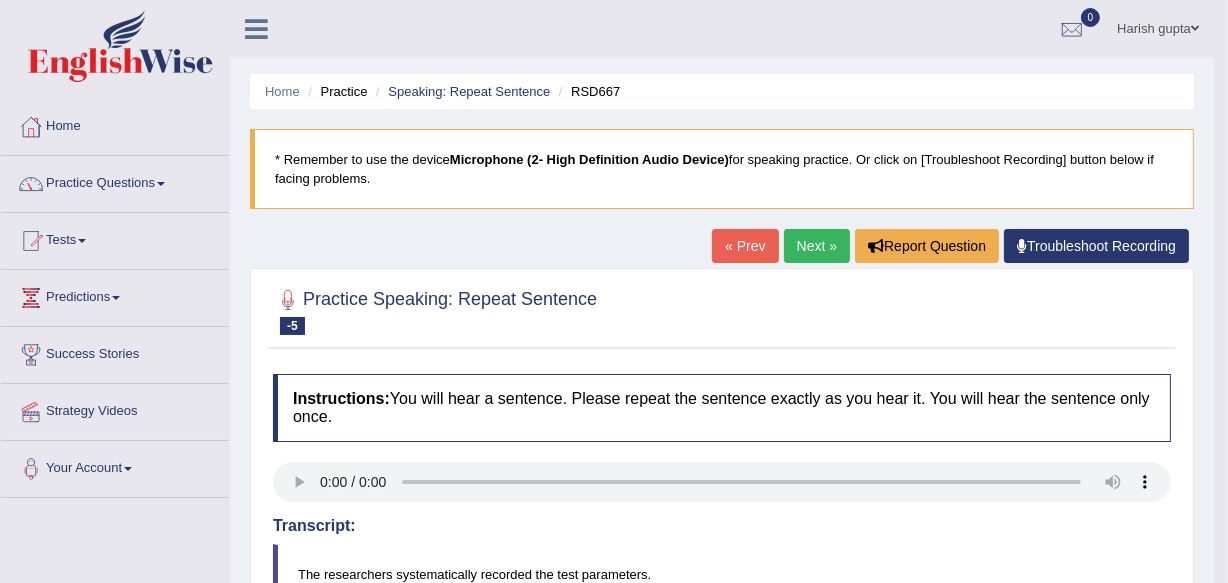 click on "« Prev" at bounding box center [745, 246] 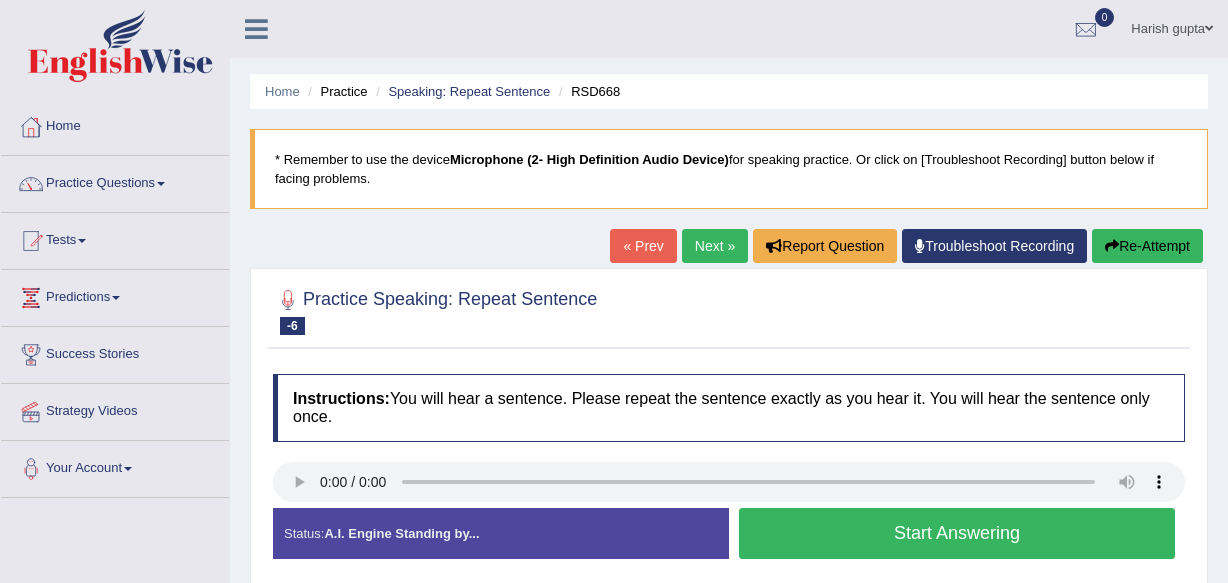 scroll, scrollTop: 0, scrollLeft: 0, axis: both 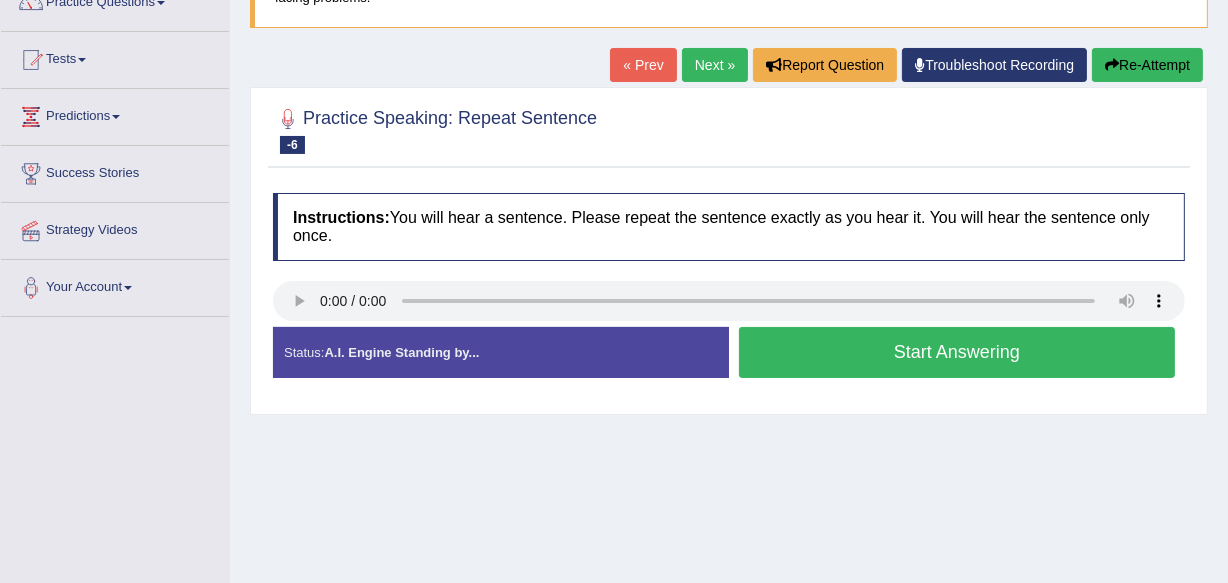 type 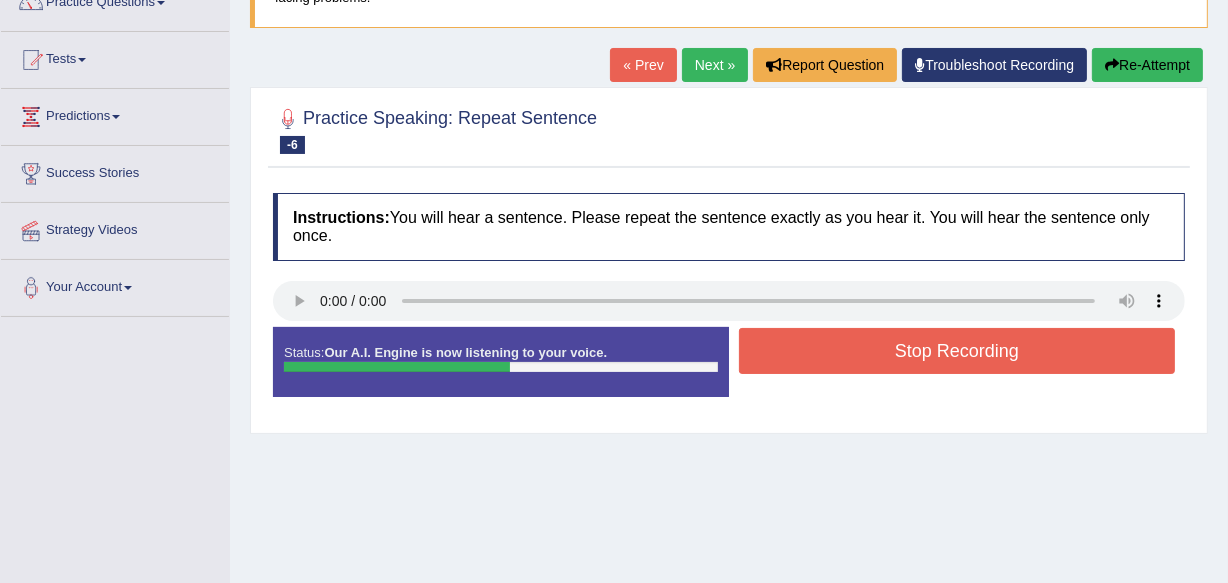 click on "Stop Recording" at bounding box center [957, 351] 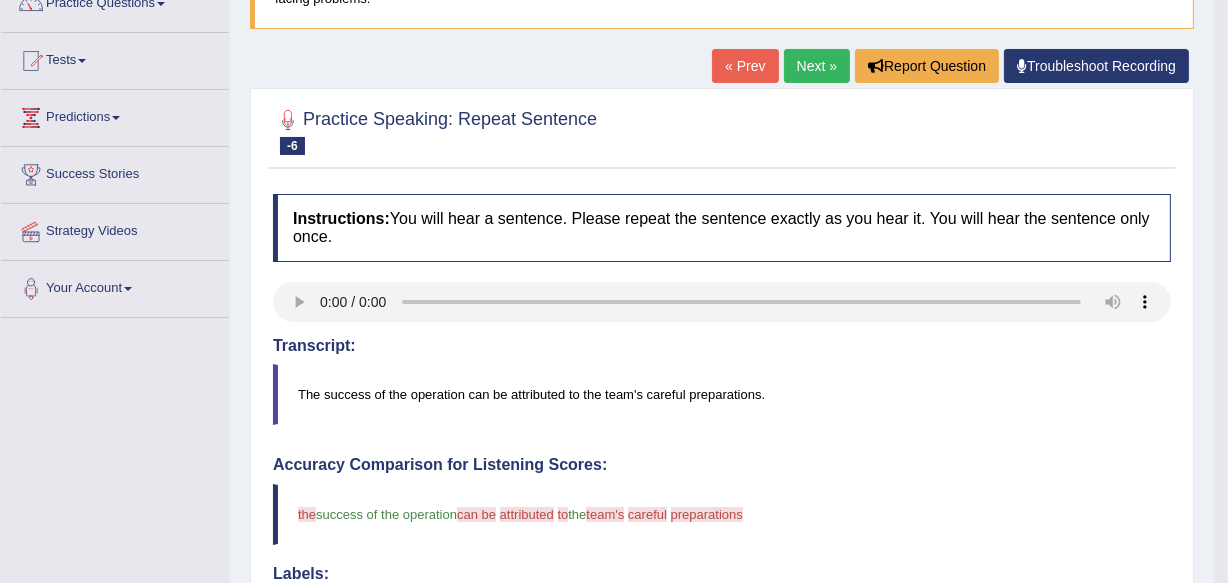 scroll, scrollTop: 0, scrollLeft: 0, axis: both 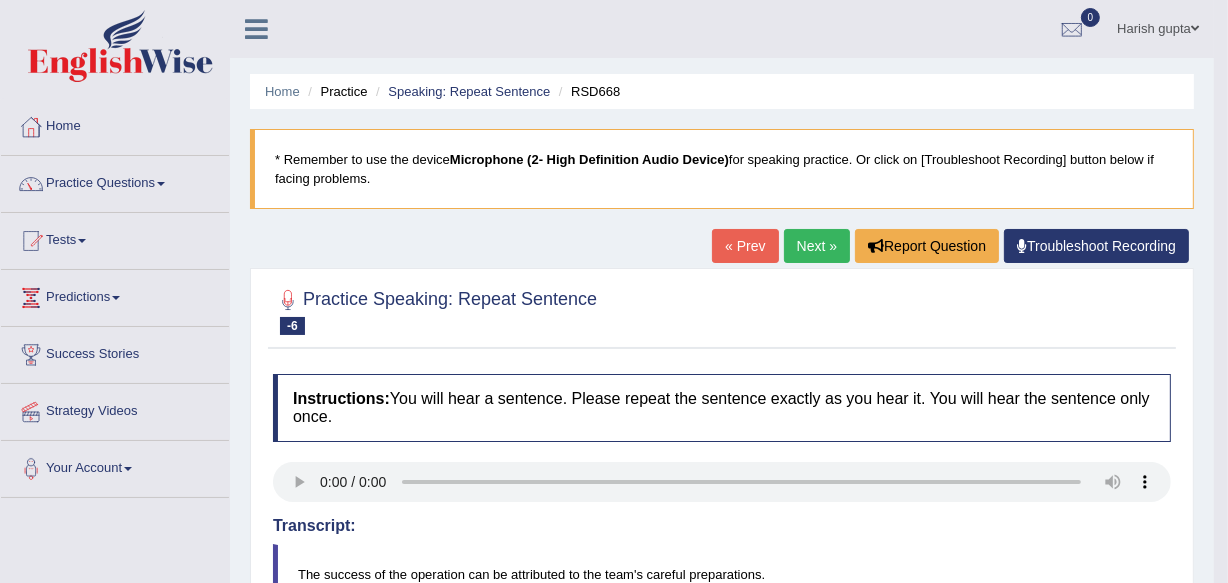 click on "Next »" at bounding box center [817, 246] 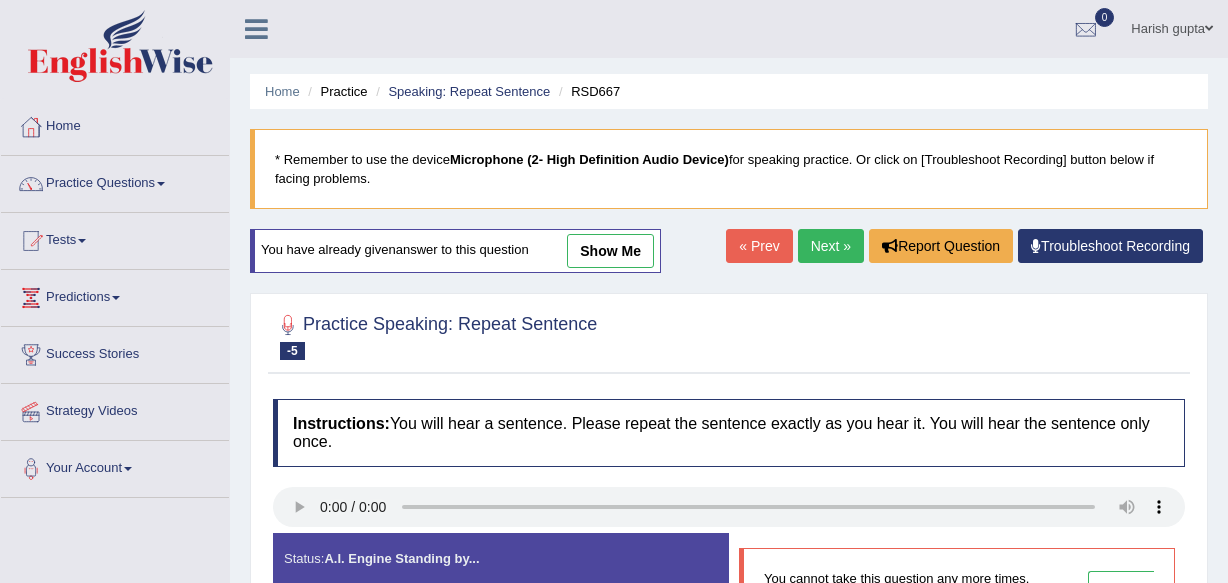 scroll, scrollTop: 0, scrollLeft: 0, axis: both 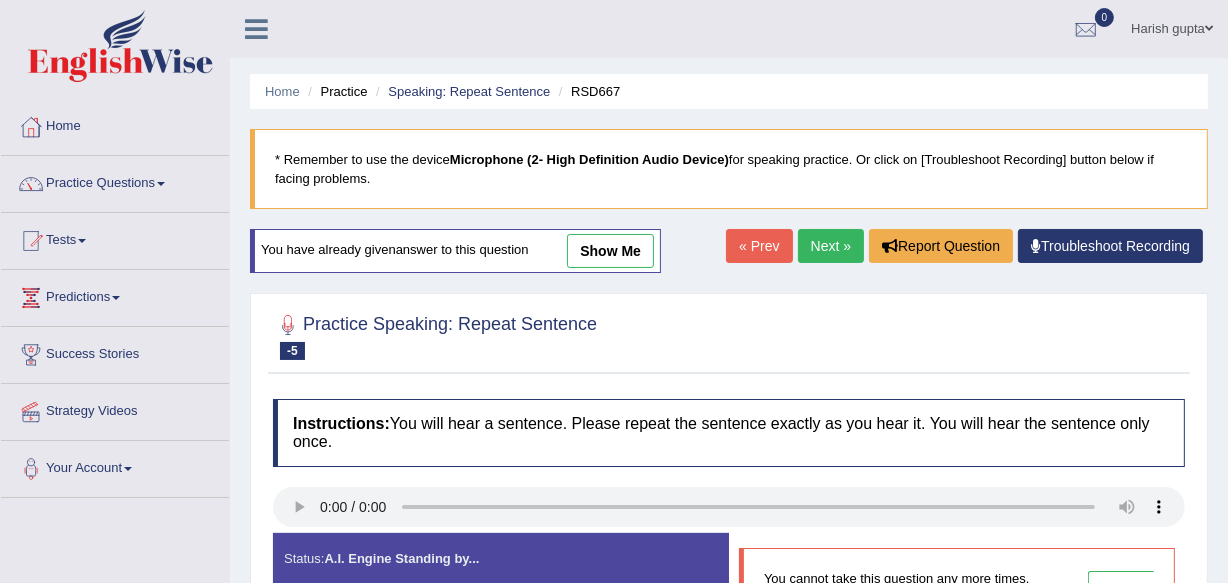 click on "« Prev" at bounding box center (759, 246) 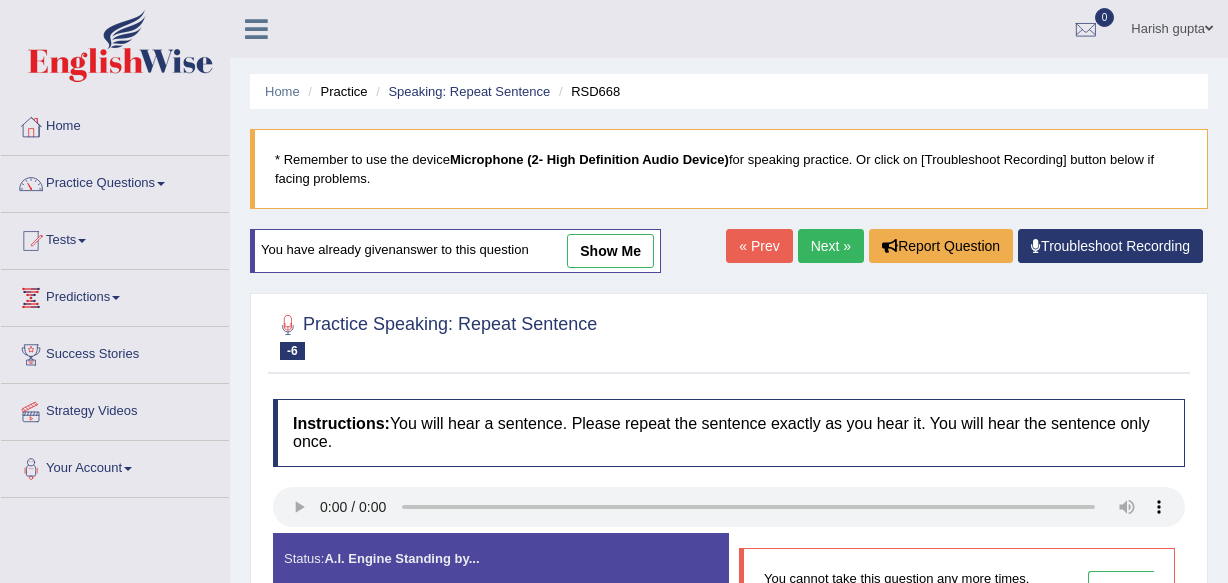 scroll, scrollTop: 0, scrollLeft: 0, axis: both 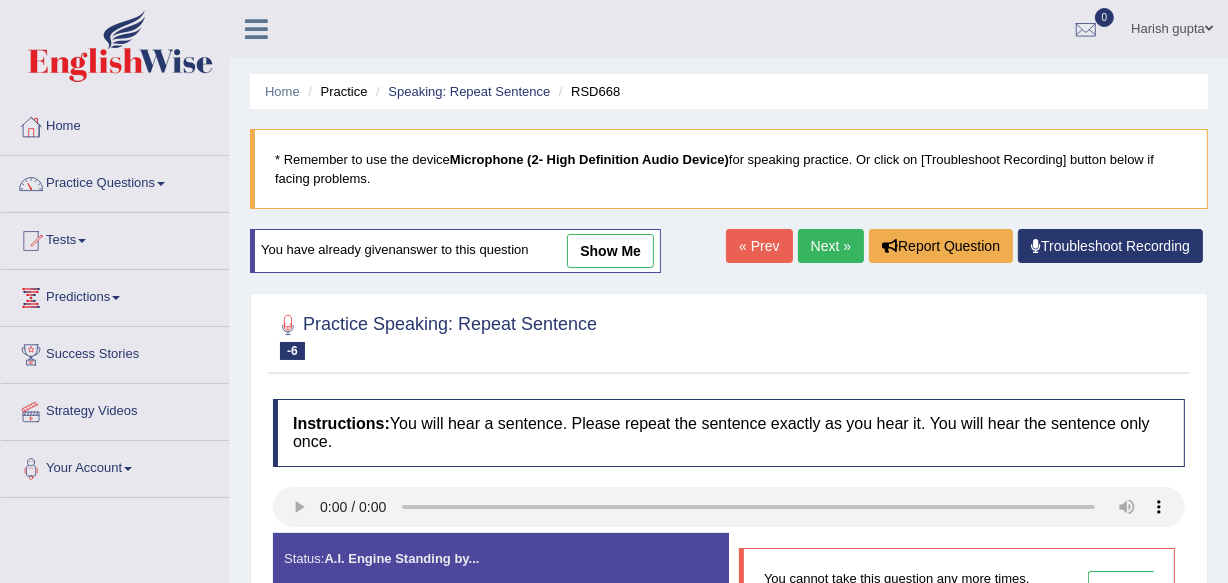 click on "« Prev" at bounding box center (759, 246) 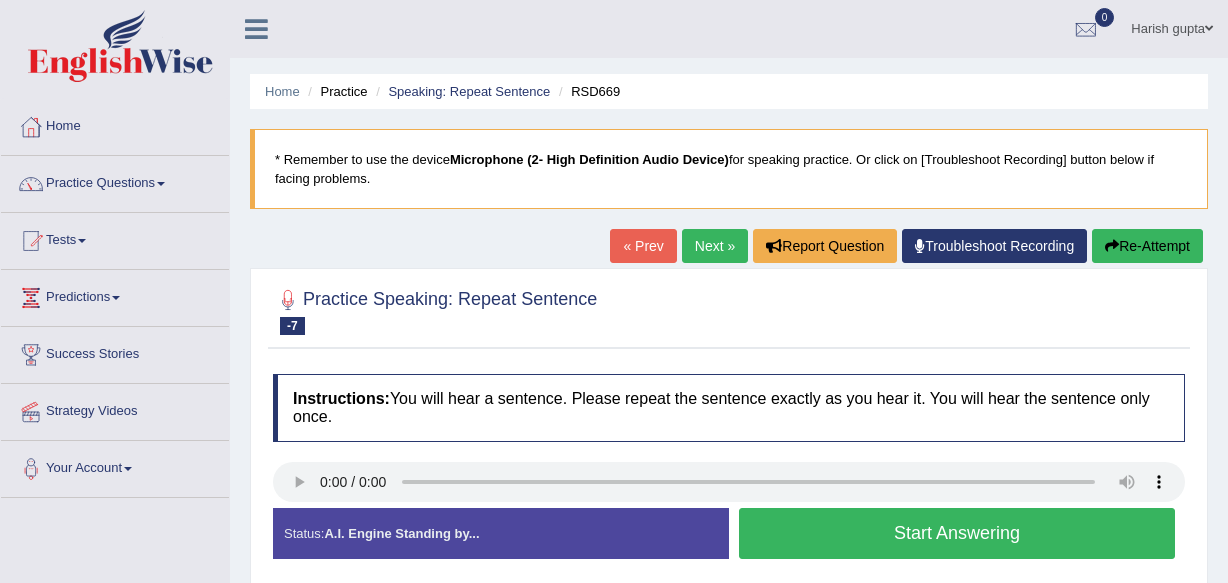 scroll, scrollTop: 0, scrollLeft: 0, axis: both 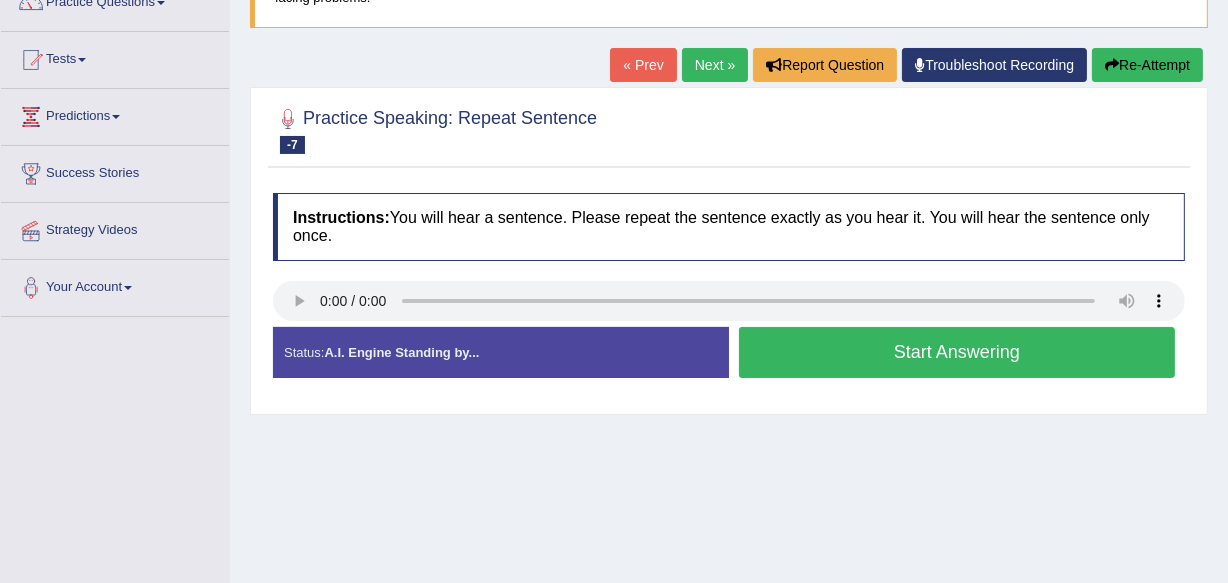 click on "Instructions:  You will hear a sentence. Please repeat the sentence exactly as you hear it. You will hear the sentence only once." at bounding box center (729, 226) 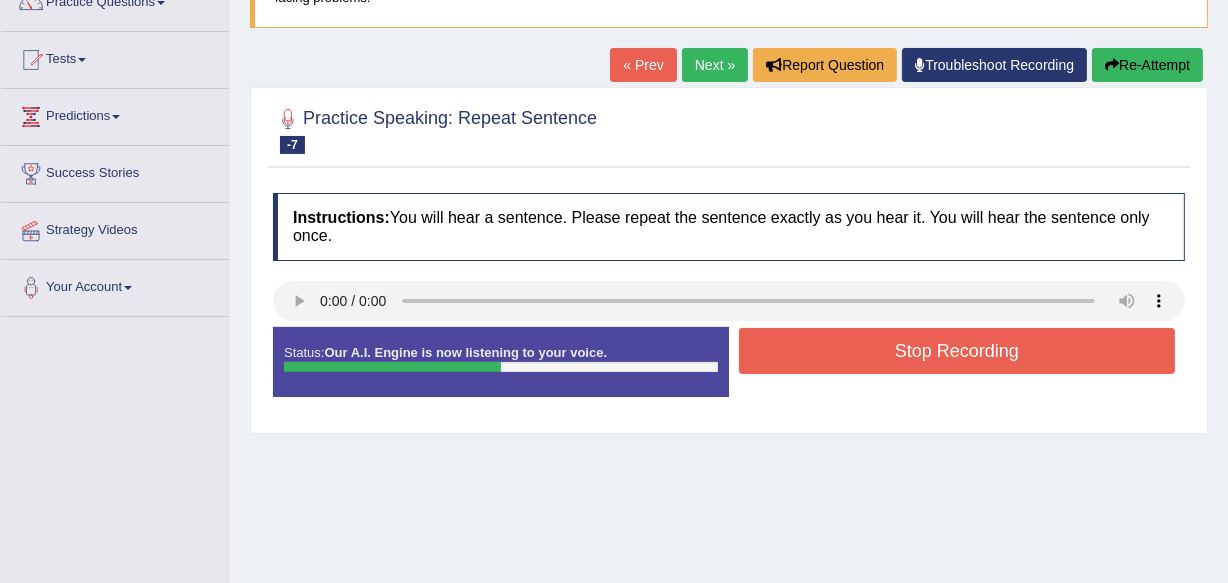 click on "Stop Recording" at bounding box center (957, 351) 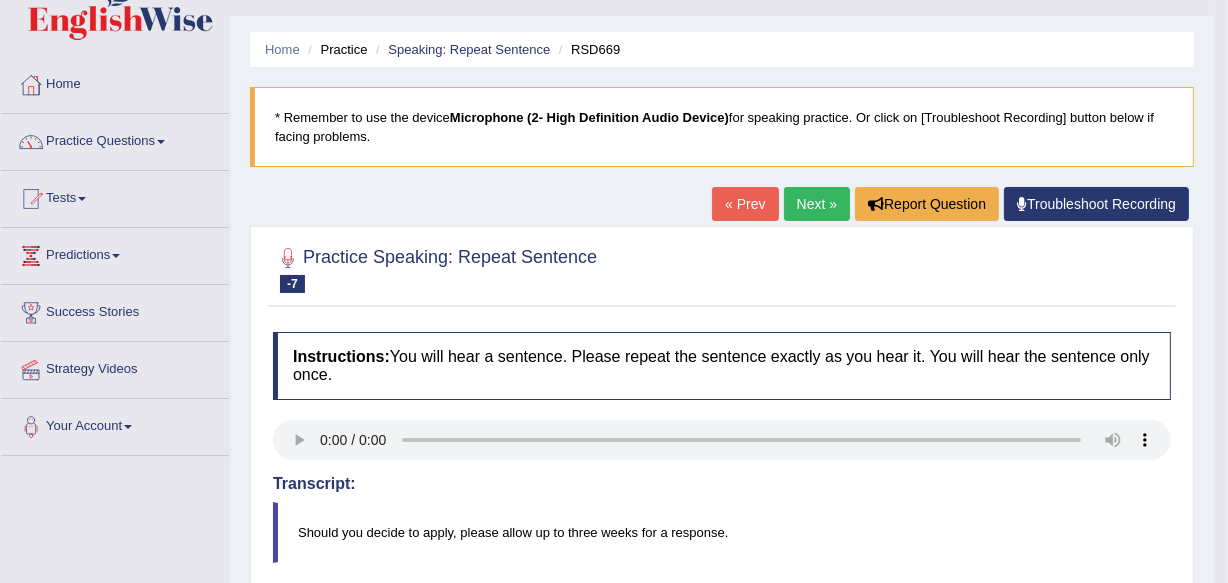 scroll, scrollTop: 0, scrollLeft: 0, axis: both 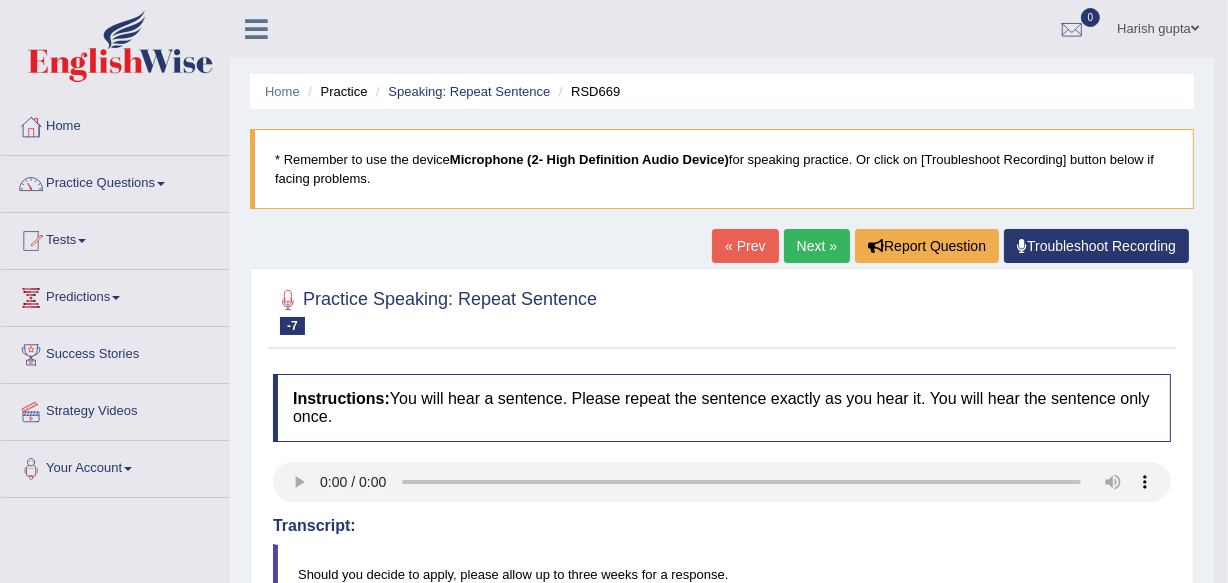 click on "« Prev" at bounding box center [745, 246] 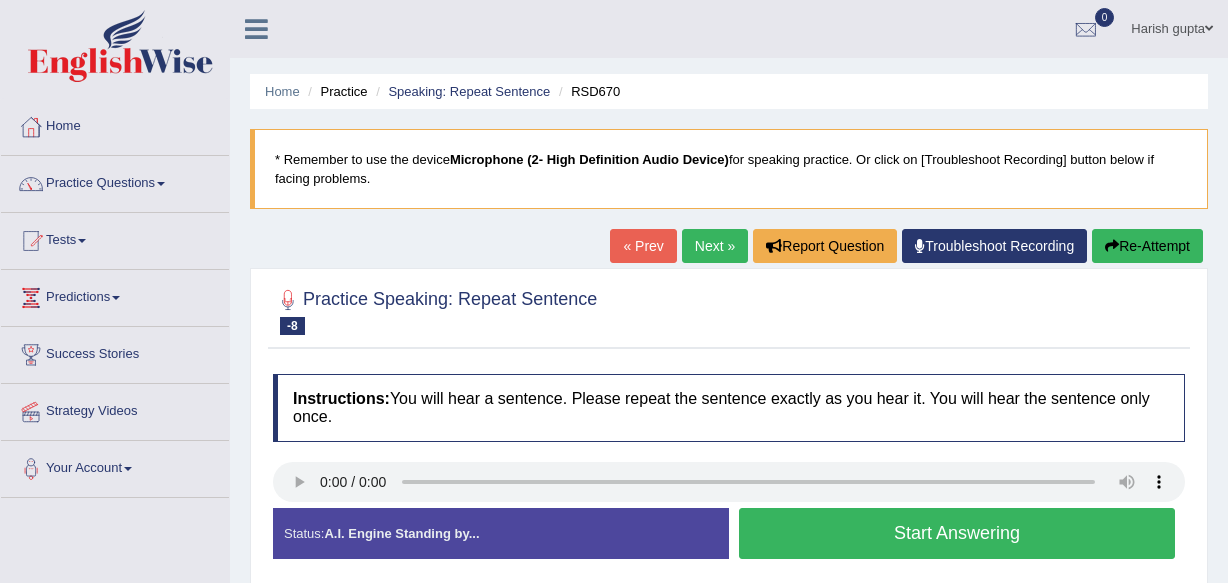 scroll, scrollTop: 181, scrollLeft: 0, axis: vertical 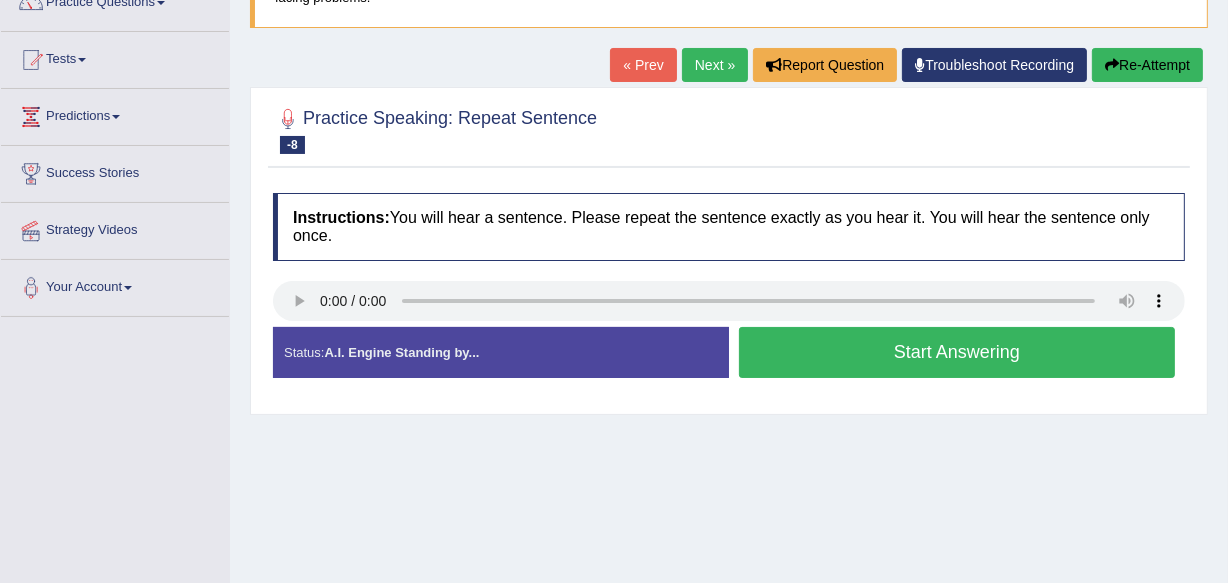 click on "Home
Practice
Speaking: Repeat Sentence
RSD670
* Remember to use the device  Microphone (2- High Definition Audio Device)  for speaking practice. Or click on [Troubleshoot Recording] button below if facing problems.
« Prev Next »  Report Question  Troubleshoot Recording  Re-Attempt
Practice Speaking: Repeat Sentence
-8
RSD670
Instructions:  You will hear a sentence. Please repeat the sentence exactly as you hear it. You will hear the sentence only once.
Transcript: A key challenge has been shareholders' lack of support over the proposed changes. Created with Highcharts 7.1.2 Too low Too high Time Pitch meter: 0 2.5 5 7.5 10 Created with Highcharts 7.1.2 Great Too slow Too fast Time Speech pace meter: 0 10 20 30 40 Accuracy Comparison for Listening Scores: Labels:
Red:  Missed/Mispronounced Words Green:" at bounding box center [729, 319] 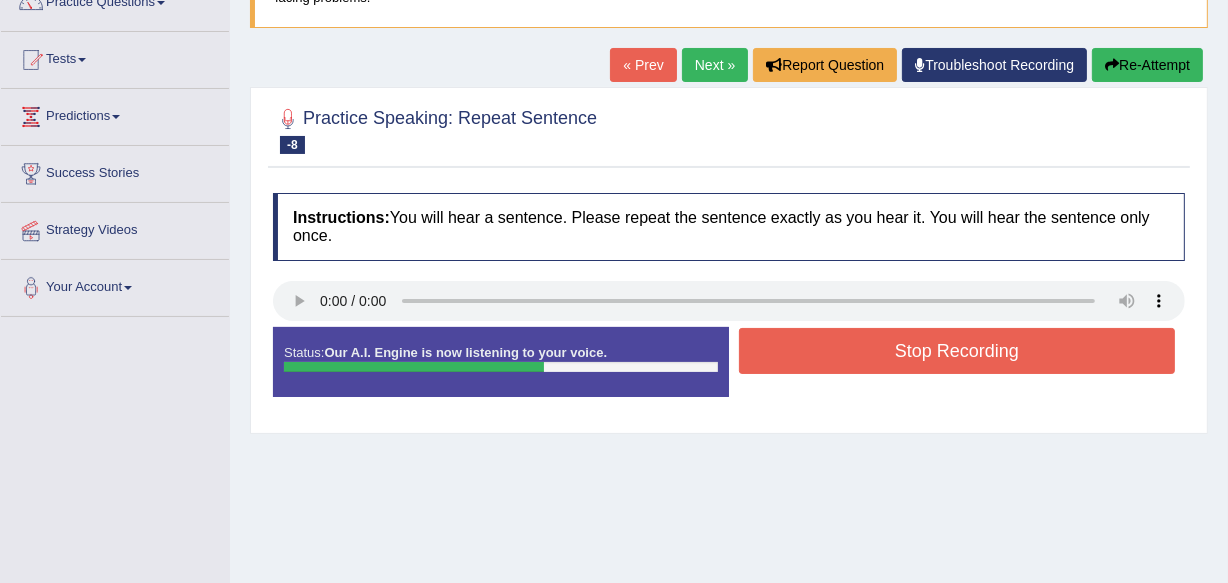click on "Stop Recording" at bounding box center [957, 351] 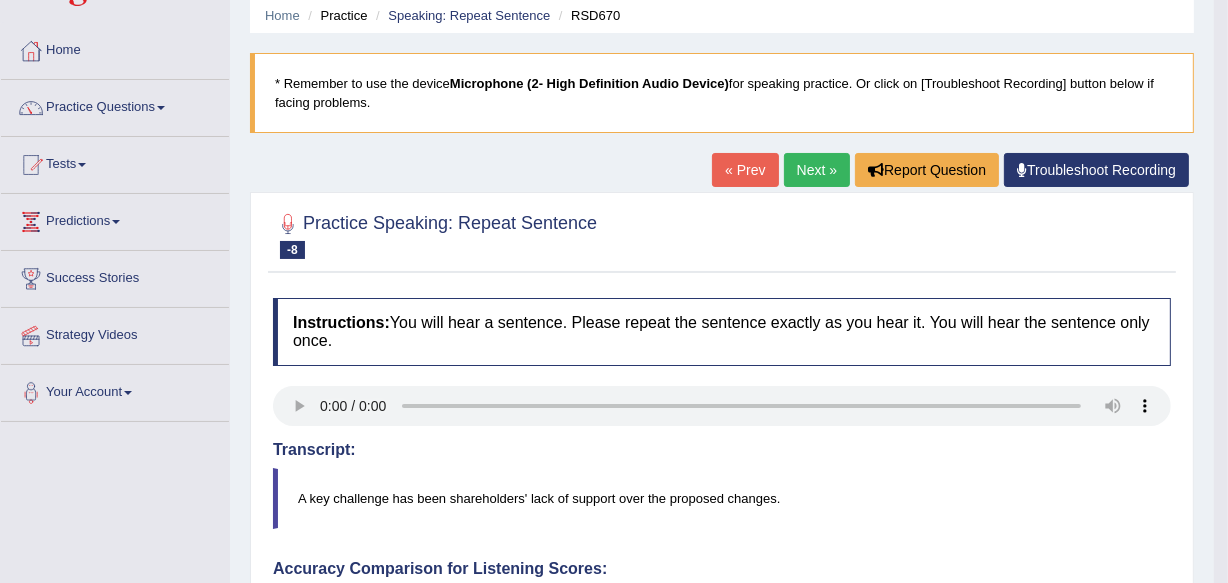 scroll, scrollTop: 0, scrollLeft: 0, axis: both 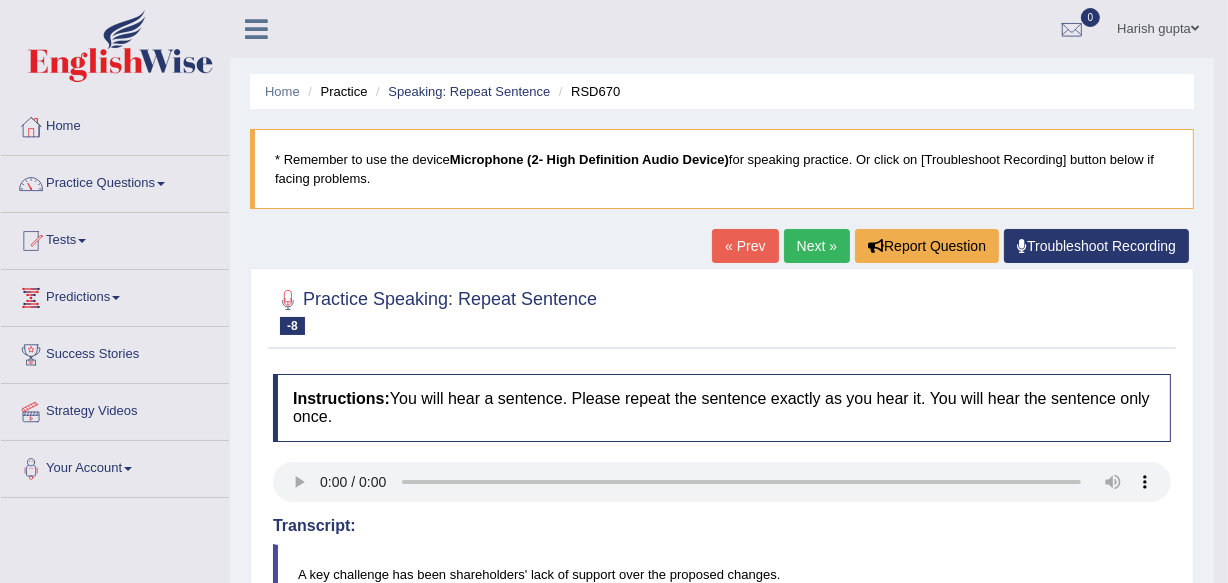 click on "« Prev" at bounding box center (745, 246) 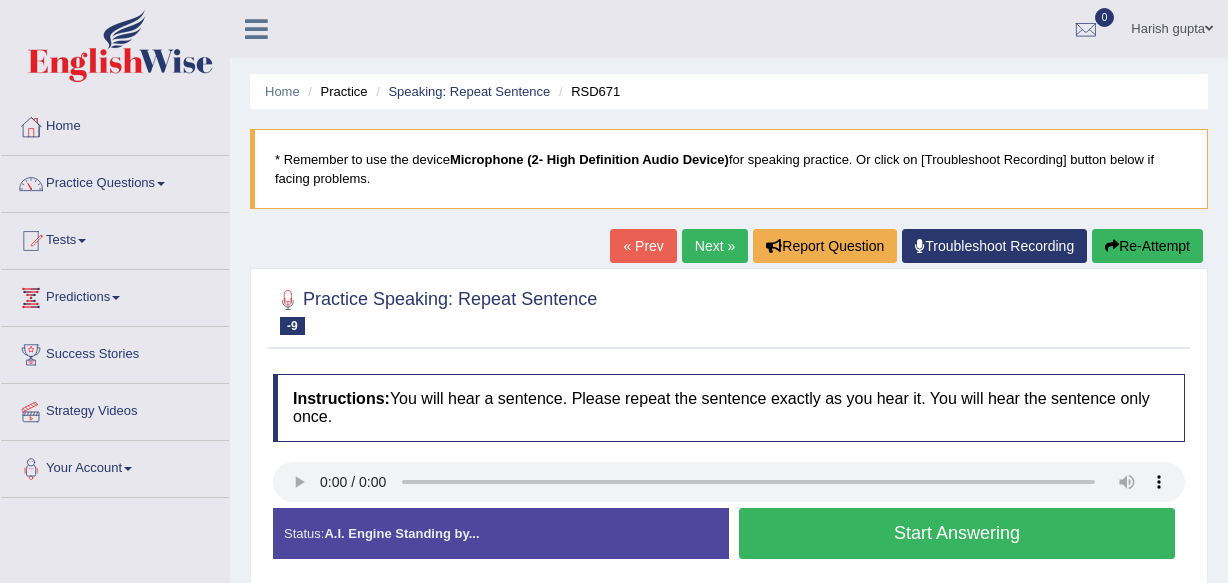 scroll, scrollTop: 0, scrollLeft: 0, axis: both 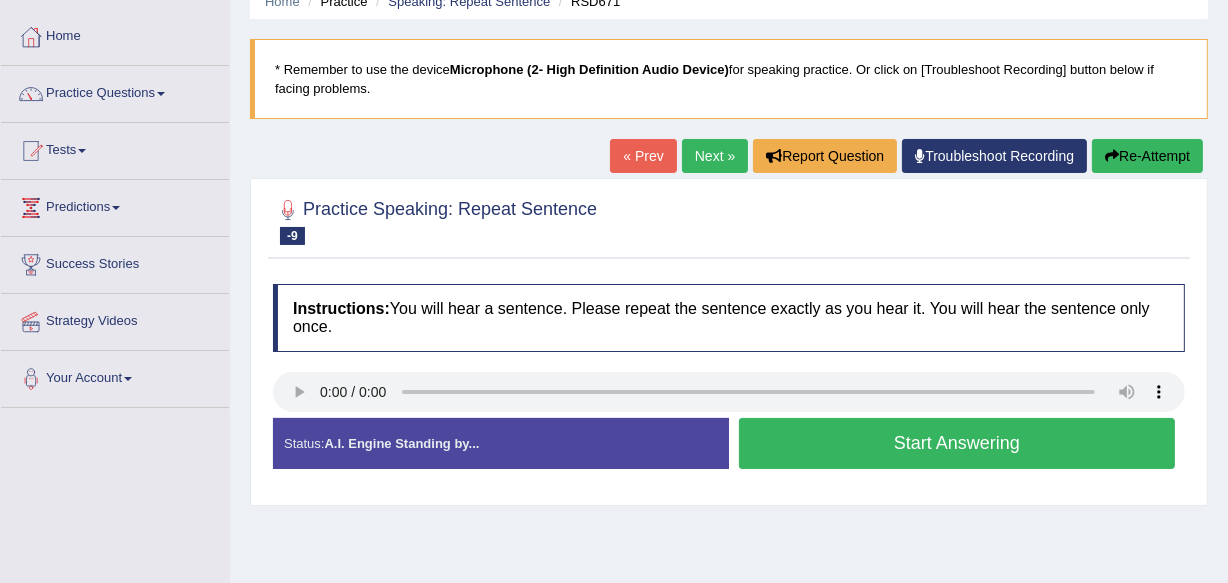 click on "Instructions:  You will hear a sentence. Please repeat the sentence exactly as you hear it. You will hear the sentence only once." at bounding box center (729, 317) 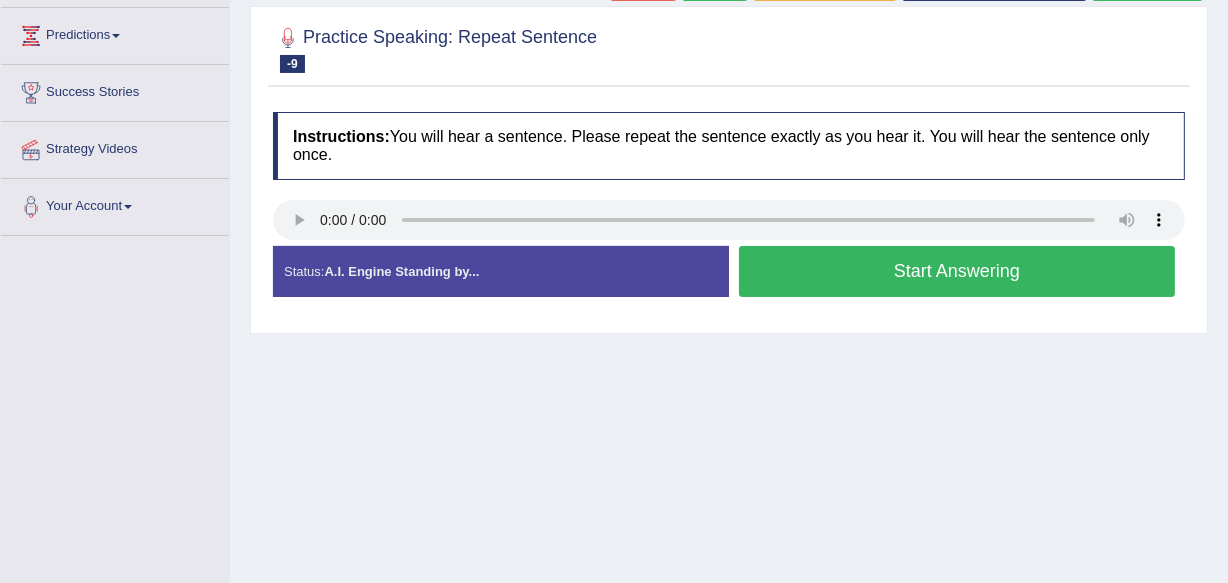 scroll, scrollTop: 272, scrollLeft: 0, axis: vertical 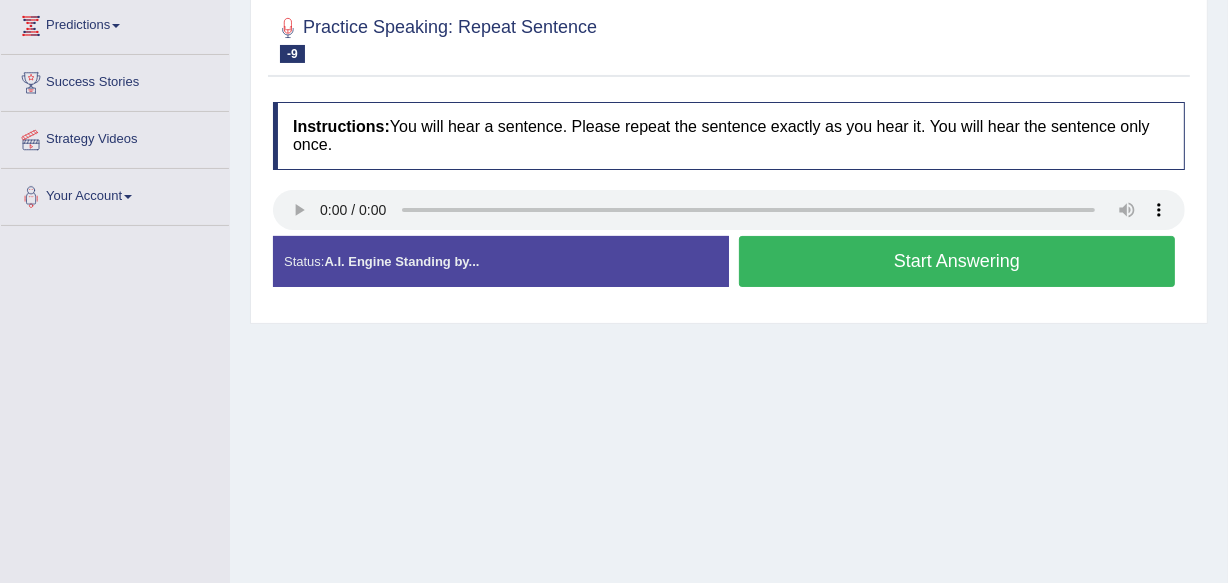 click on "Home
Practice
Speaking: Repeat Sentence
RSD671
* Remember to use the device  Microphone (2- High Definition Audio Device)  for speaking practice. Or click on [Troubleshoot Recording] button below if facing problems.
« Prev Next »  Report Question  Troubleshoot Recording  Re-Attempt
Practice Speaking: Repeat Sentence
-9
RSD671
Instructions:  You will hear a sentence. Please repeat the sentence exactly as you hear it. You will hear the sentence only once.
Transcript: The idea of sustainable development is being increasingly questioned by environmentalists. Created with Highcharts 7.1.2 Too low Too high Time Pitch meter: 0 2.5 5 7.5 10 Created with Highcharts 7.1.2 Great Too slow Too fast Time Speech pace meter: 0 10 20 30 40 Accuracy Comparison for Listening Scores: Labels:
Red:  Missed/Mispronounced Words" at bounding box center [729, 228] 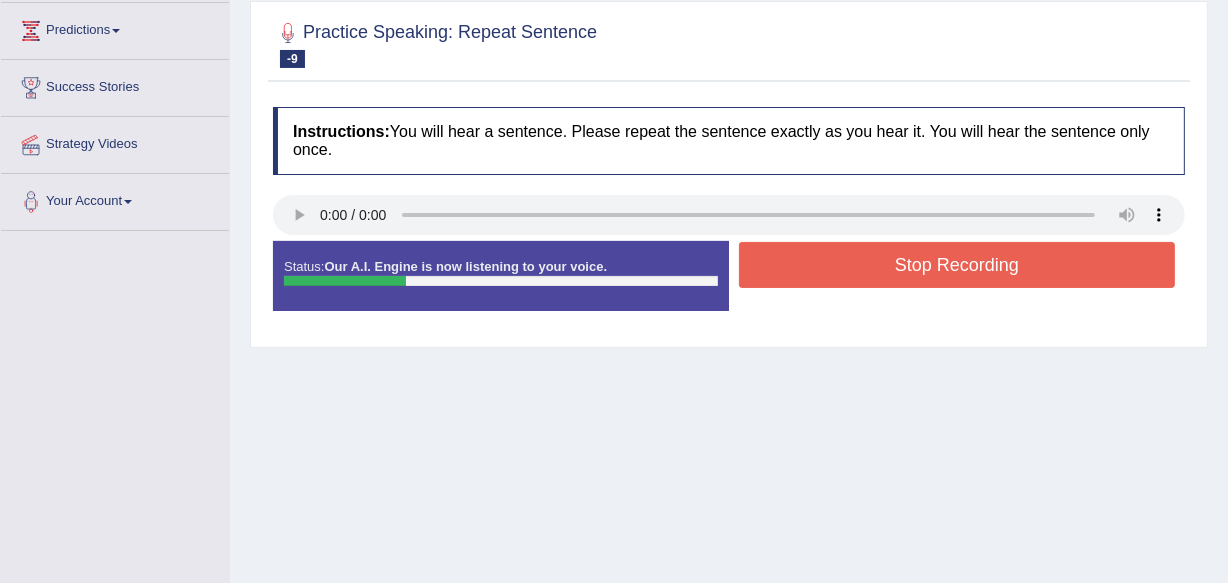 scroll, scrollTop: 0, scrollLeft: 0, axis: both 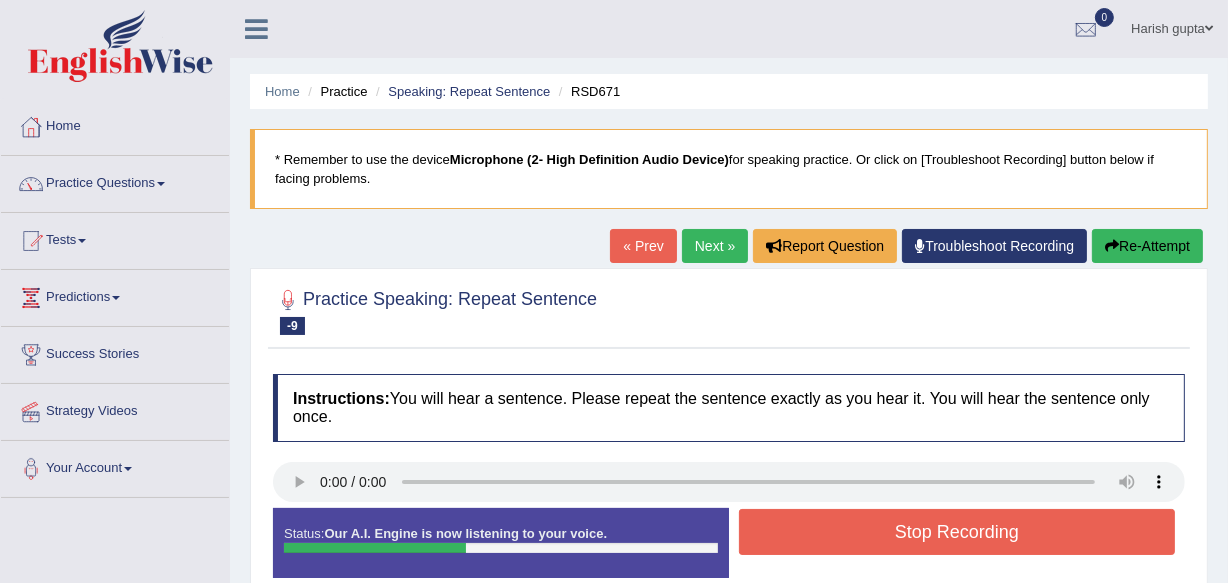 click on "Re-Attempt" at bounding box center (1147, 246) 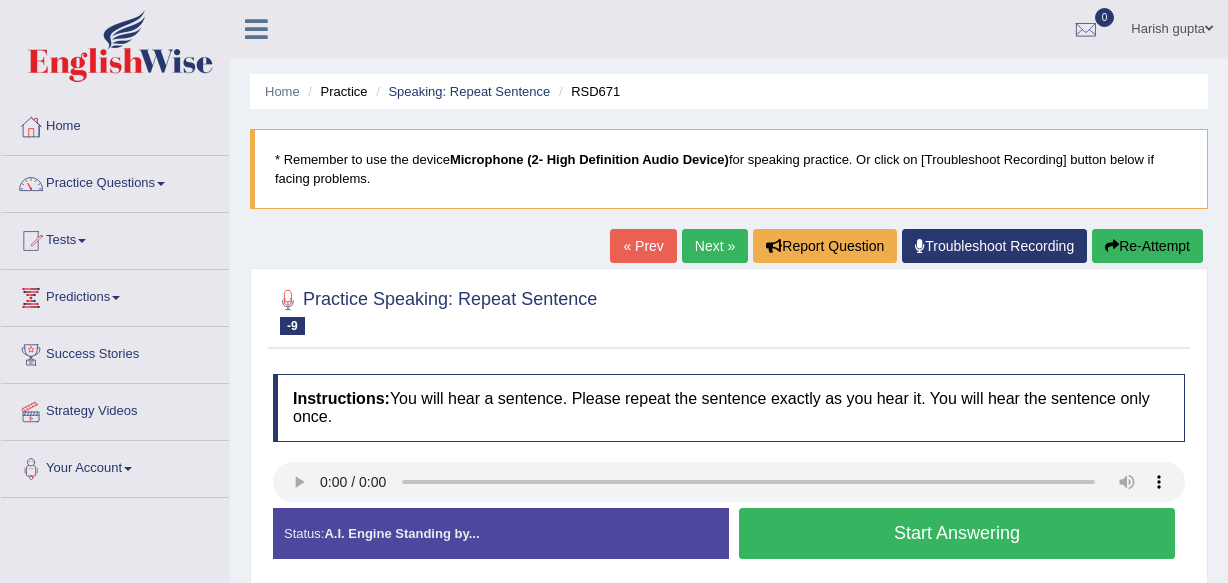 scroll, scrollTop: 0, scrollLeft: 0, axis: both 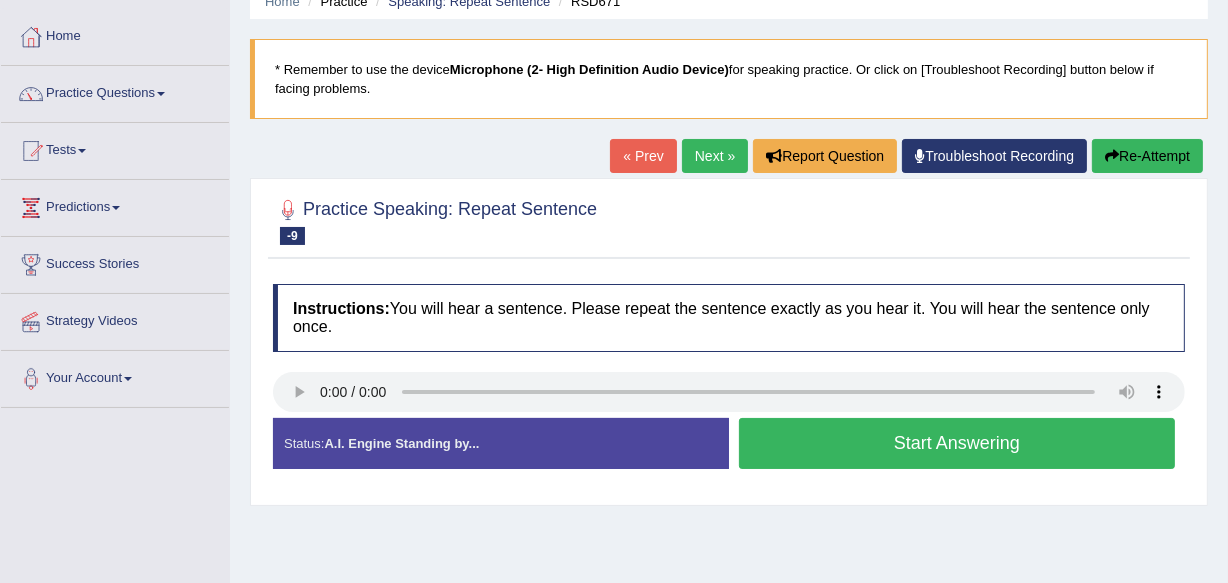 click on "Instructions:" at bounding box center [341, 308] 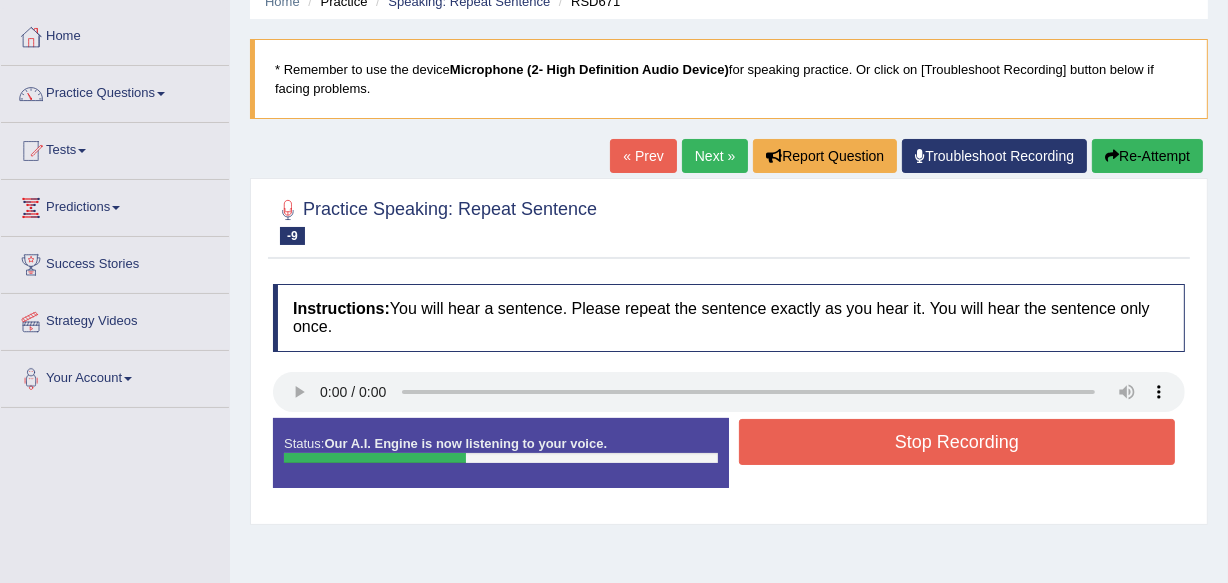 click on "Stop Recording" at bounding box center [957, 442] 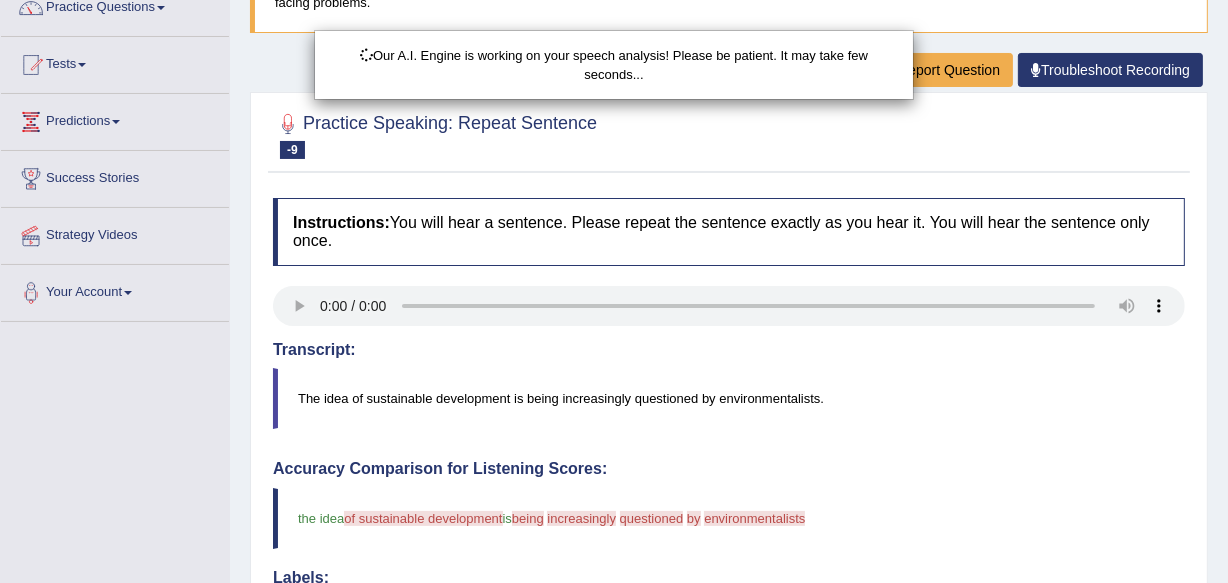 scroll, scrollTop: 272, scrollLeft: 0, axis: vertical 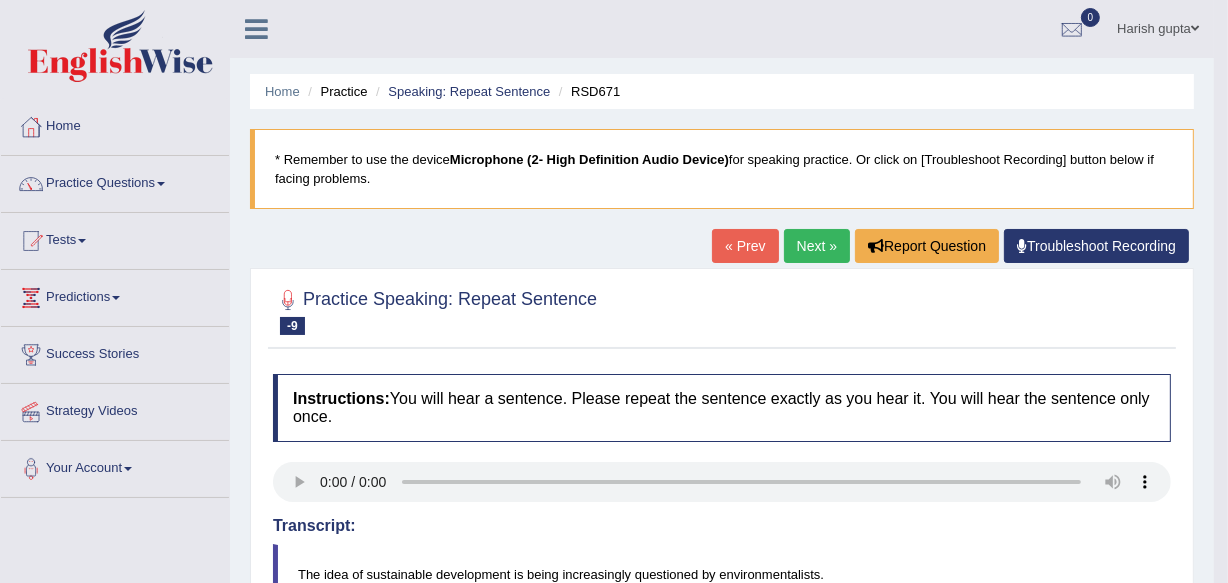 click on "« Prev" at bounding box center [745, 246] 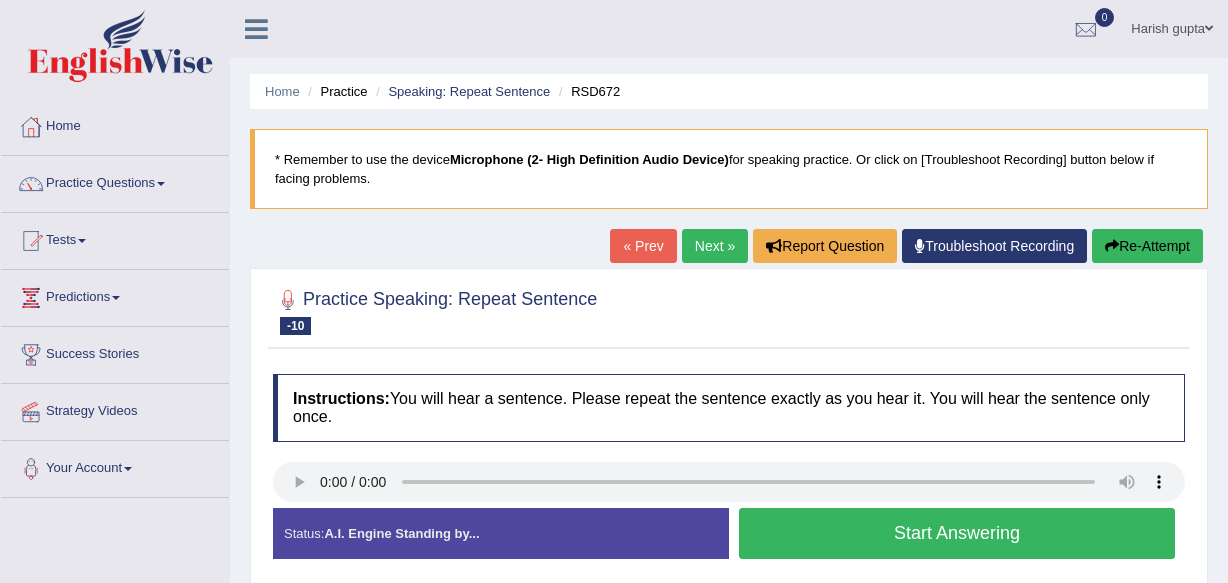 scroll, scrollTop: 0, scrollLeft: 0, axis: both 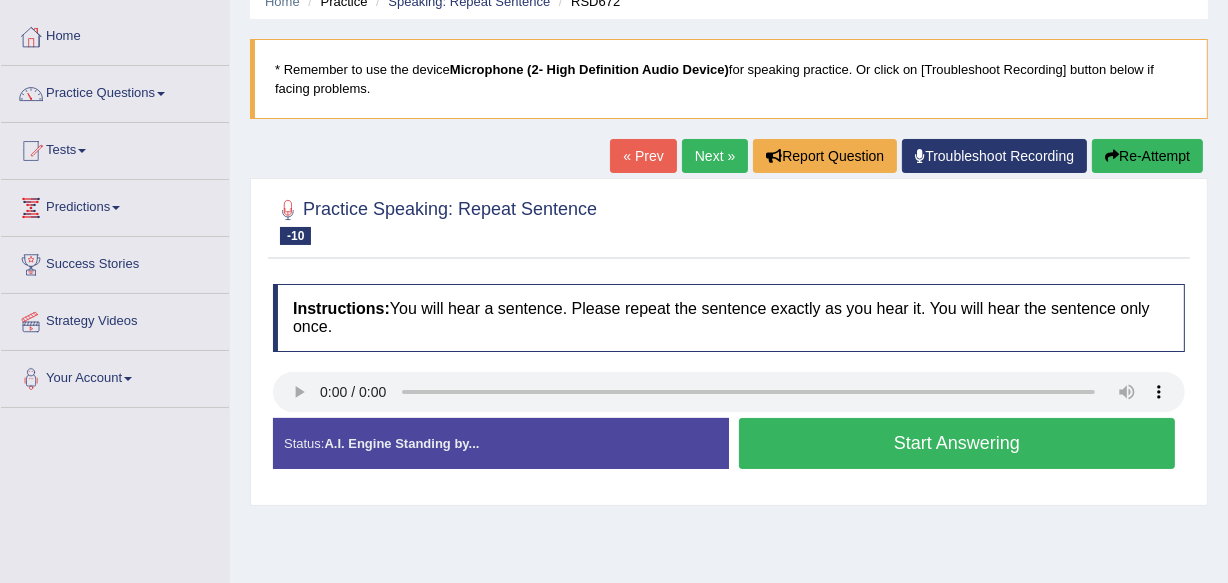 click at bounding box center [729, 220] 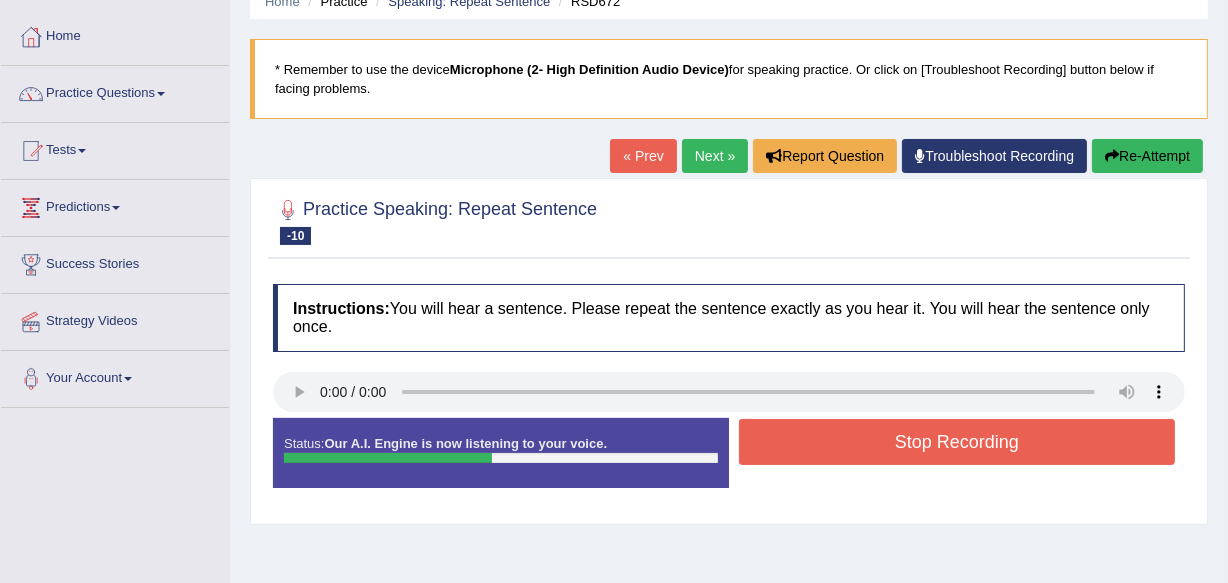 click on "Stop Recording" at bounding box center [957, 442] 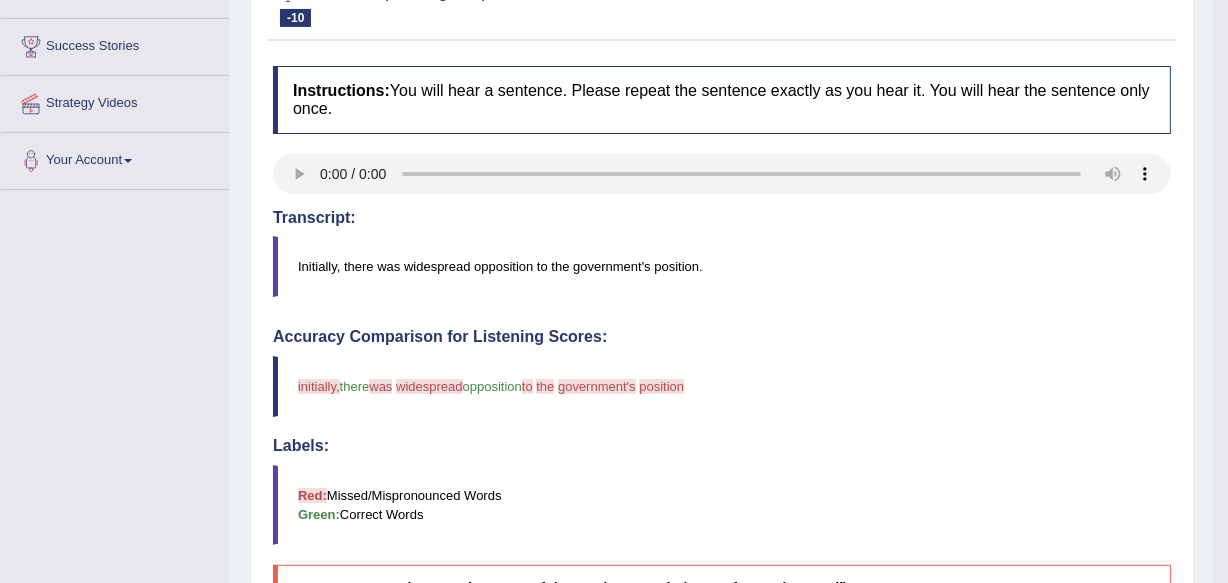scroll, scrollTop: 90, scrollLeft: 0, axis: vertical 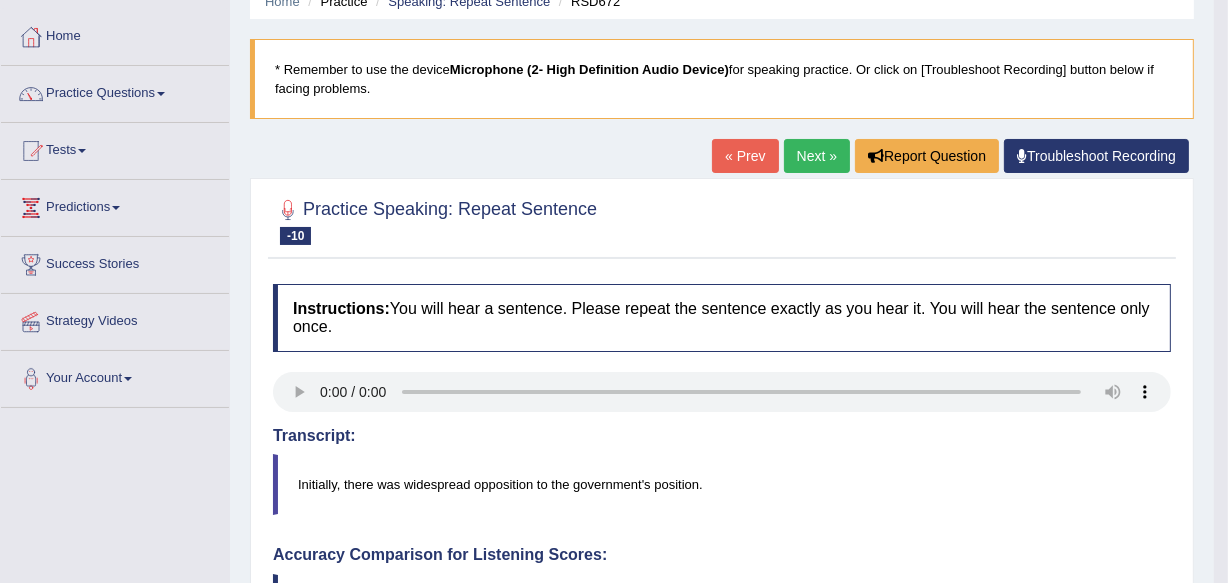 click on "« Prev" at bounding box center [745, 156] 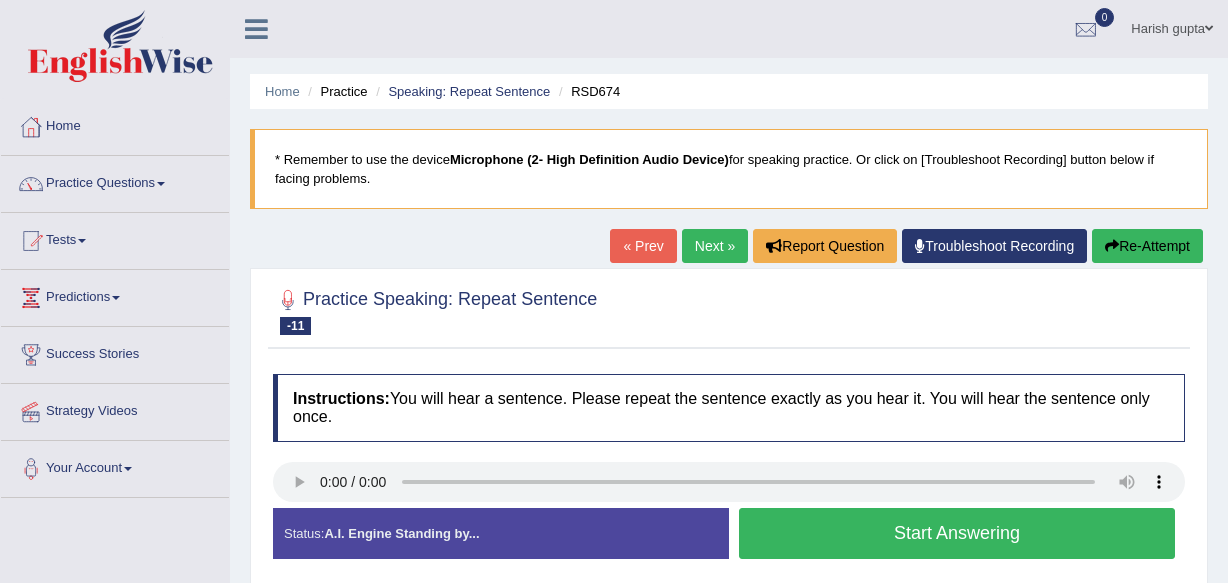 scroll, scrollTop: 0, scrollLeft: 0, axis: both 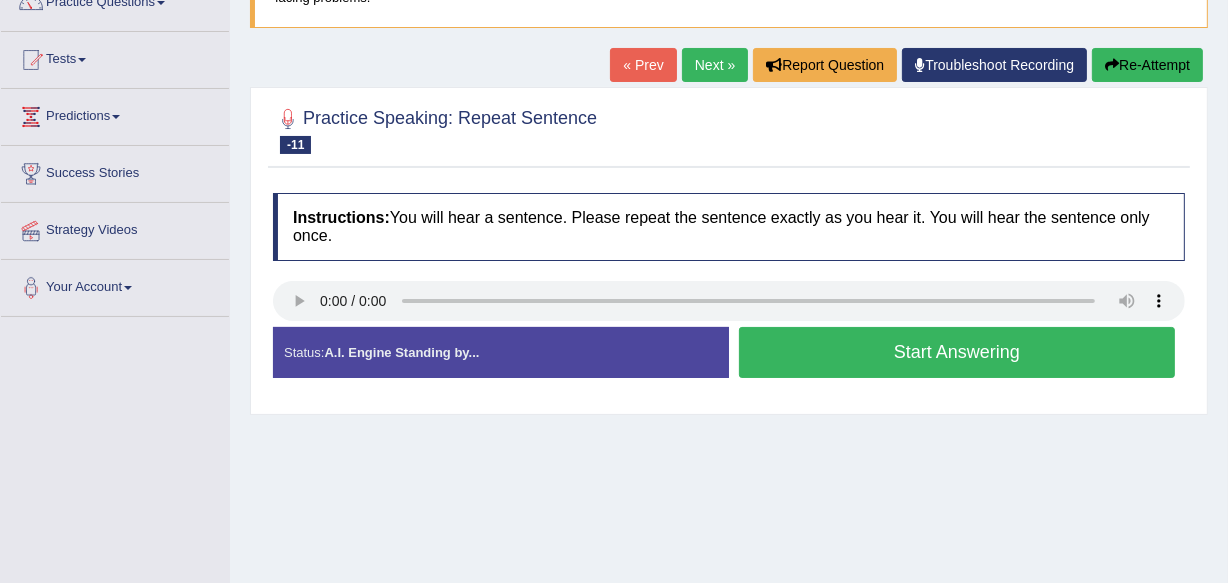 click on "Instructions:  You will hear a sentence. Please repeat the sentence exactly as you hear it. You will hear the sentence only once." at bounding box center [729, 226] 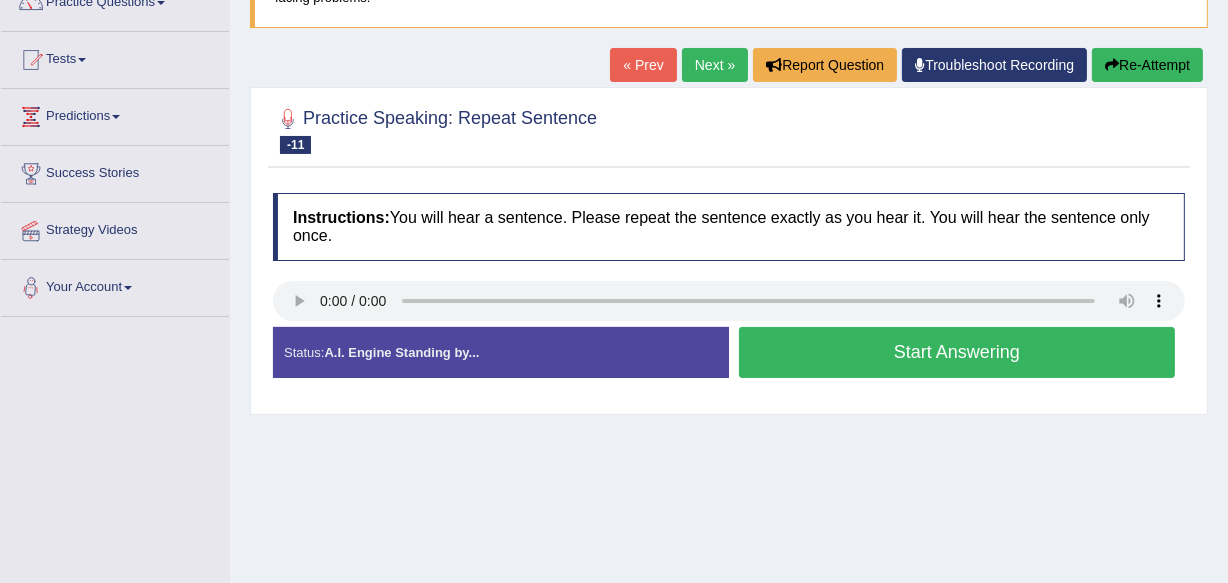 click on "Instructions:  You will hear a sentence. Please repeat the sentence exactly as you hear it. You will hear the sentence only once.
Transcript: The project will begin with a profiling phase in order to establish the necessary boundaries. Created with Highcharts 7.1.2 Too low Too high Time Pitch meter: 0 2.5 5 7.5 10 Created with Highcharts 7.1.2 Great Too slow Too fast Time Speech pace meter: 0 10 20 30 40 Accuracy Comparison for Listening Scores: Labels:
Red:  Missed/Mispronounced Words
Green:  Correct Words
Accuracy:  Voice Analysis: Your Response: Status:  A.I. Engine Standing by... Start Answering Stop Recording" at bounding box center [729, 293] 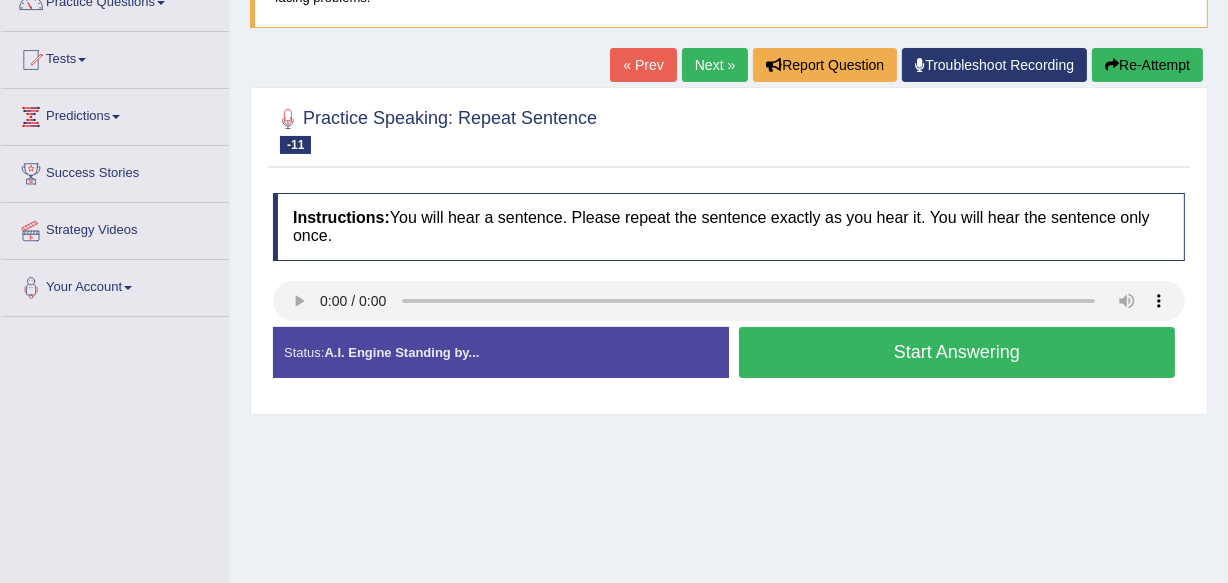 click on "Home
Practice
Speaking: Repeat Sentence
RSD674
* Remember to use the device  Microphone (2- High Definition Audio Device)  for speaking practice. Or click on [Troubleshoot Recording] button below if facing problems.
« Prev Next »  Report Question  Troubleshoot Recording  Re-Attempt
Practice Speaking: Repeat Sentence
-11
RSD674
Instructions:  You will hear a sentence. Please repeat the sentence exactly as you hear it. You will hear the sentence only once.
Transcript: The project will begin with a profiling phase in order to establish the necessary boundaries. Created with Highcharts 7.1.2 Too low Too high Time Pitch meter: 0 2.5 5 7.5 10 Created with Highcharts 7.1.2 Great Too slow Too fast Time Speech pace meter: 0 10 20 30 40 Accuracy Comparison for Listening Scores: Labels:
Red:
Green:" at bounding box center [729, 319] 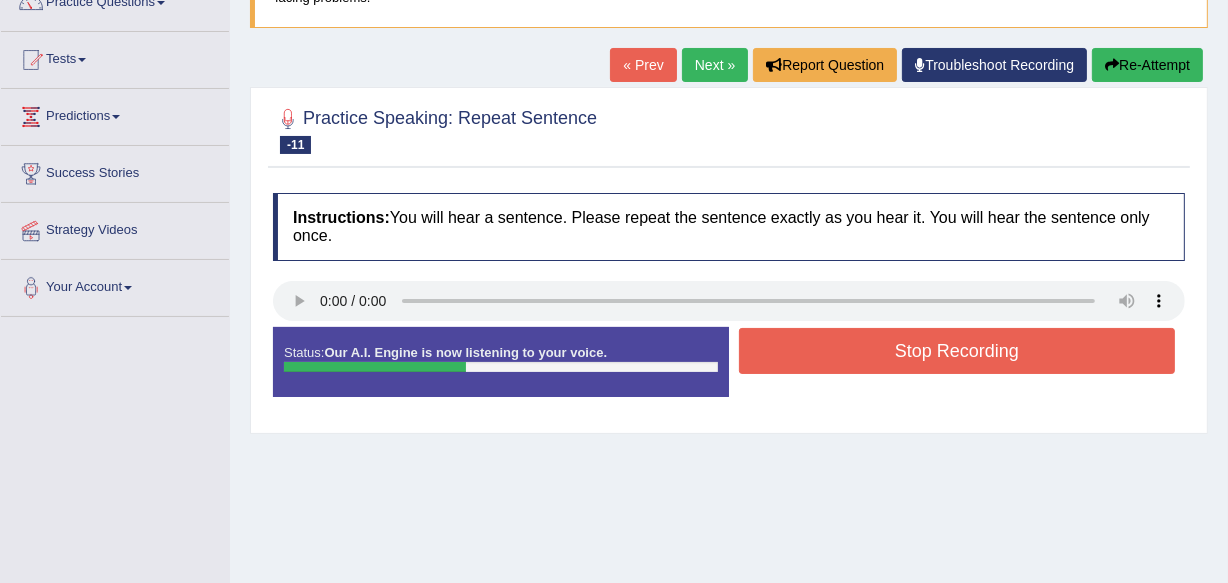 click on "Stop Recording" at bounding box center (957, 351) 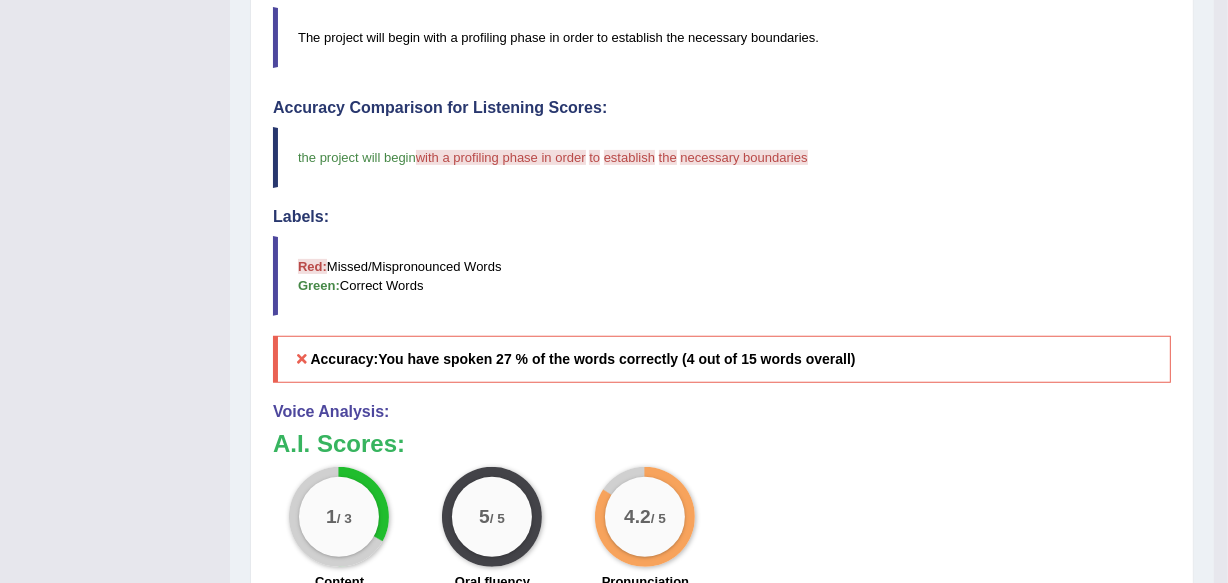 scroll, scrollTop: 549, scrollLeft: 0, axis: vertical 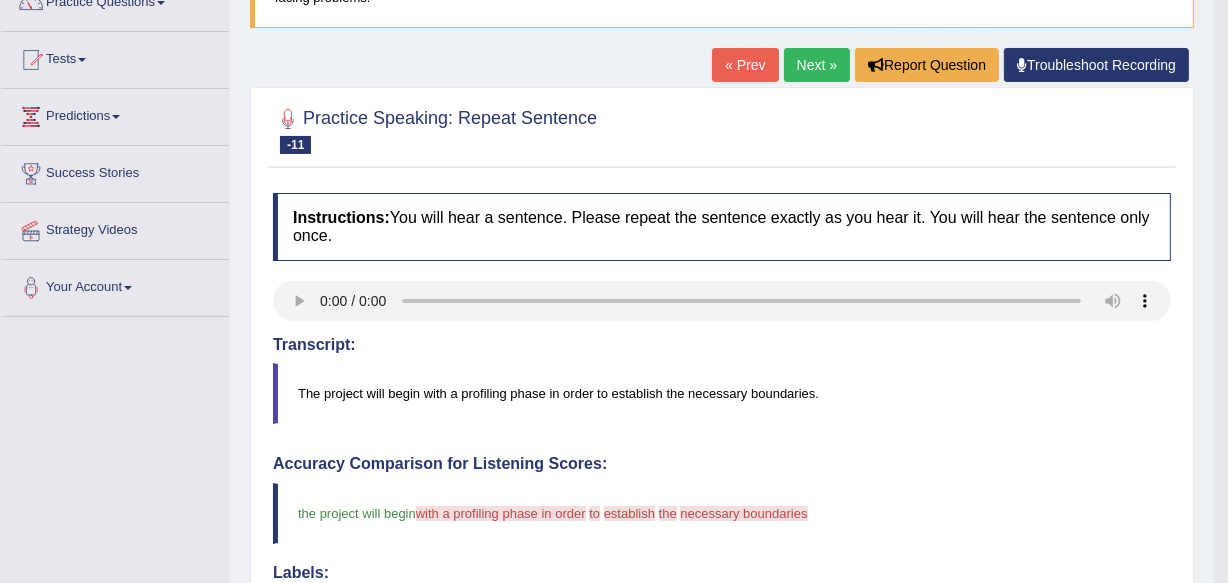 click on "« Prev" at bounding box center (745, 65) 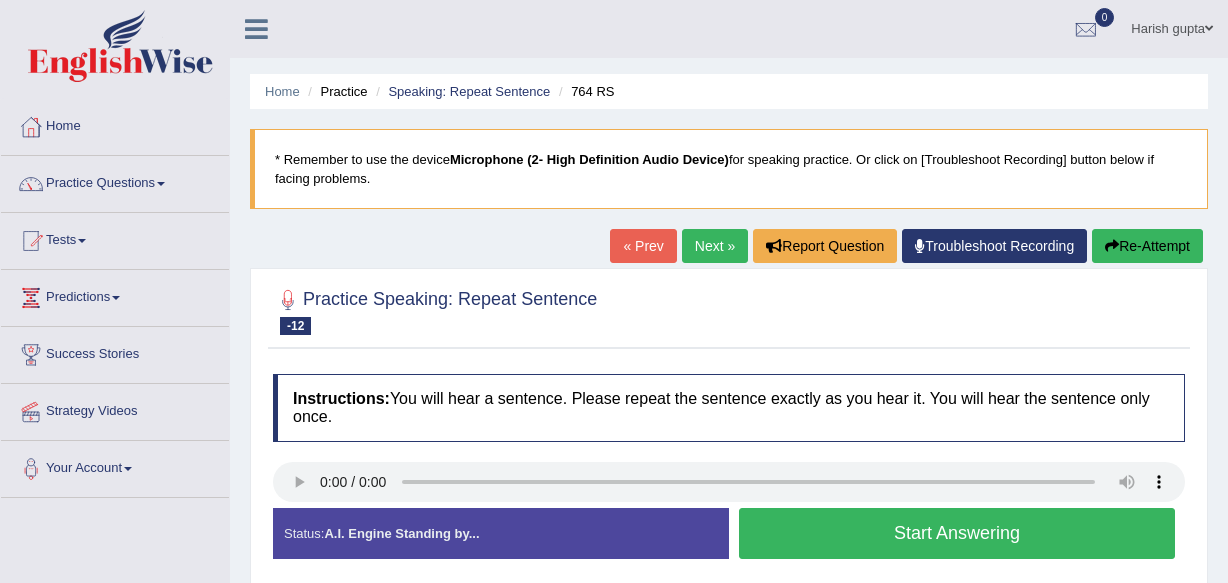 scroll, scrollTop: 0, scrollLeft: 0, axis: both 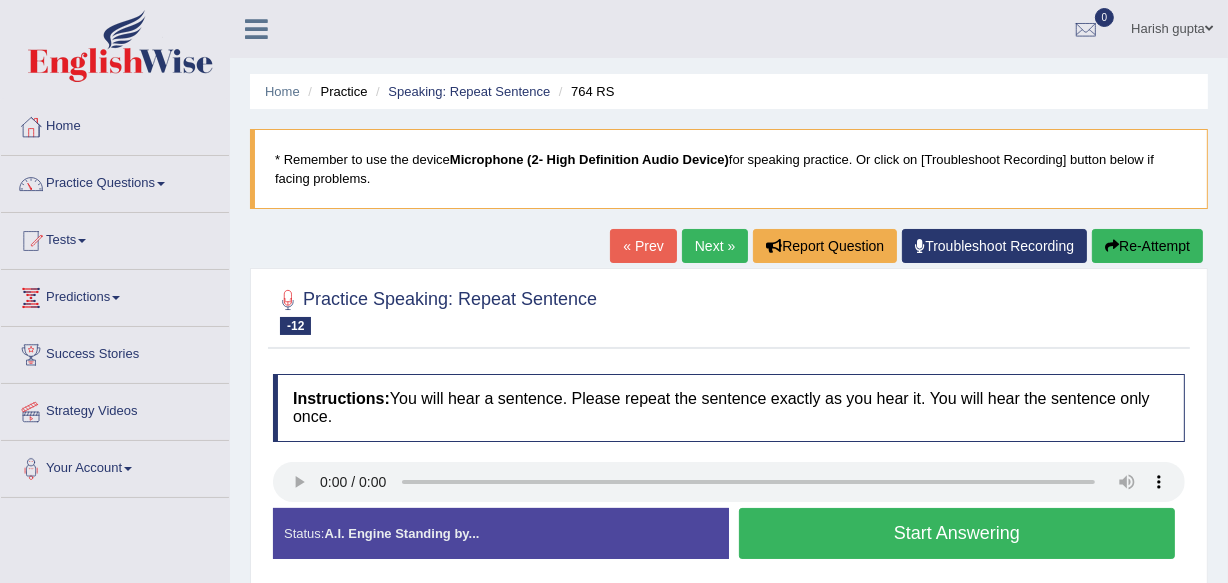 click at bounding box center [729, 310] 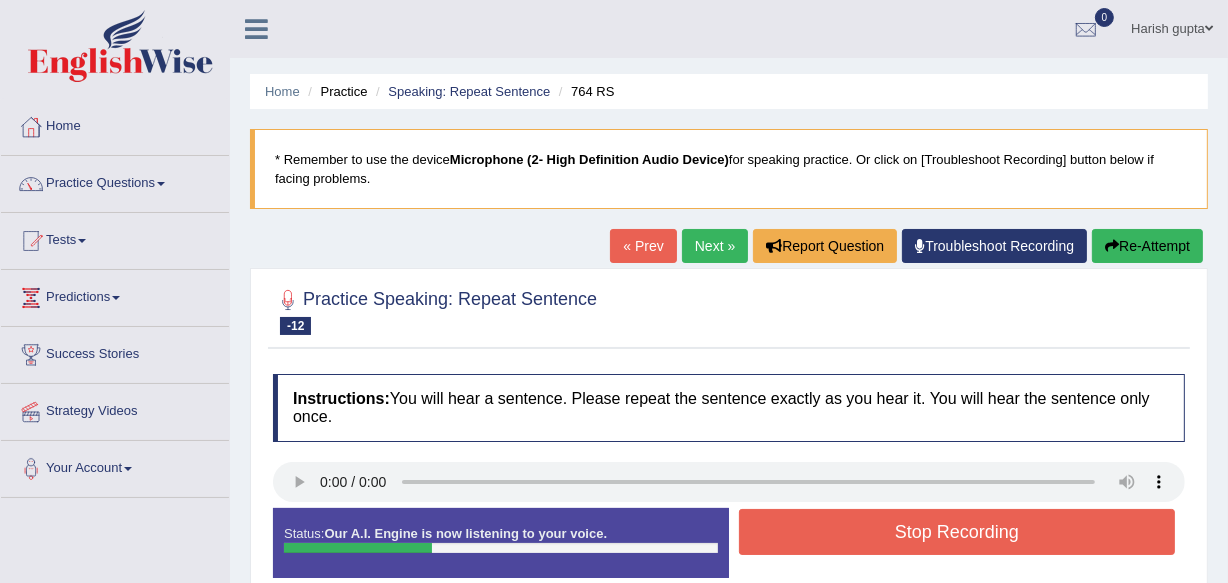 click on "Stop Recording" at bounding box center [957, 532] 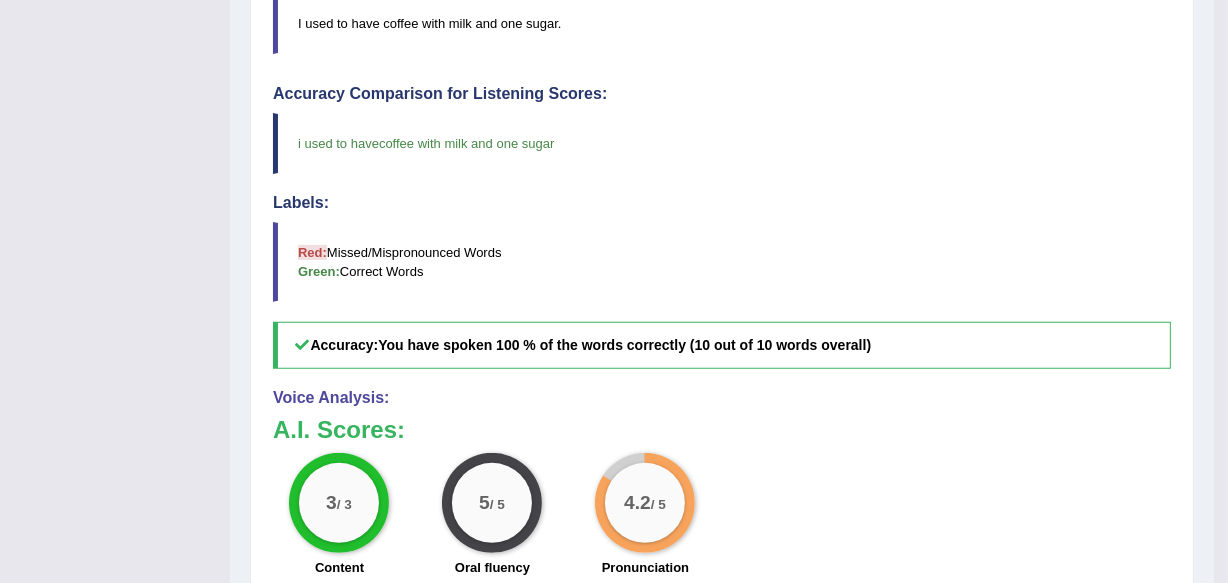 scroll, scrollTop: 564, scrollLeft: 0, axis: vertical 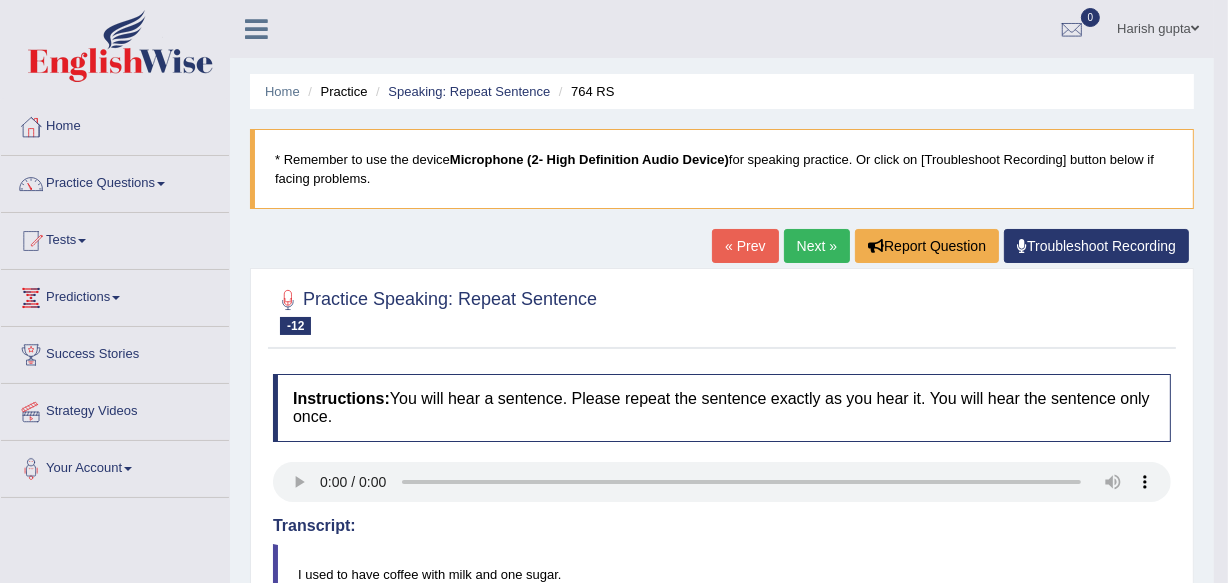 click on "« Prev" at bounding box center [745, 246] 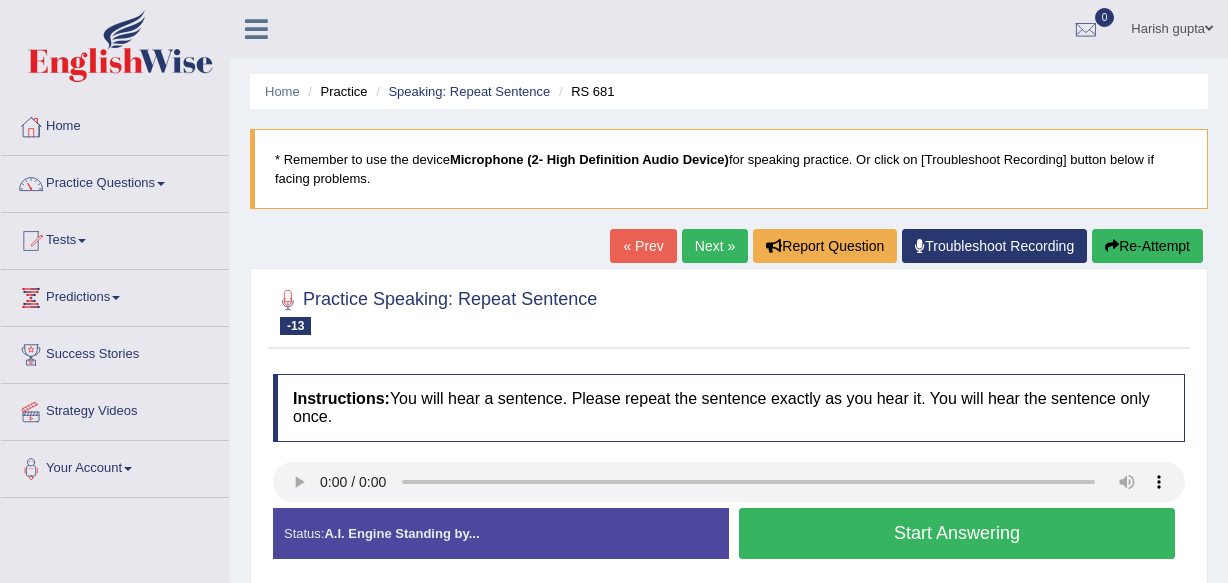 scroll, scrollTop: 0, scrollLeft: 0, axis: both 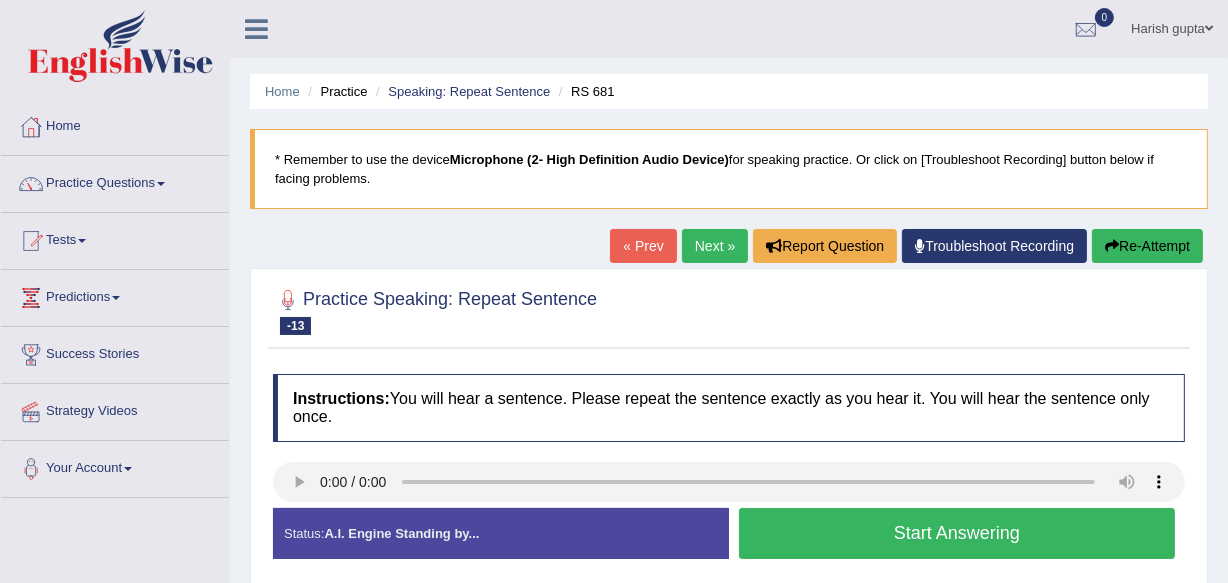 click on "Practice Speaking: Repeat Sentence
-13
RS 681
Instructions:  You will hear a sentence. Please repeat the sentence exactly as you hear it. You will hear the sentence only once.
Transcript: Organic food is grown without applying chemicals and possesses no artificial additives. Created with Highcharts 7.1.2 Too low Too high Time Pitch meter: 0 2.5 5 7.5 10 Created with Highcharts 7.1.2 Great Too slow Too fast Time Speech pace meter: 0 10 20 30 40 Accuracy Comparison for Listening Scores: Labels:
Red:  Missed/Mispronounced Words
Green:  Correct Words
Accuracy:  Voice Analysis: Your Response: Status:  A.I. Engine Standing by... Start Answering Stop Recording" at bounding box center [729, 431] 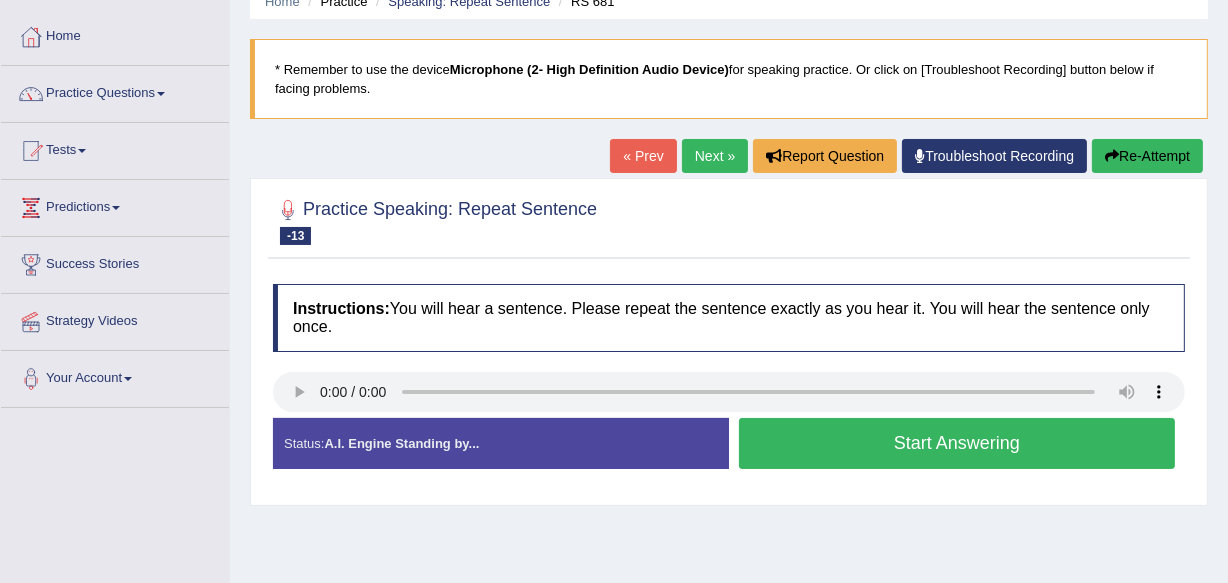 scroll, scrollTop: 181, scrollLeft: 0, axis: vertical 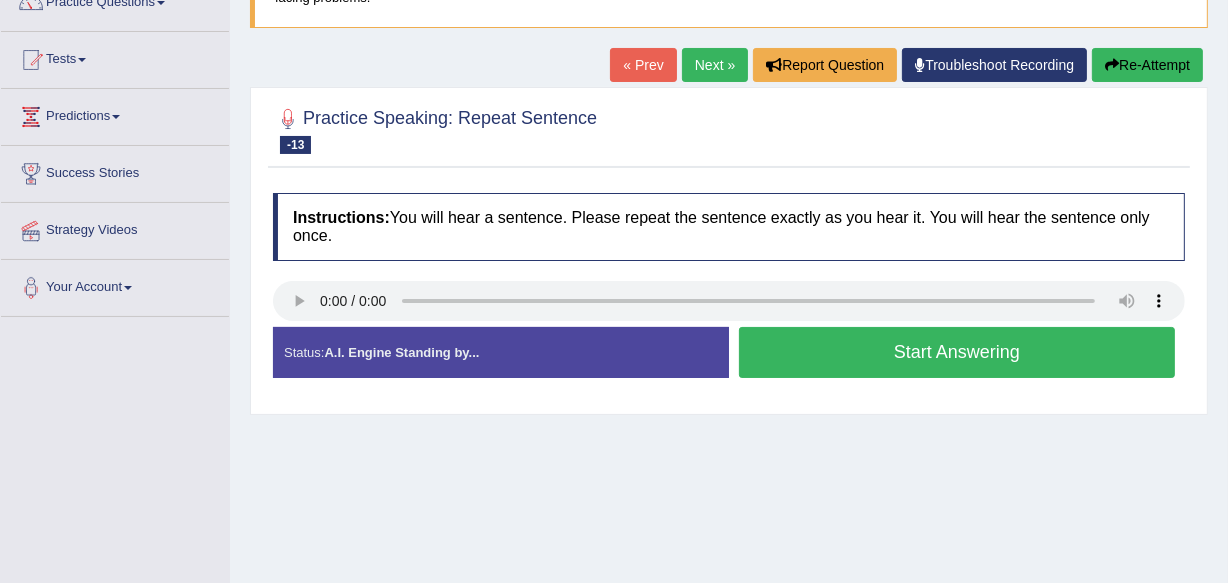 click on "Start Answering" at bounding box center (957, 352) 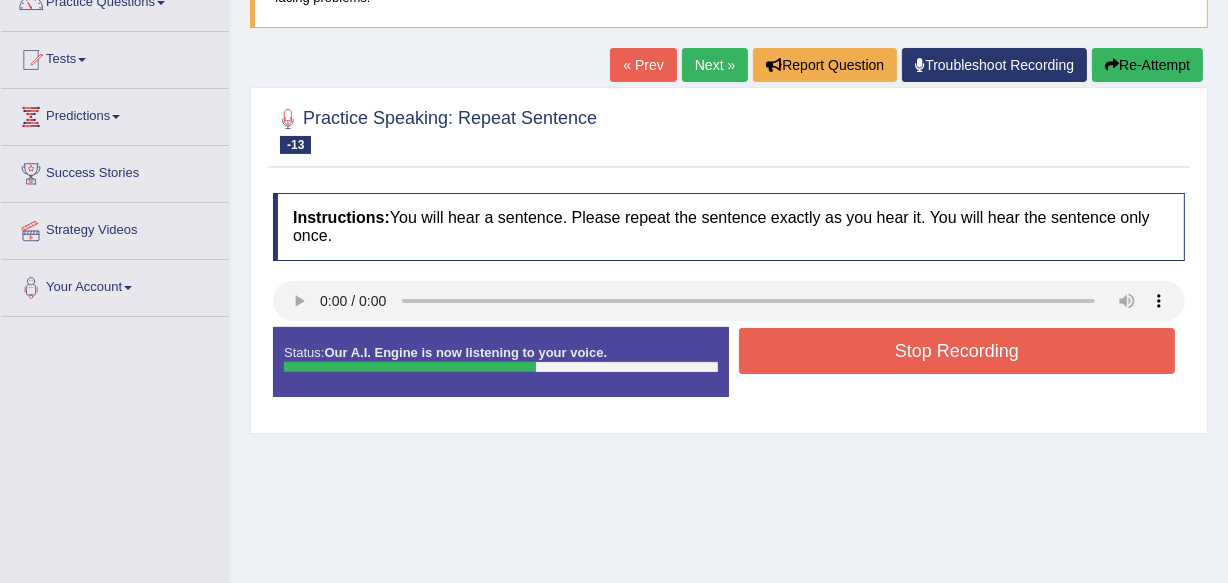 click on "Stop Recording" at bounding box center (957, 351) 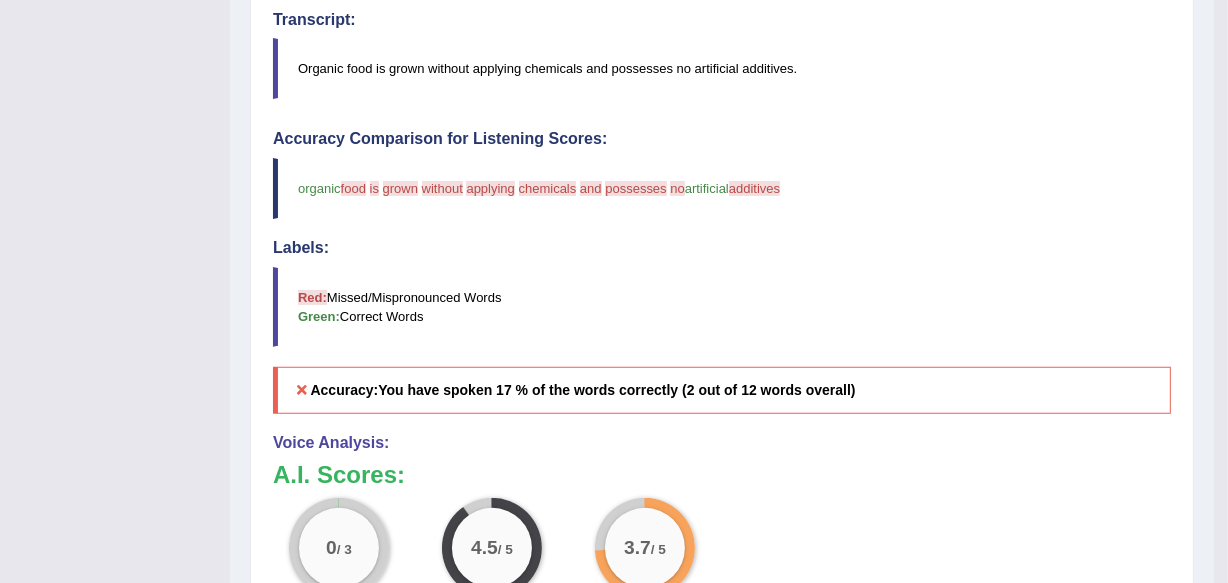 scroll, scrollTop: 534, scrollLeft: 0, axis: vertical 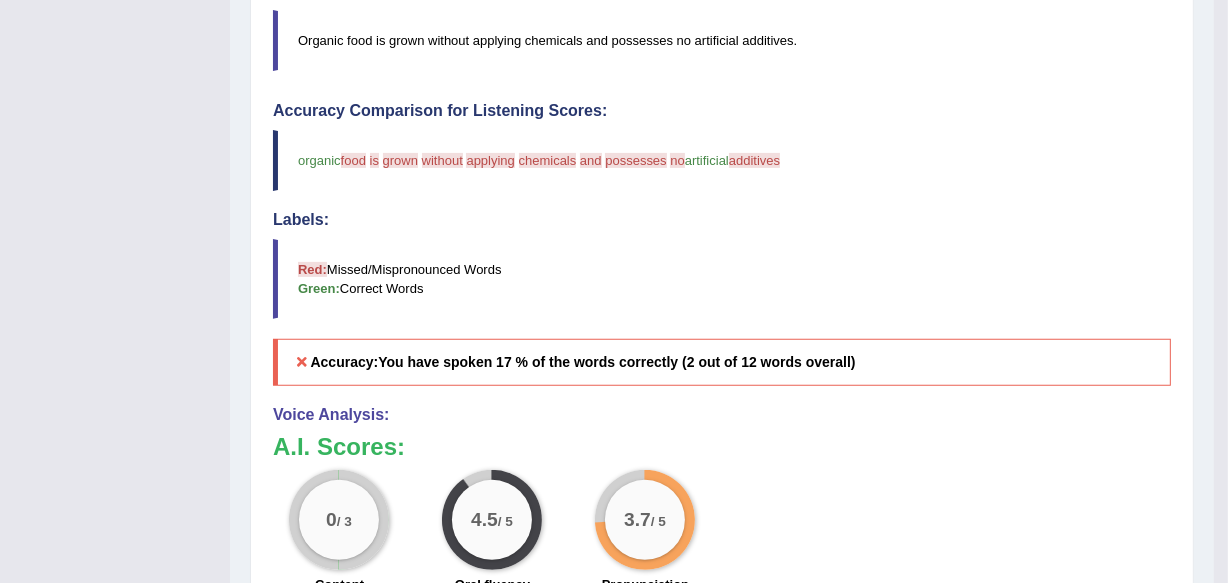 click on "Accuracy:  You have spoken 17 % of the words correctly (2 out of 12 words overall)" at bounding box center [722, 362] 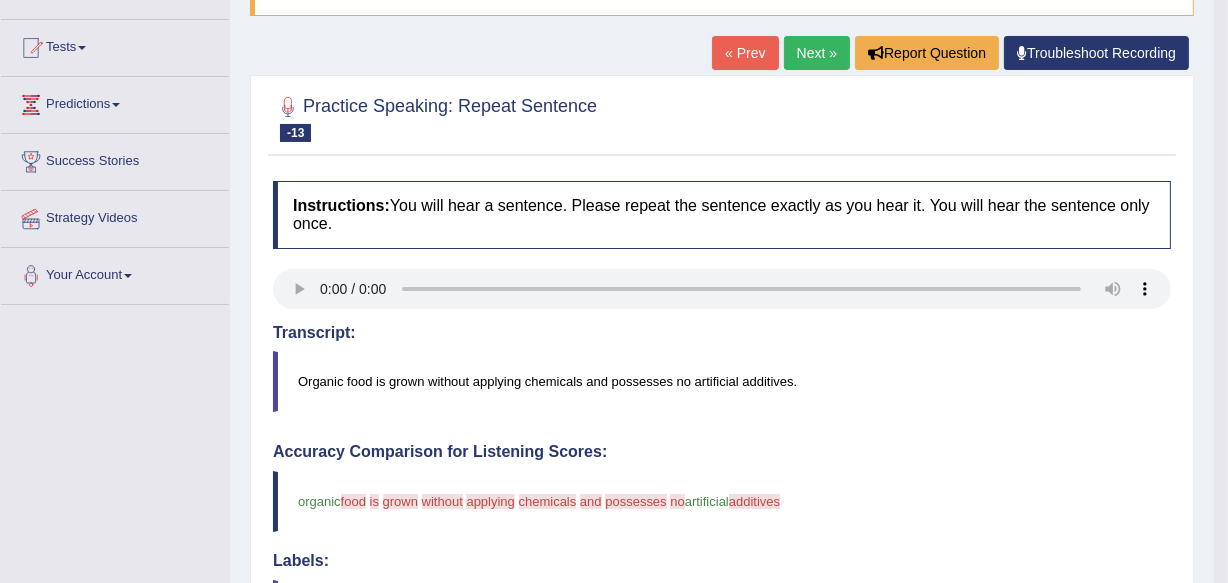 scroll, scrollTop: 170, scrollLeft: 0, axis: vertical 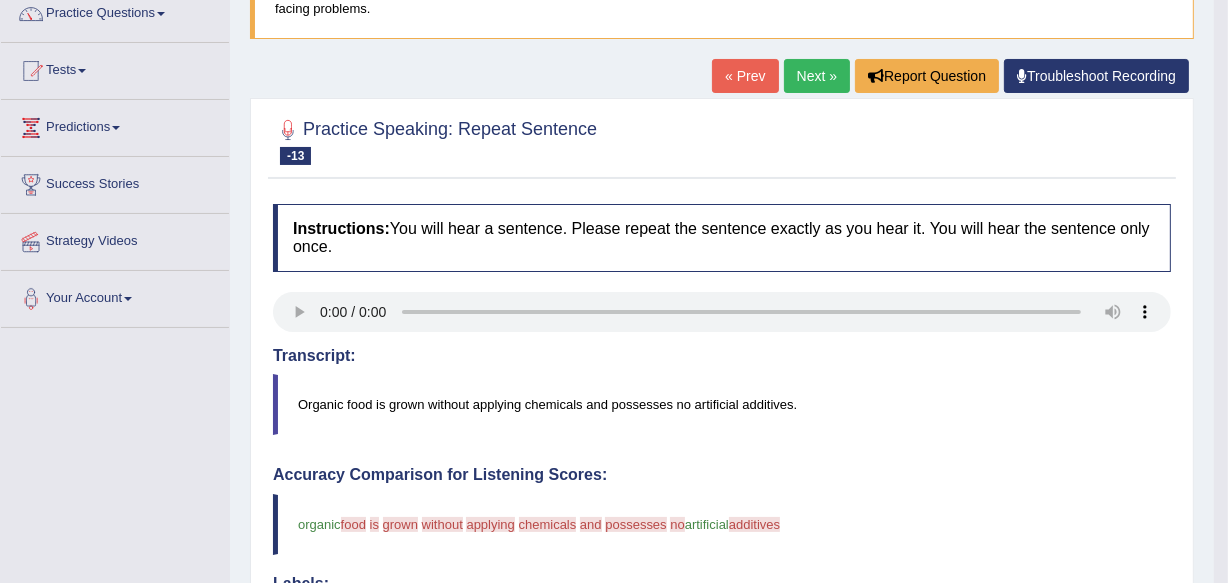 click on "« Prev" at bounding box center [745, 76] 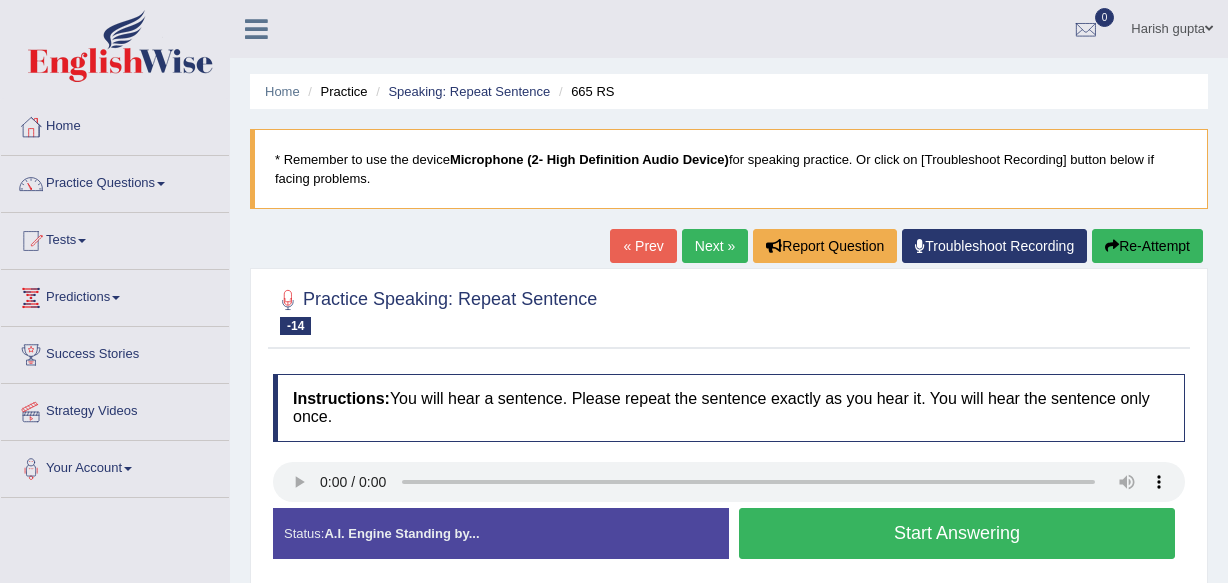 scroll, scrollTop: 0, scrollLeft: 0, axis: both 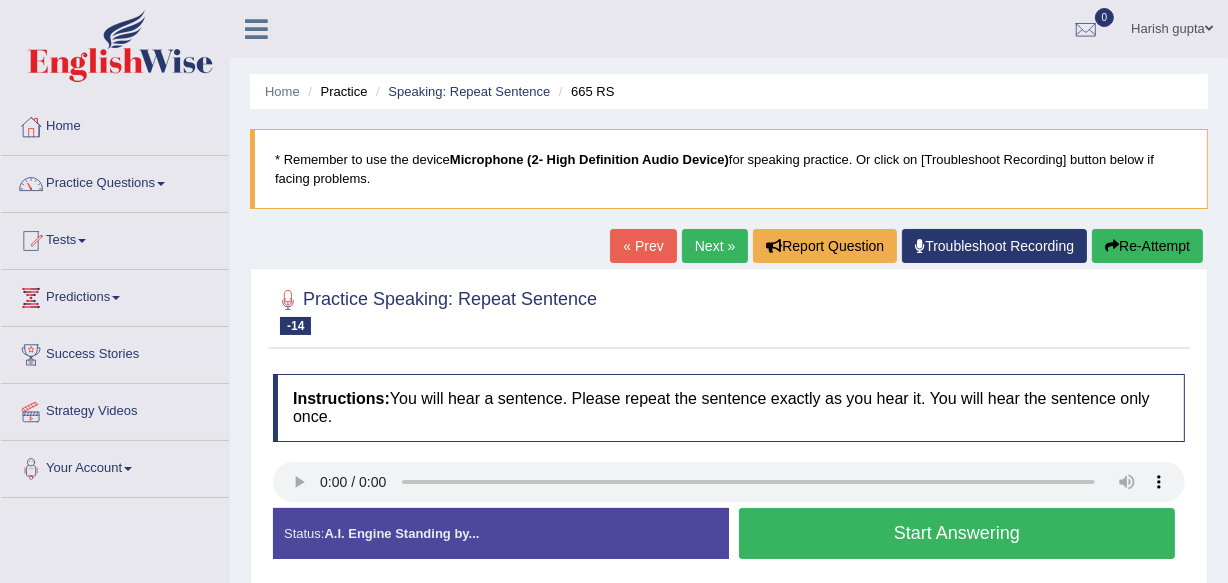 click on "Start Answering" at bounding box center [957, 533] 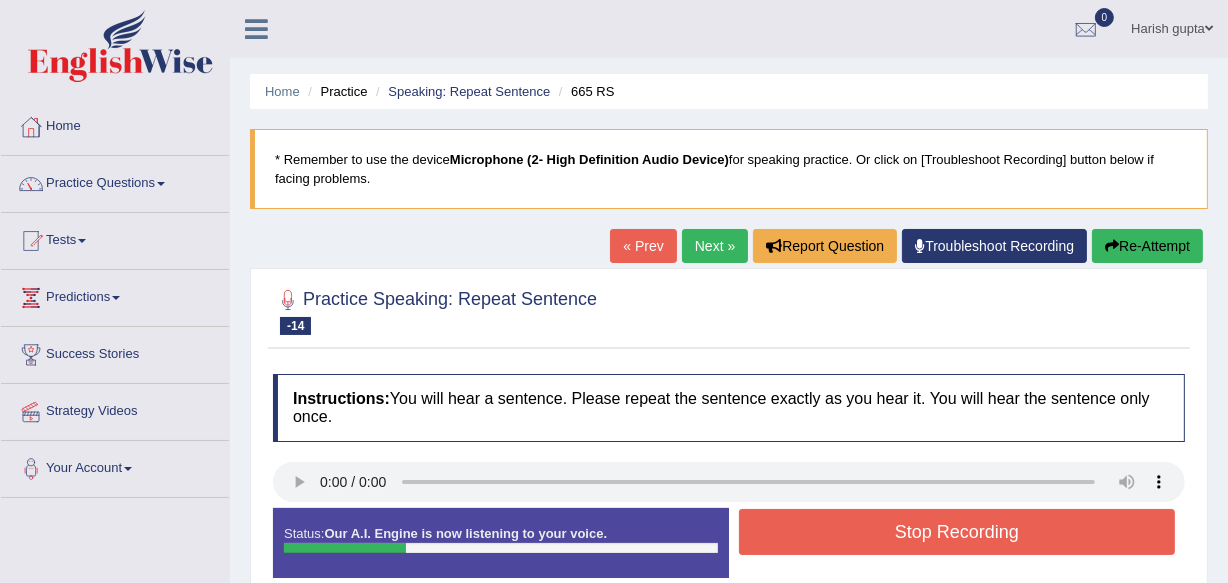 click on "Stop Recording" at bounding box center [957, 532] 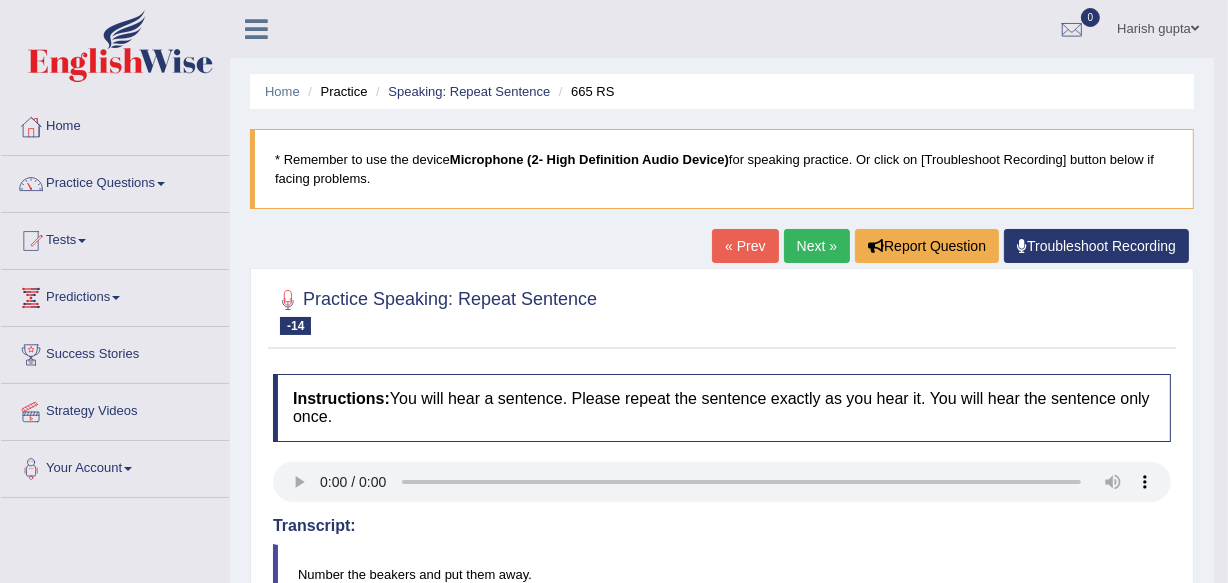click on "Practice Speaking: Repeat Sentence
-14
665 RS
Instructions:  You will hear a sentence. Please repeat the sentence exactly as you hear it. You will hear the sentence only once.
Transcript: Number the beakers and put them away. Created with Highcharts 7.1.2 Too low Too high Time Pitch meter: 0 2.5 5 7.5 10 Created with Highcharts 7.1.2 Great Too slow Too fast Time Speech pace meter: 0 10 20 30 40 Accuracy Comparison for Listening Scores: number  the beakers   to beaches  and     put     them     away Labels:
Red:  Missed/Mispronounced Words
Green:  Correct Words
Accuracy:  You have spoken 71 % of the words correctly (5 out of 7 words overall) Voice Analysis: A.I. Scores:
2  / 3              Content
5  / 5              Oral fluency
3.6  / 5" at bounding box center [722, 818] 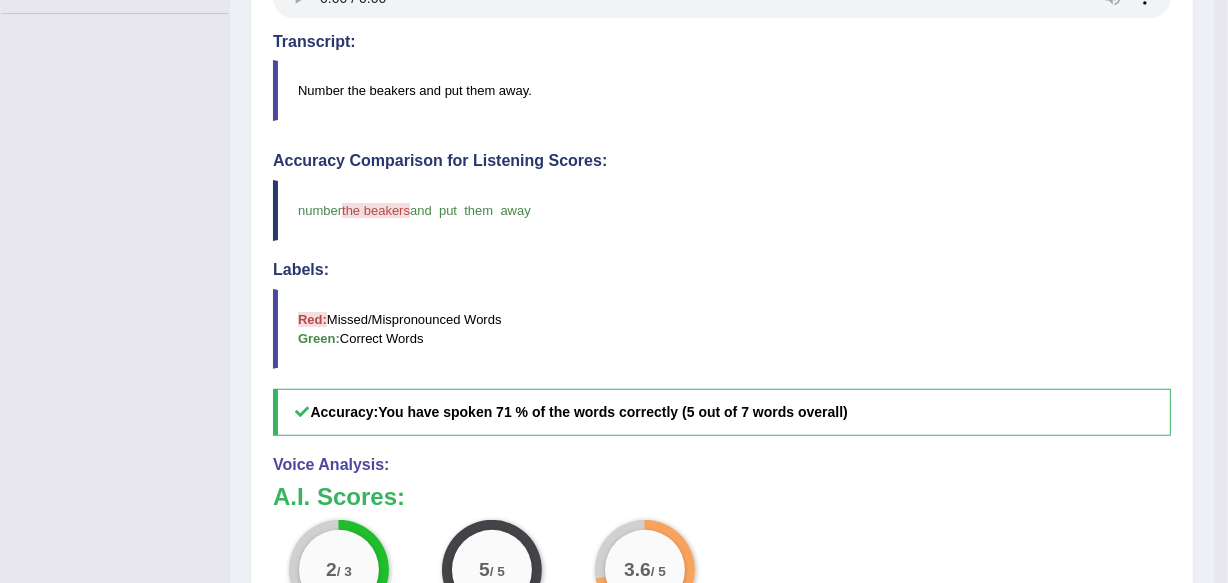 scroll, scrollTop: 181, scrollLeft: 0, axis: vertical 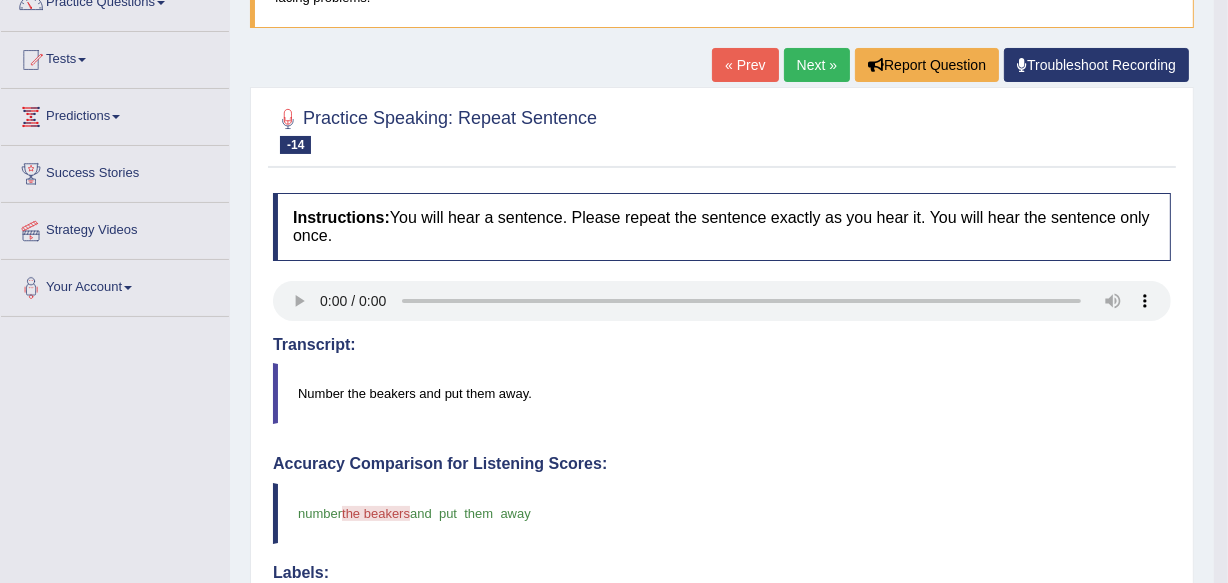 click on "« Prev" at bounding box center (745, 65) 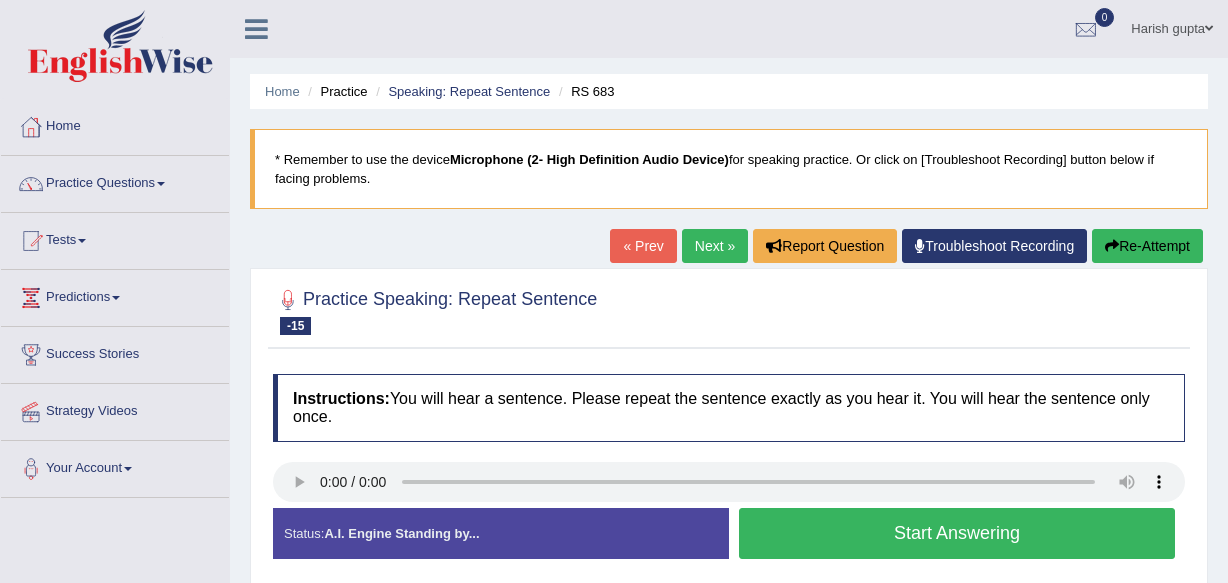 scroll, scrollTop: 0, scrollLeft: 0, axis: both 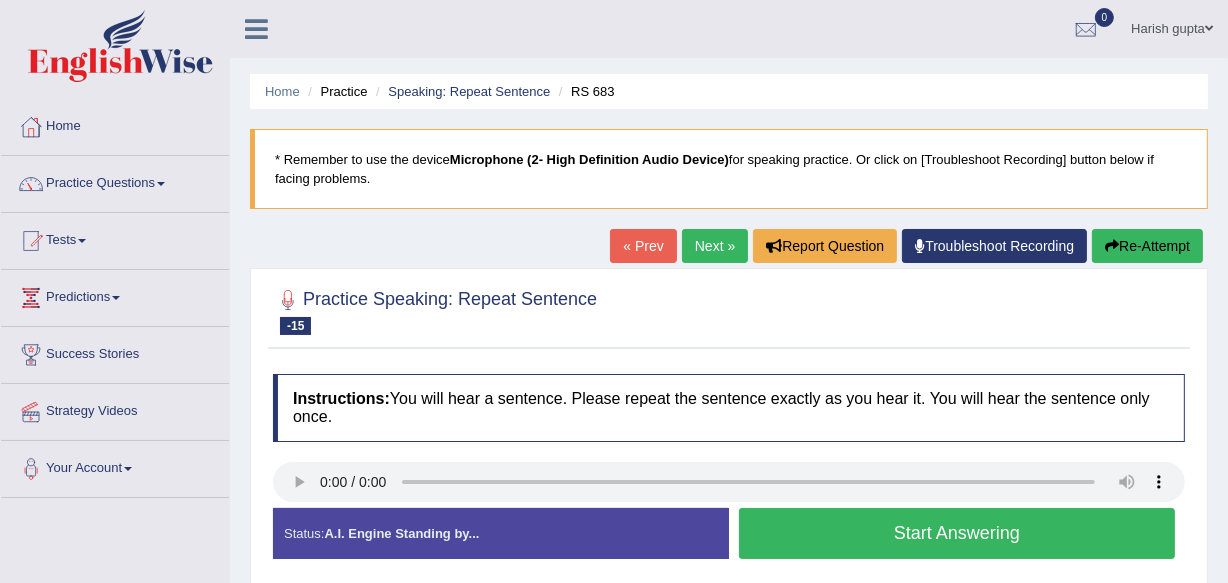 click at bounding box center [729, 310] 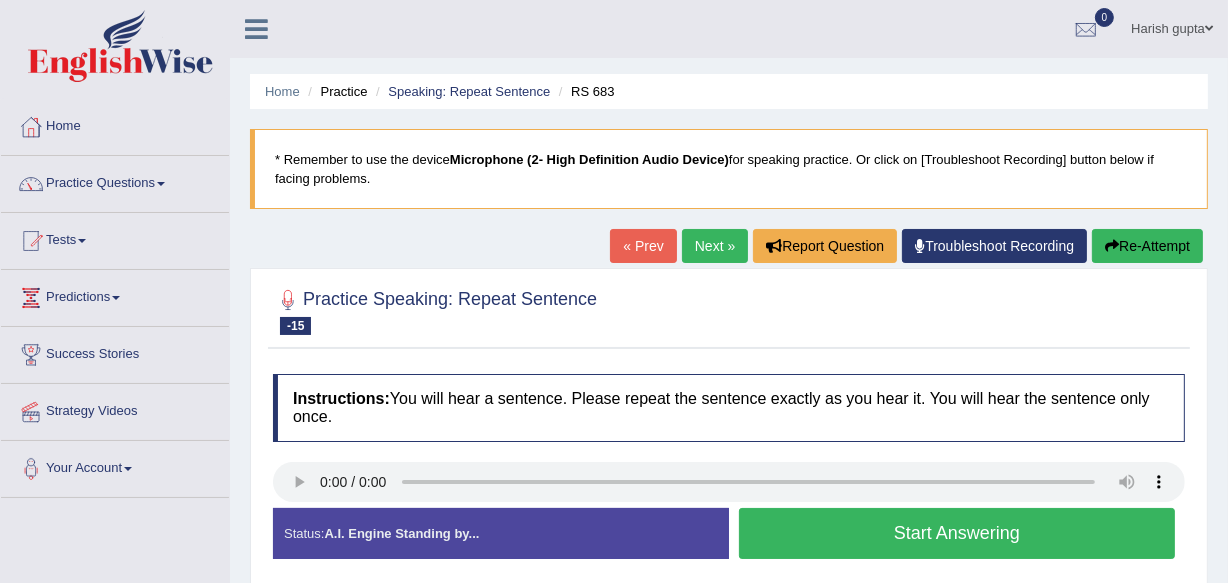 click on "Start Answering" at bounding box center [957, 533] 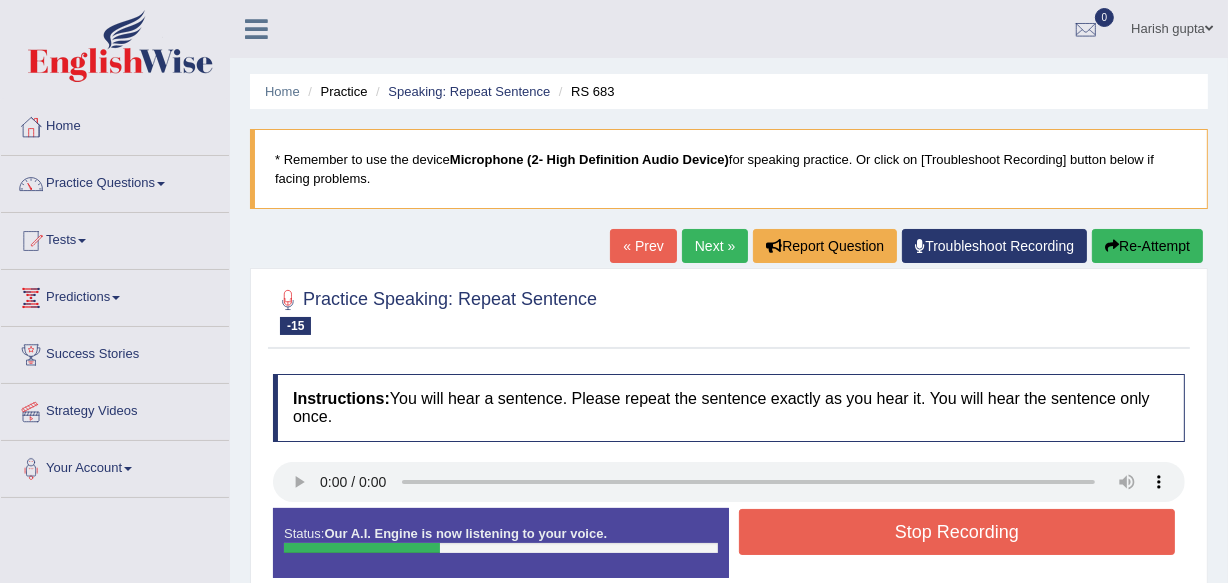 click on "Stop Recording" at bounding box center (957, 532) 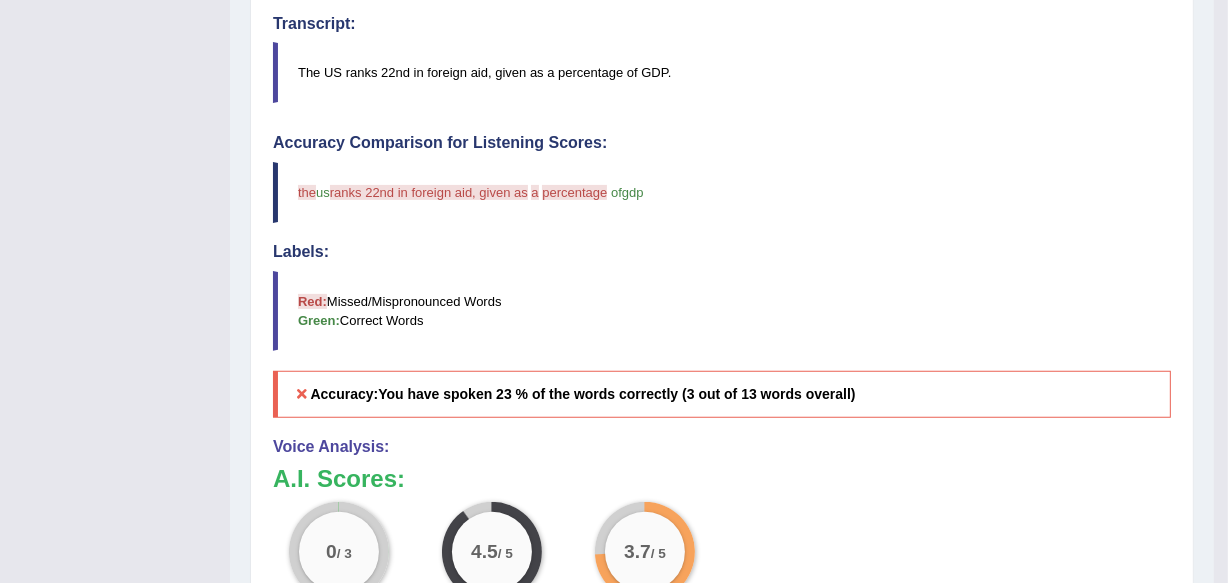 scroll, scrollTop: 530, scrollLeft: 0, axis: vertical 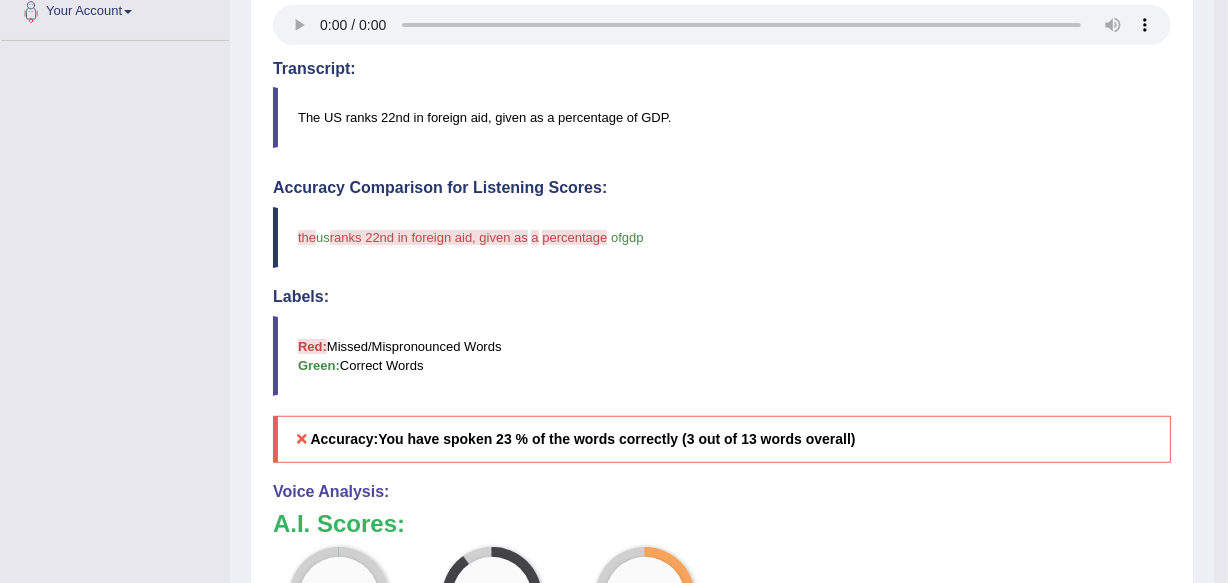 click on "the  us  ranks 22nd in foreign aid, given as is   a flying   percentage giving   20%  of  the  gdp" at bounding box center [722, 237] 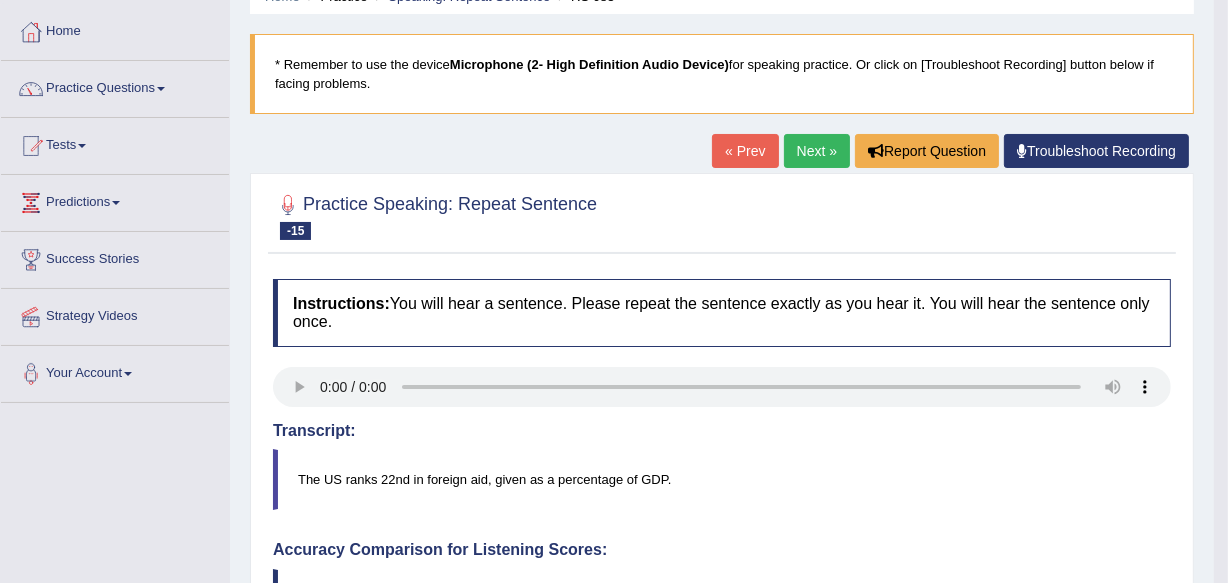 scroll, scrollTop: 2, scrollLeft: 0, axis: vertical 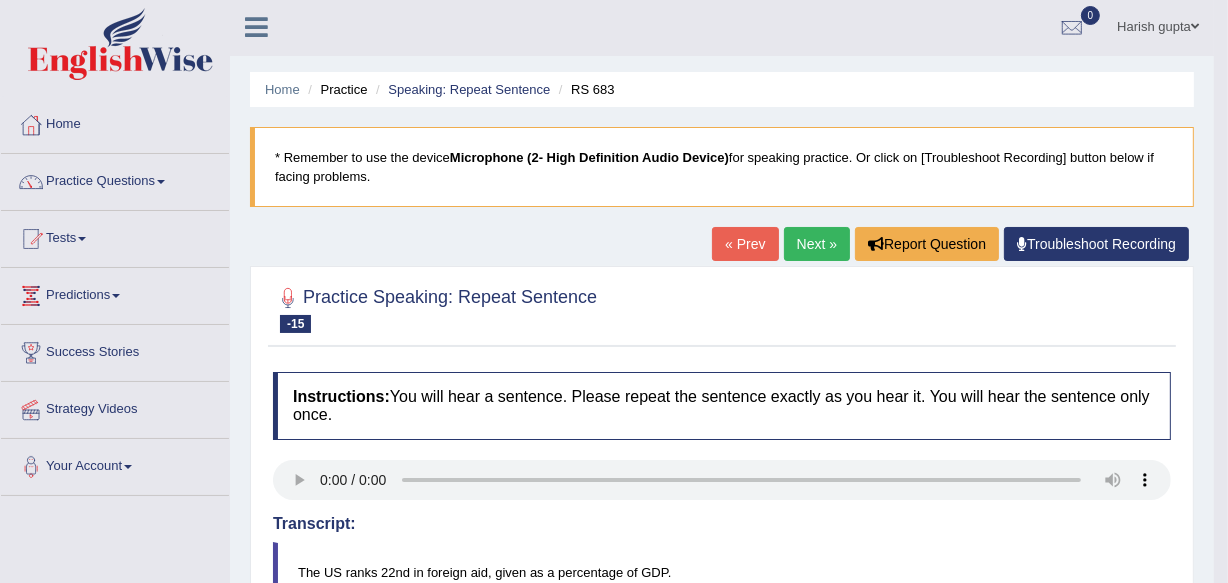 click on "« Prev" at bounding box center [745, 244] 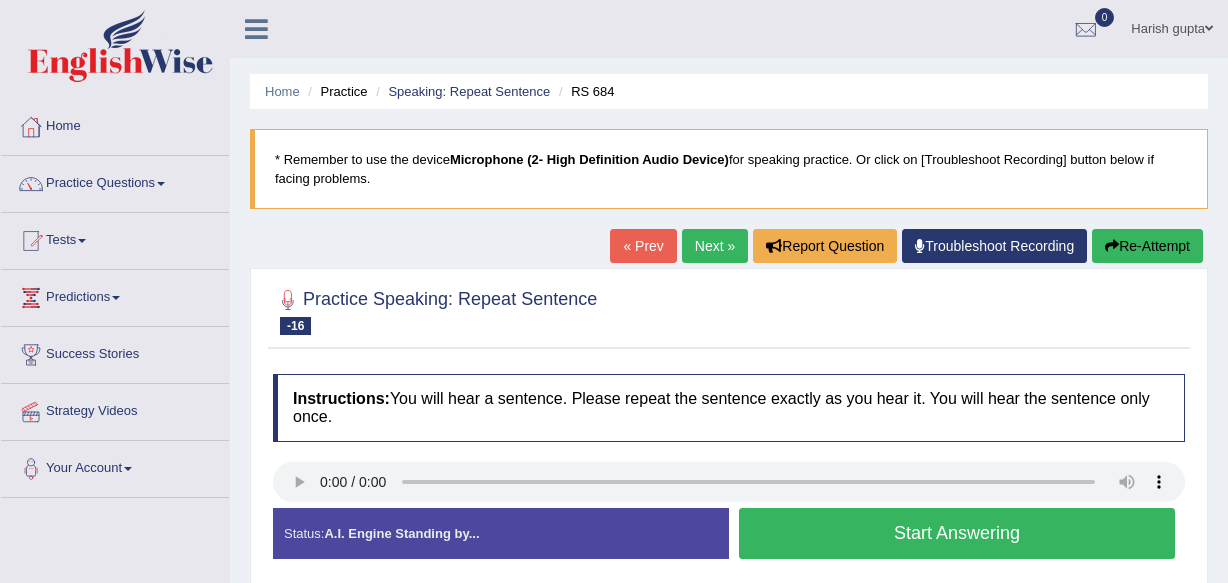 scroll, scrollTop: 0, scrollLeft: 0, axis: both 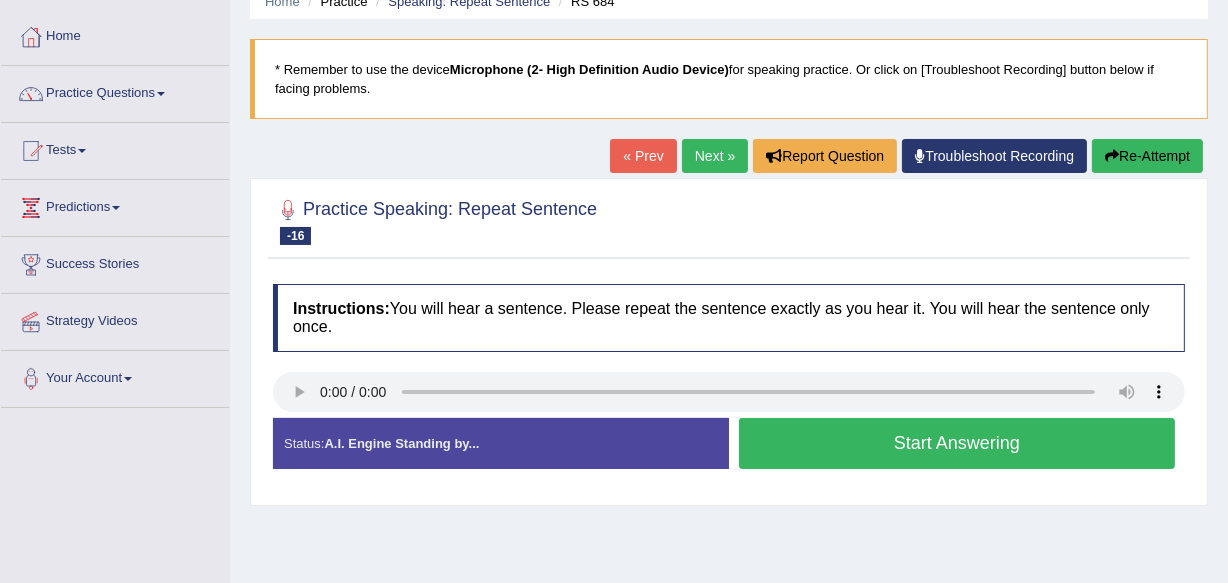 click on "Home
Practice
Speaking: Repeat Sentence
RS 684
* Remember to use the device  Microphone (2- High Definition Audio Device)  for speaking practice. Or click on [Troubleshoot Recording] button below if facing problems.
« Prev Next »  Report Question  Troubleshoot Recording  Re-Attempt
Practice Speaking: Repeat Sentence
-16
RS 684
Instructions:  You will hear a sentence. Please repeat the sentence exactly as you hear it. You will hear the sentence only once.
Transcript: Please make sure all works follow the department guidelines. Created with Highcharts 7.1.2 Too low Too high Time Pitch meter: 0 2.5 5 7.5 10 Created with Highcharts 7.1.2 Great Too slow Too fast Time Speech pace meter: 0 10 20 30 40 Accuracy Comparison for Listening Scores: Labels:
Red:  Missed/Mispronounced Words
Green: Status:" at bounding box center [729, 410] 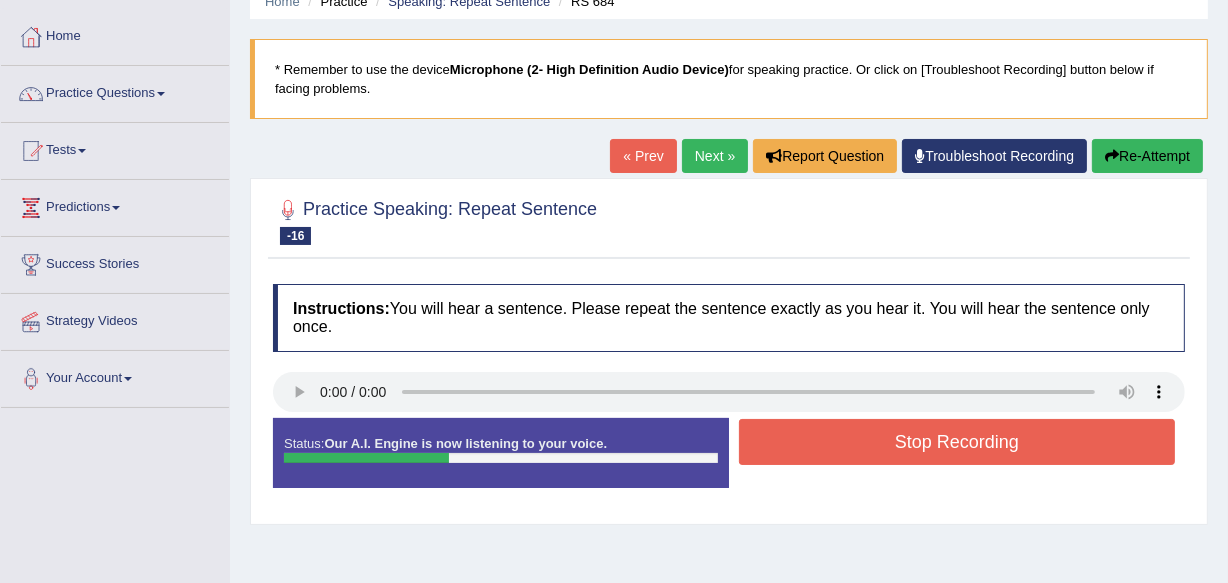 click on "Stop Recording" at bounding box center [957, 442] 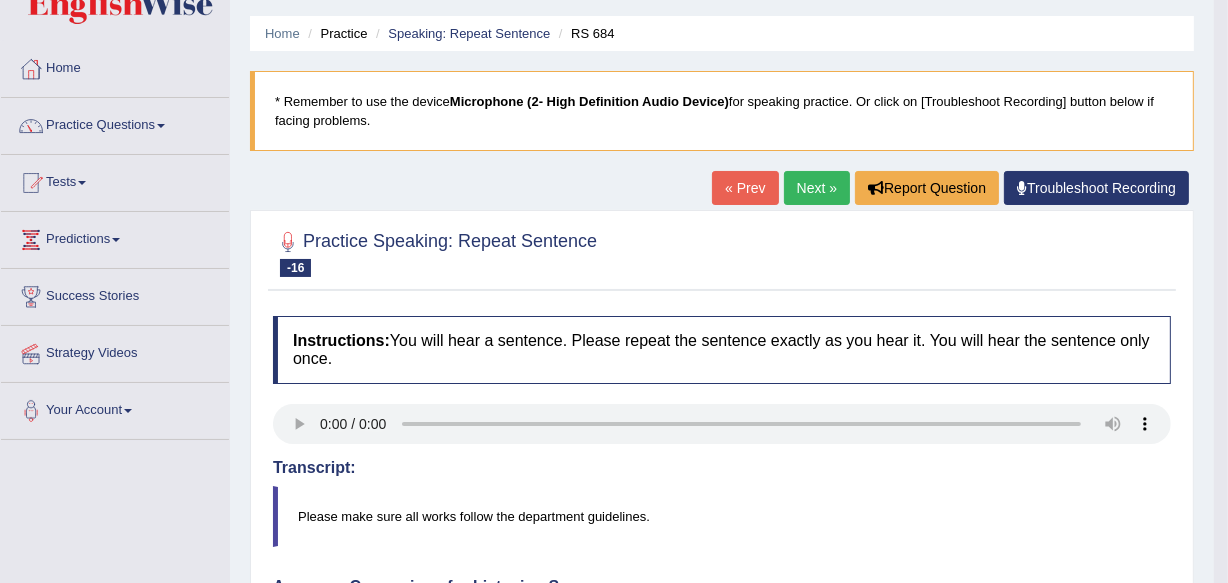 scroll, scrollTop: 0, scrollLeft: 0, axis: both 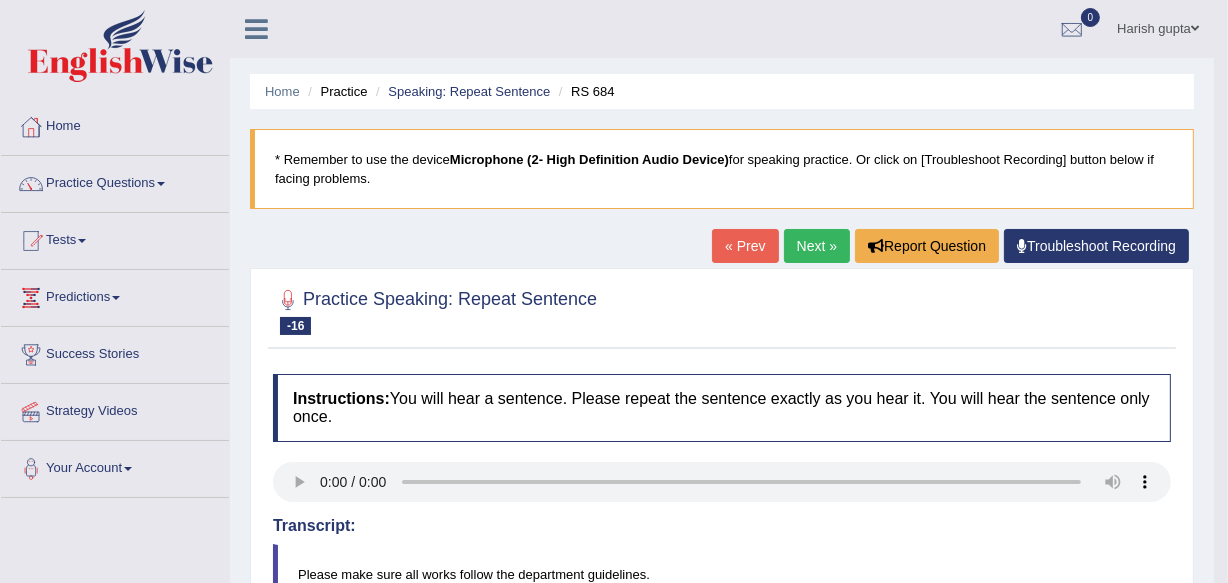 click on "« Prev" at bounding box center [745, 246] 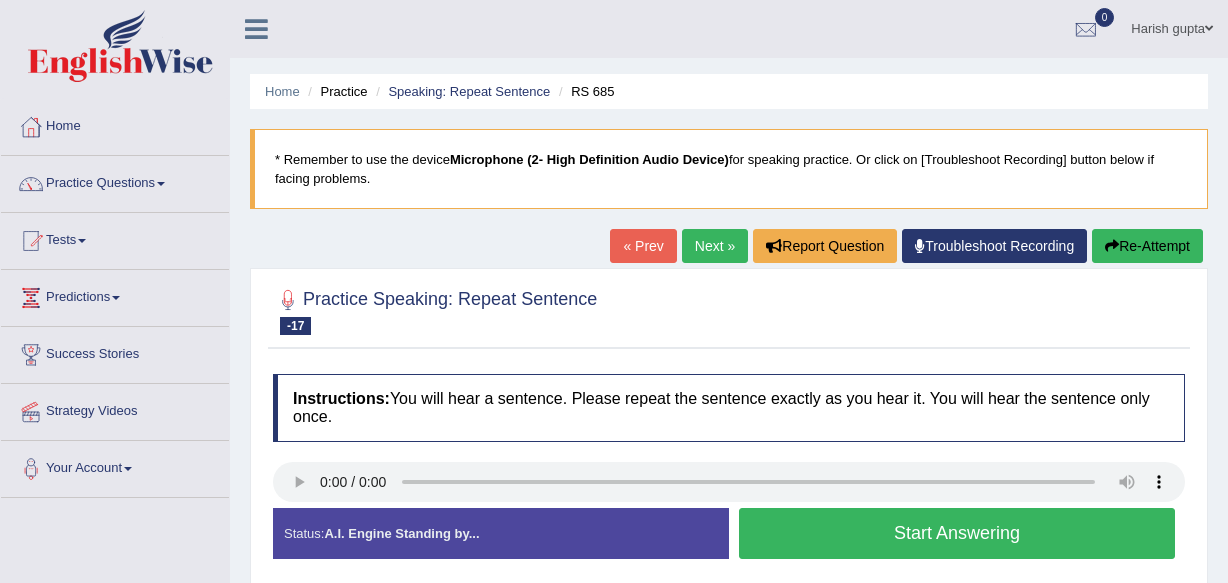 scroll, scrollTop: 0, scrollLeft: 0, axis: both 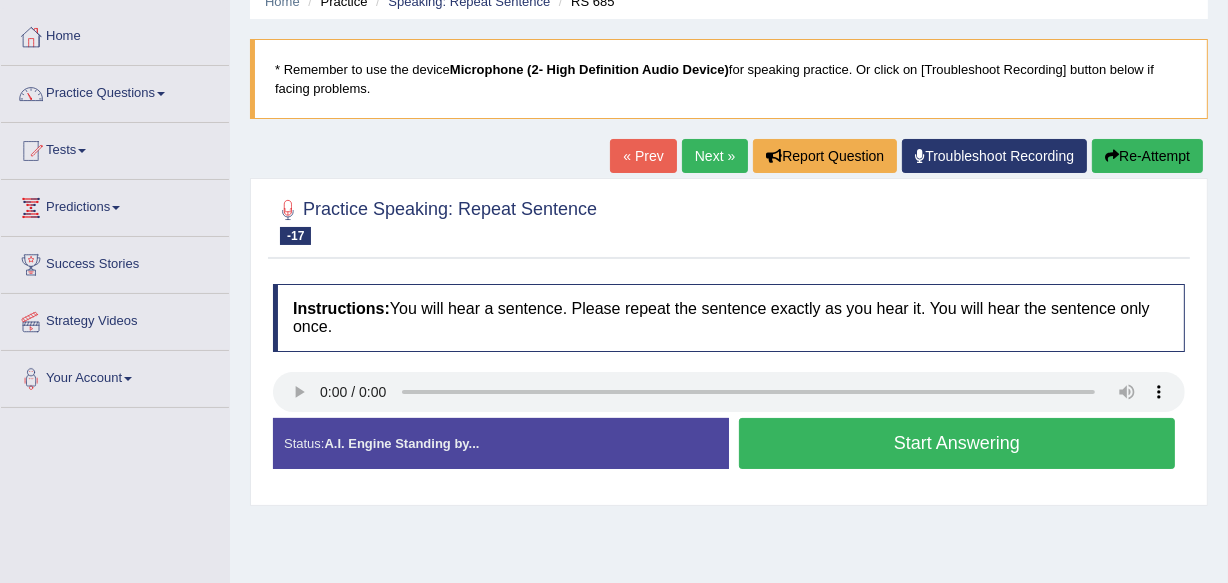 click on "Instructions:  You will hear a sentence. Please repeat the sentence exactly as you hear it. You will hear the sentence only once.
Transcript: Exam results will be available next week from the course office. Created with Highcharts 7.1.2 Too low Too high Time Pitch meter: 0 2.5 5 7.5 10 Created with Highcharts 7.1.2 Great Too slow Too fast Time Speech pace meter: 0 10 20 30 40 Accuracy Comparison for Listening Scores: Labels:
Red:  Missed/Mispronounced Words
Green:  Correct Words
Accuracy:  Voice Analysis: Your Response: Status:  A.I. Engine Standing by... Start Answering Stop Recording" at bounding box center [729, 384] 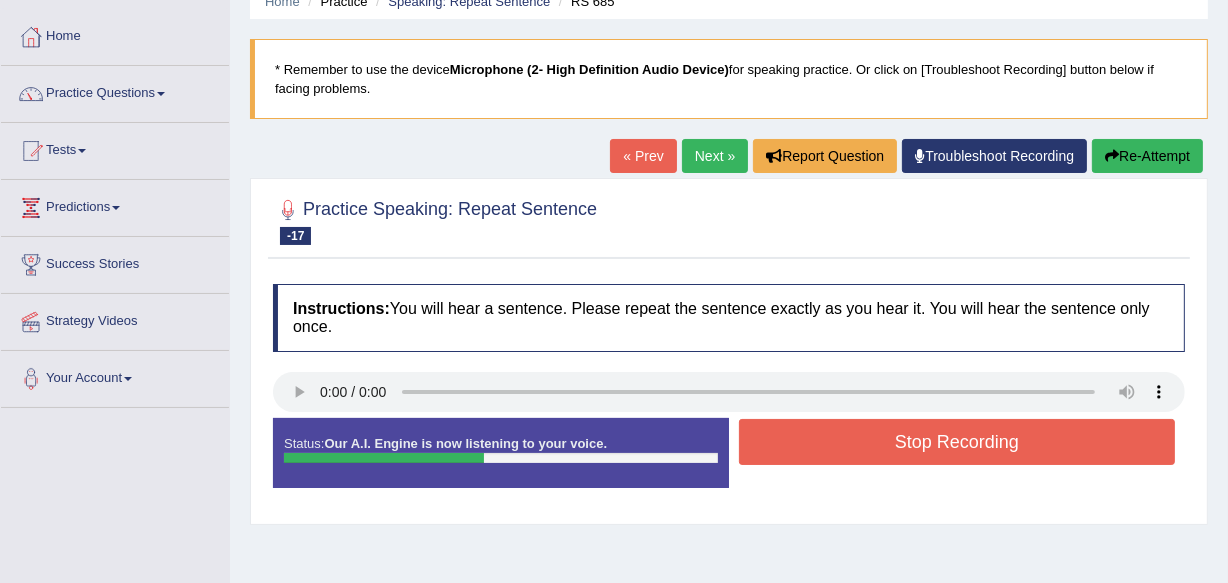 click on "Re-Attempt" at bounding box center [1147, 156] 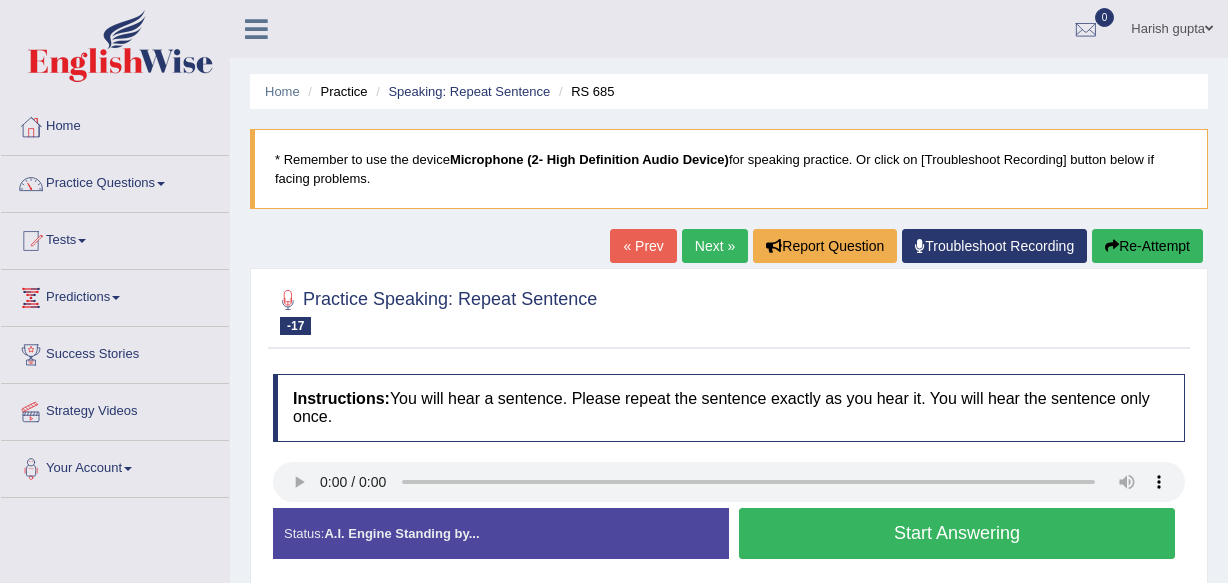scroll, scrollTop: 90, scrollLeft: 0, axis: vertical 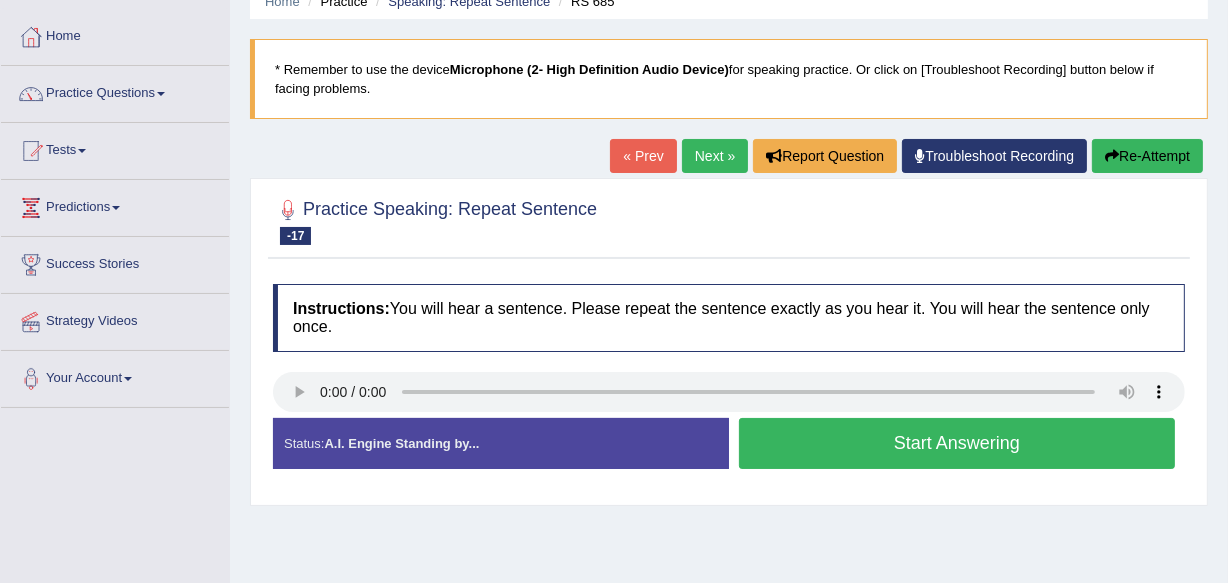click on "Start Answering" at bounding box center (957, 443) 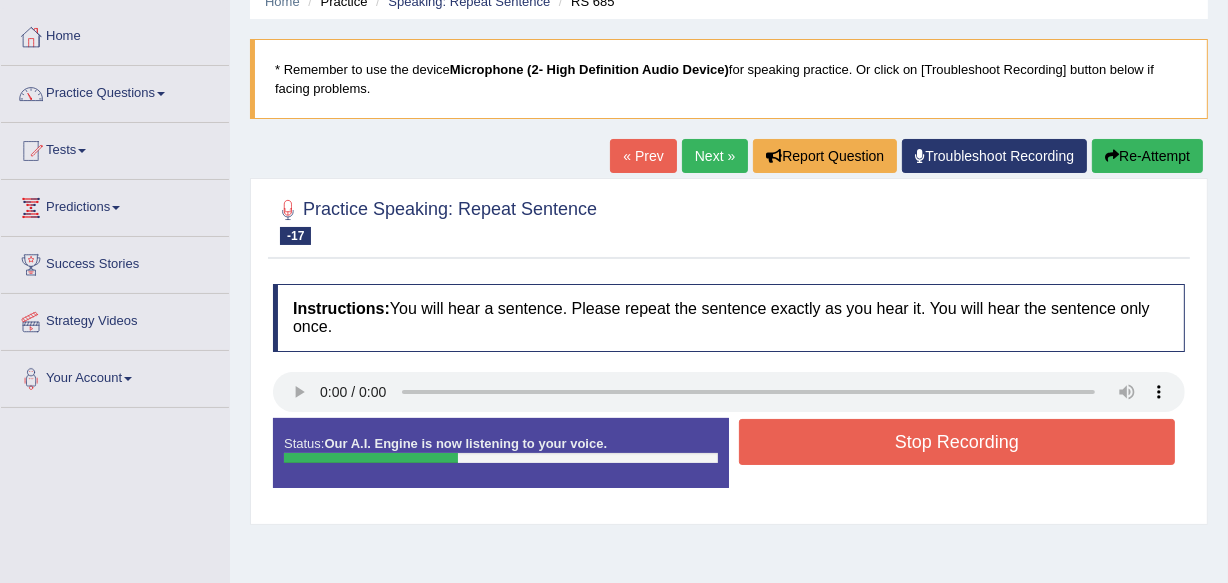 click on "Stop Recording" at bounding box center [957, 442] 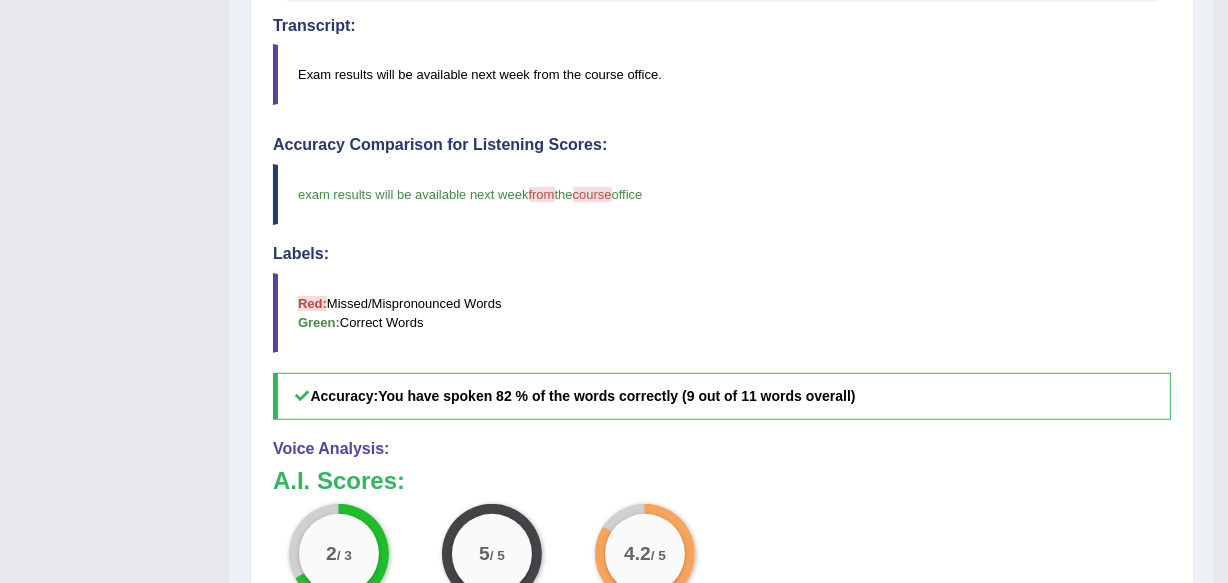 scroll, scrollTop: 503, scrollLeft: 0, axis: vertical 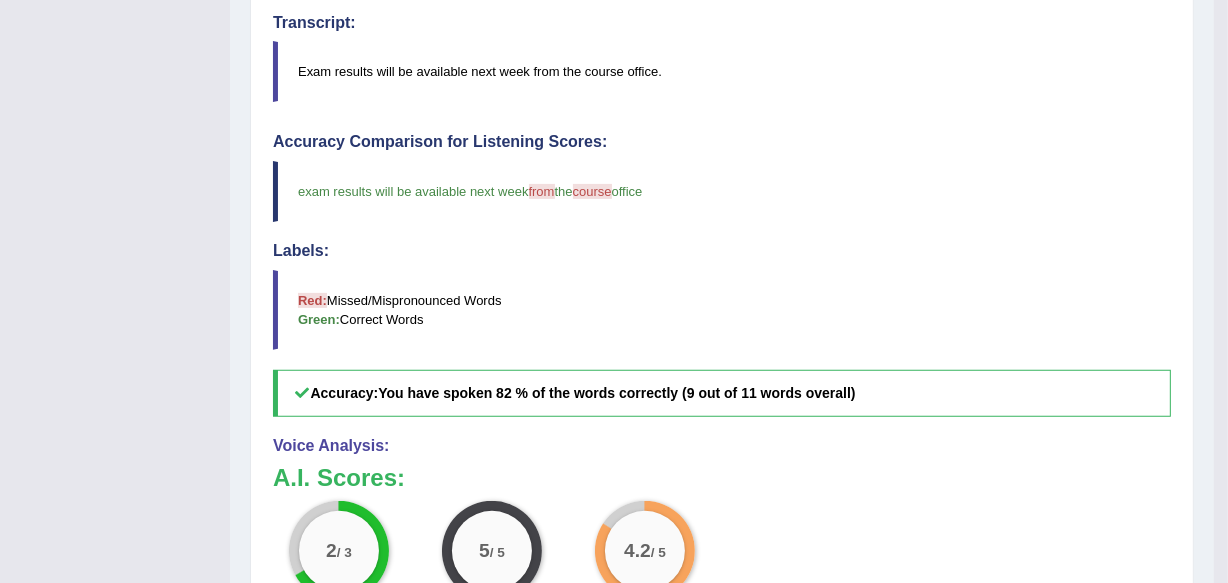 click on "exam results will be available next week  from at  the  course post  office" at bounding box center (722, 191) 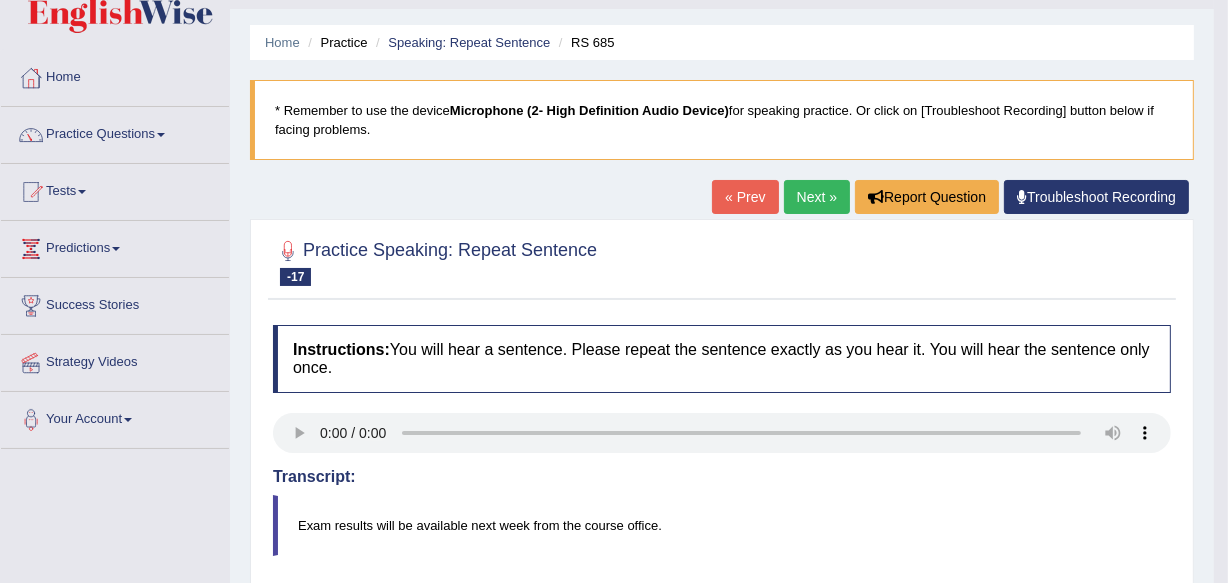 scroll, scrollTop: 0, scrollLeft: 0, axis: both 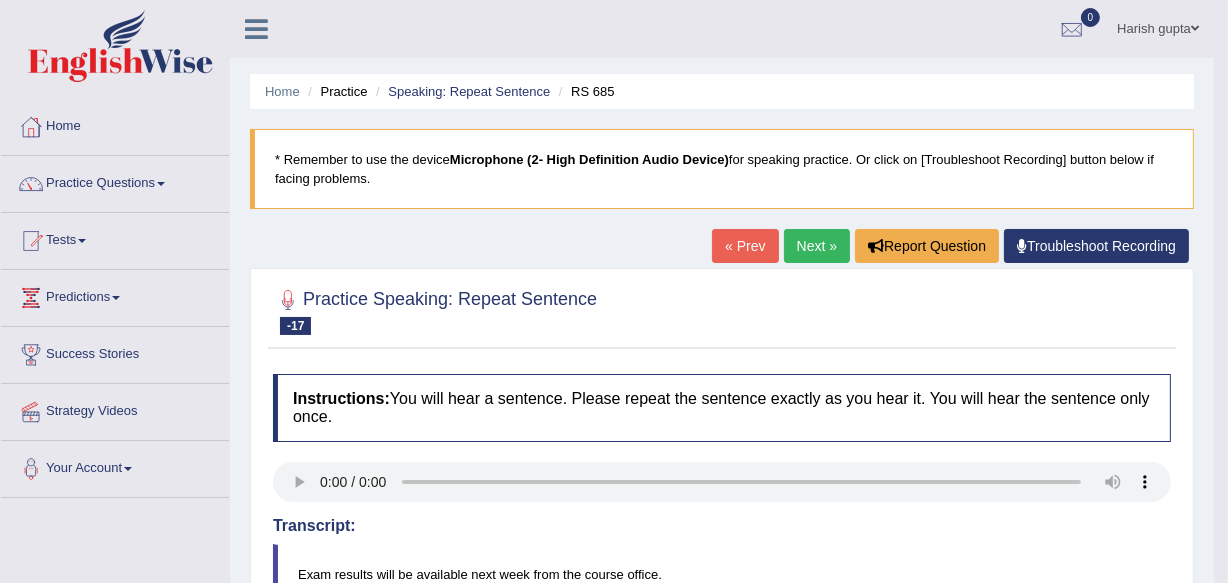 click on "« Prev" at bounding box center [745, 246] 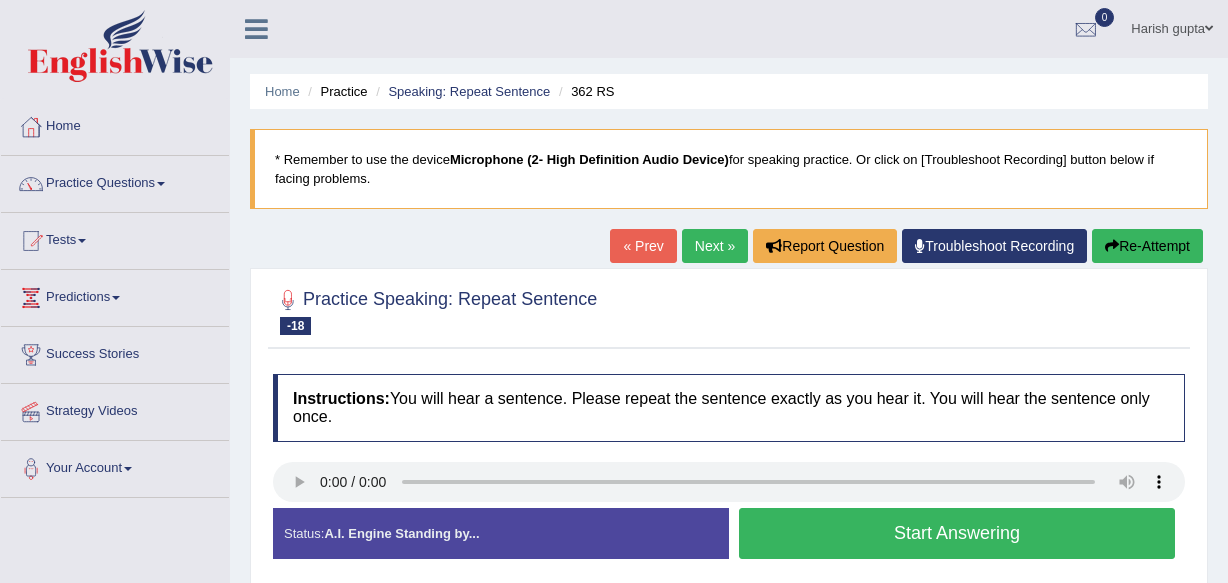 scroll, scrollTop: 0, scrollLeft: 0, axis: both 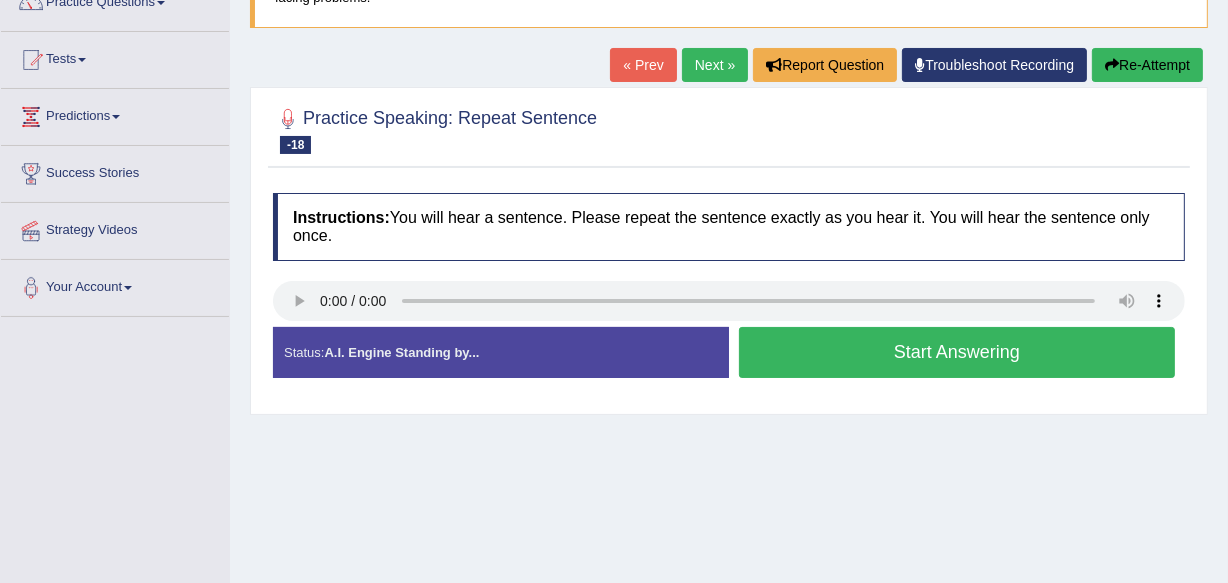 click on "Practice Speaking: Repeat Sentence
-18
362 RS
Instructions:  You will hear a sentence. Please repeat the sentence exactly as you hear it. You will hear the sentence only once.
Transcript: Today, we will be discussing the role of the government in preventing injustice. Created with Highcharts 7.1.2 Too low Too high Time Pitch meter: 0 2.5 5 7.5 10 Created with Highcharts 7.1.2 Great Too slow Too fast Time Speech pace meter: 0 10 20 30 40 Accuracy Comparison for Listening Scores: Labels:
Red:  Missed/Mispronounced Words
Green:  Correct Words
Accuracy:  Voice Analysis: Your Response: Status:  A.I. Engine Standing by... Start Answering Stop Recording" at bounding box center [729, 250] 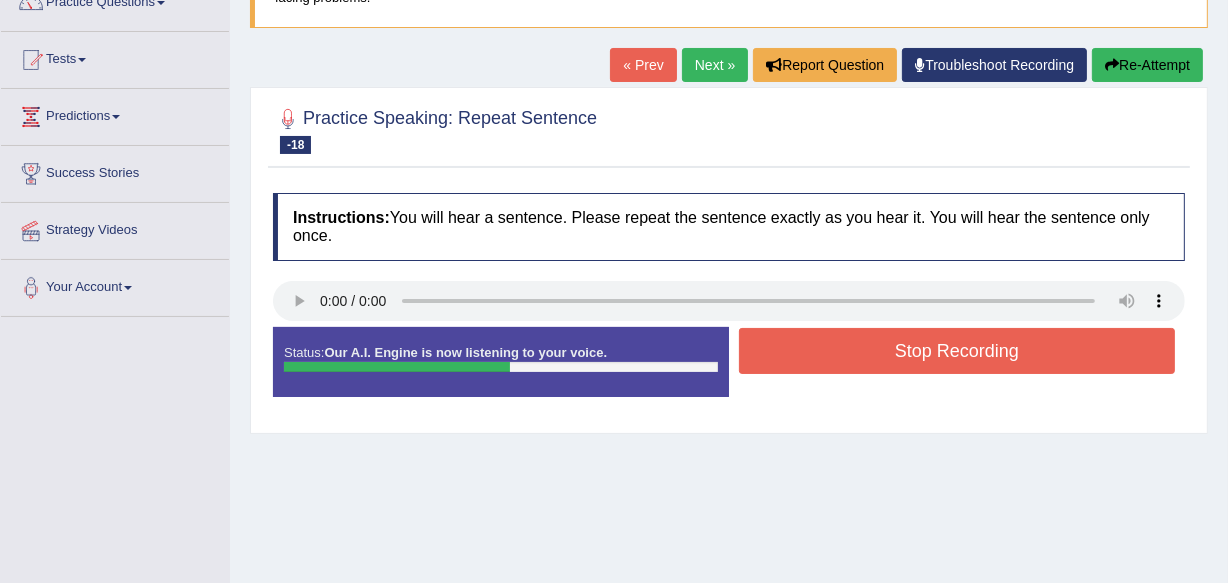 click on "Stop Recording" at bounding box center [957, 351] 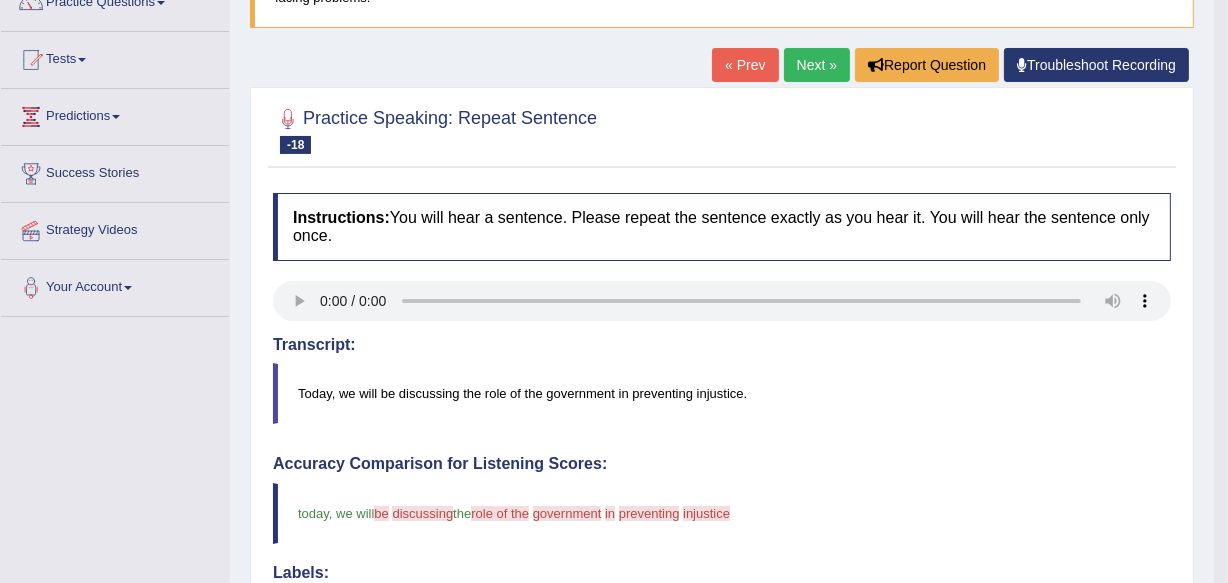 type 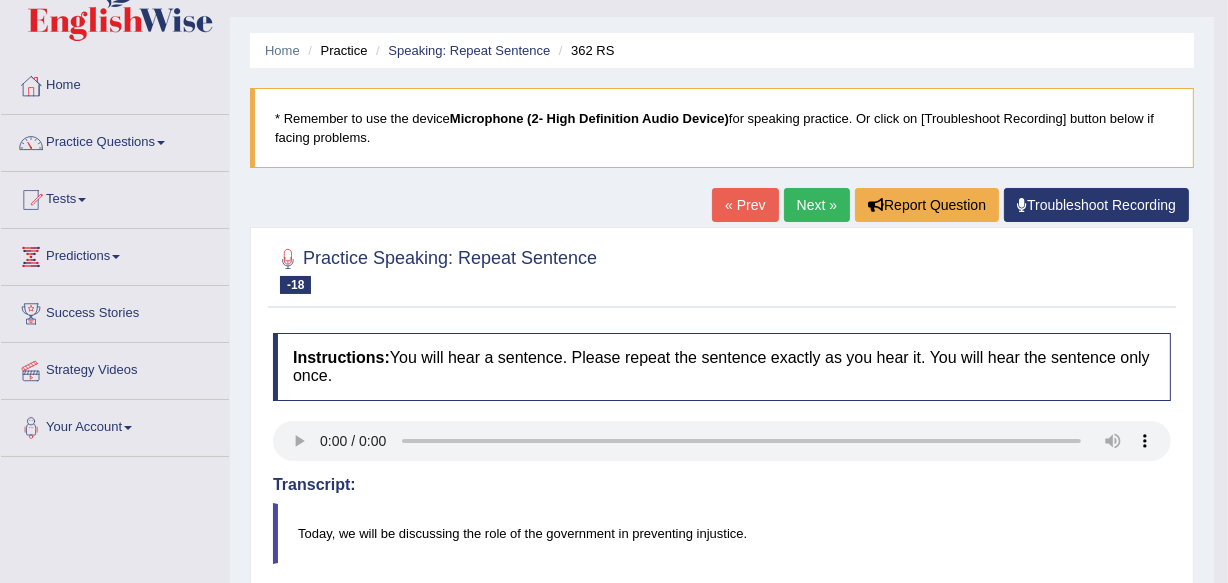 scroll, scrollTop: 0, scrollLeft: 0, axis: both 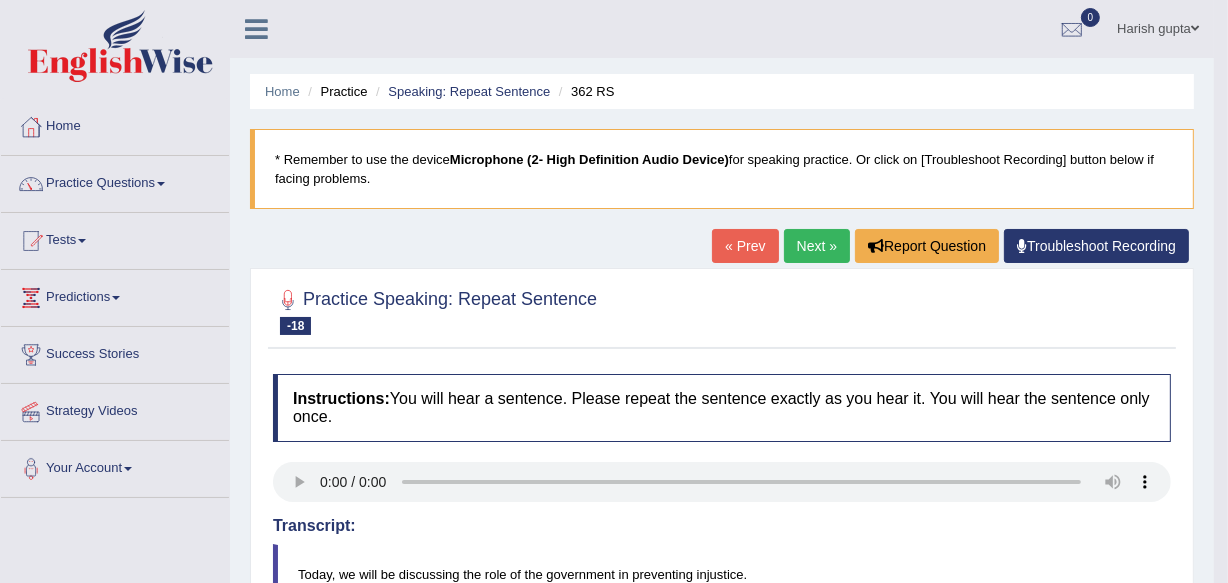 click on "« Prev" at bounding box center [745, 246] 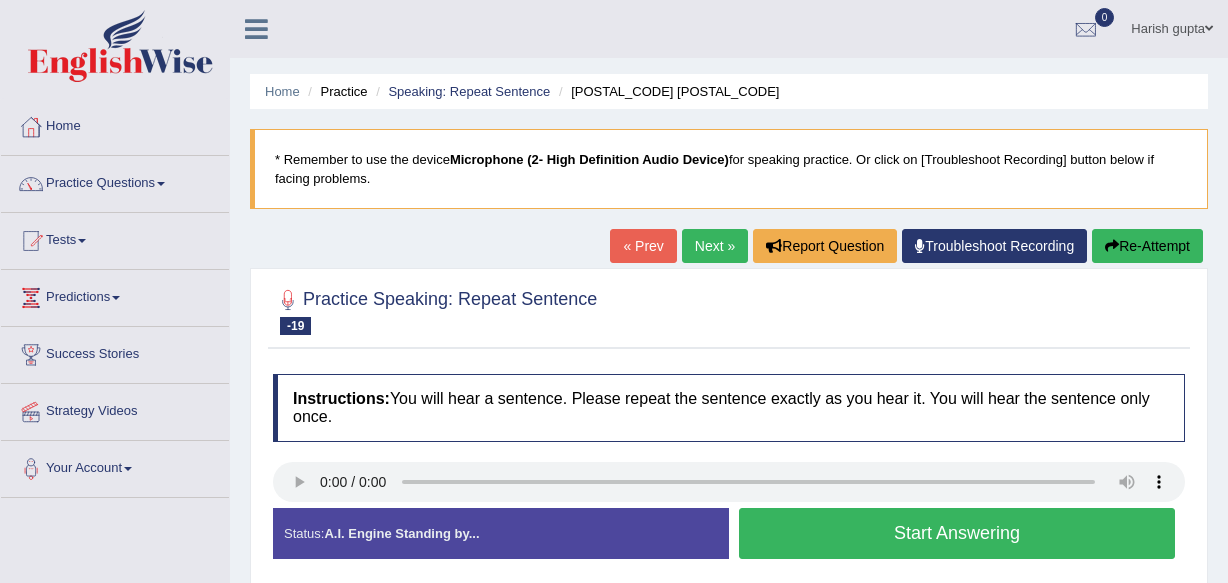 scroll, scrollTop: 0, scrollLeft: 0, axis: both 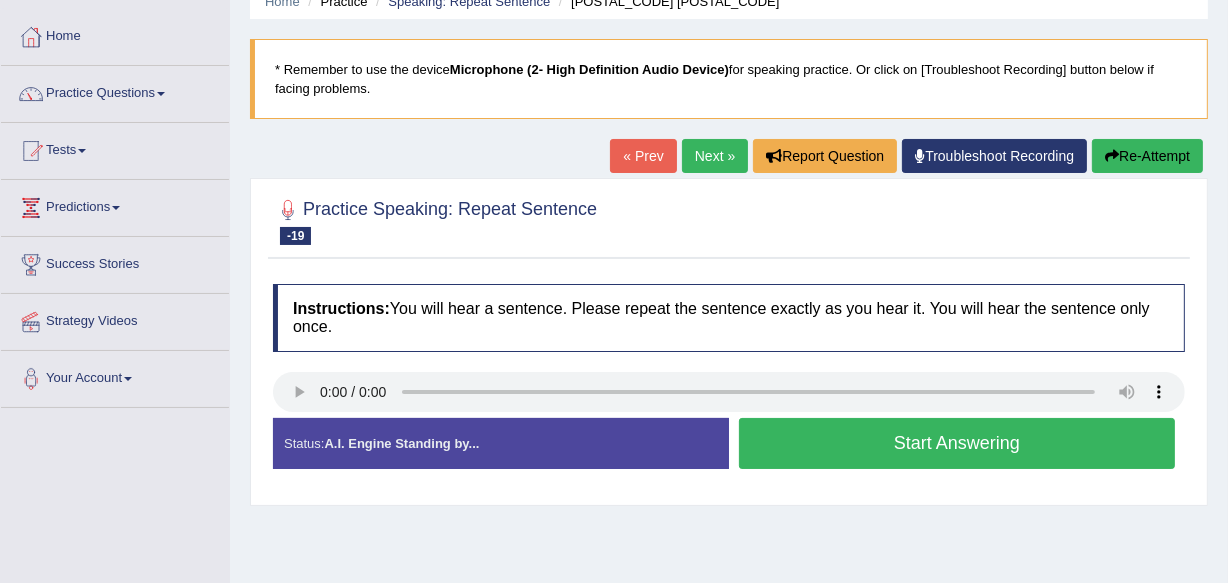click on "Start Answering" at bounding box center (957, 443) 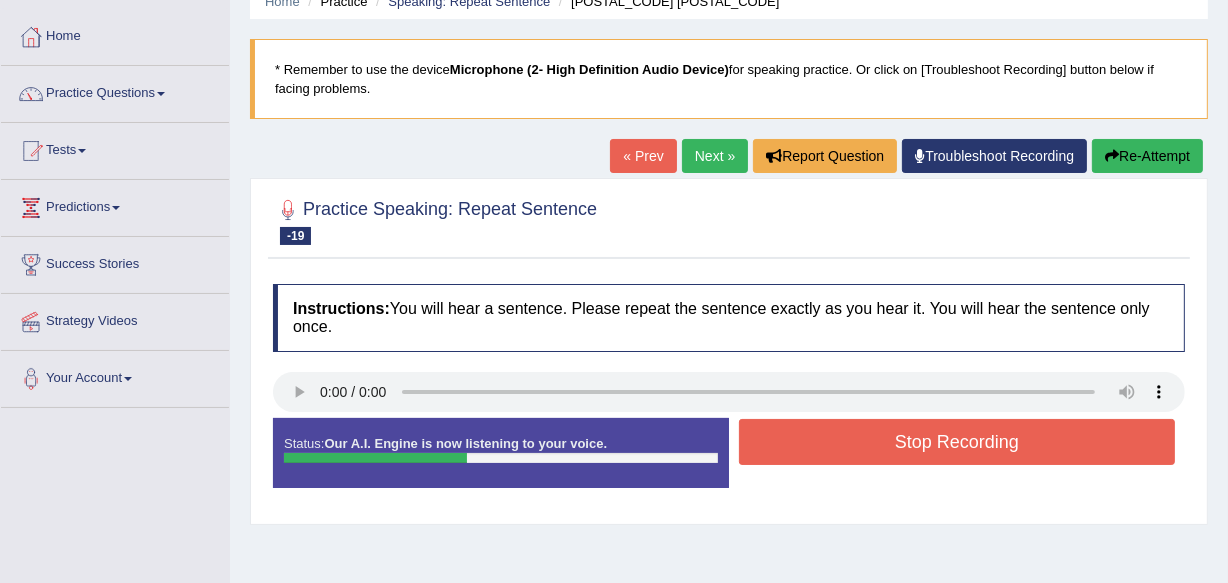 click on "Stop Recording" at bounding box center [957, 442] 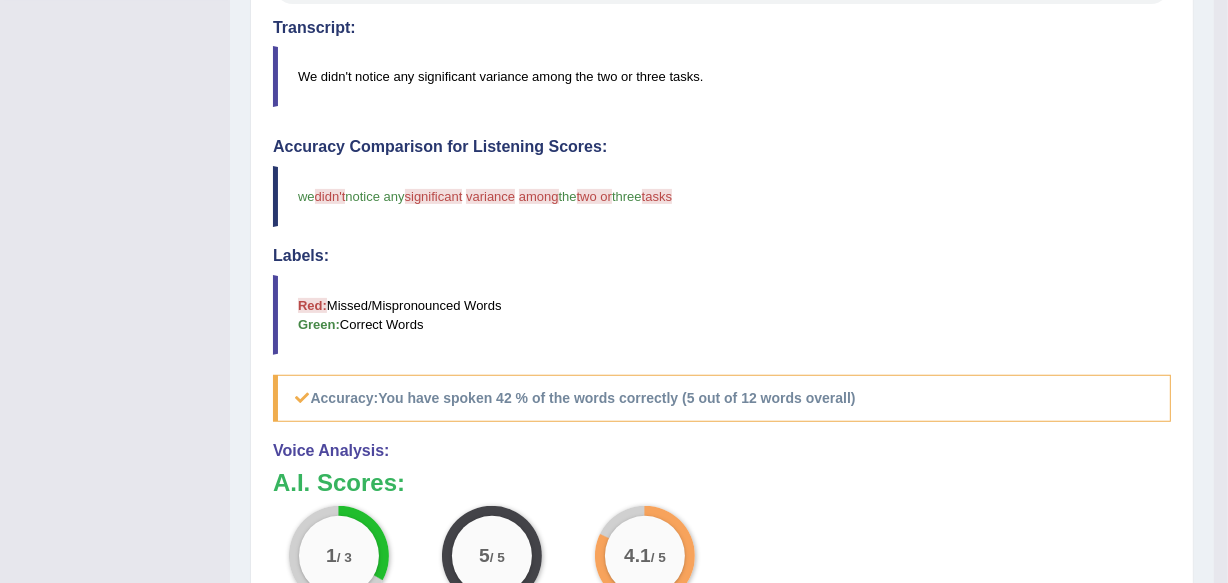 scroll, scrollTop: 484, scrollLeft: 0, axis: vertical 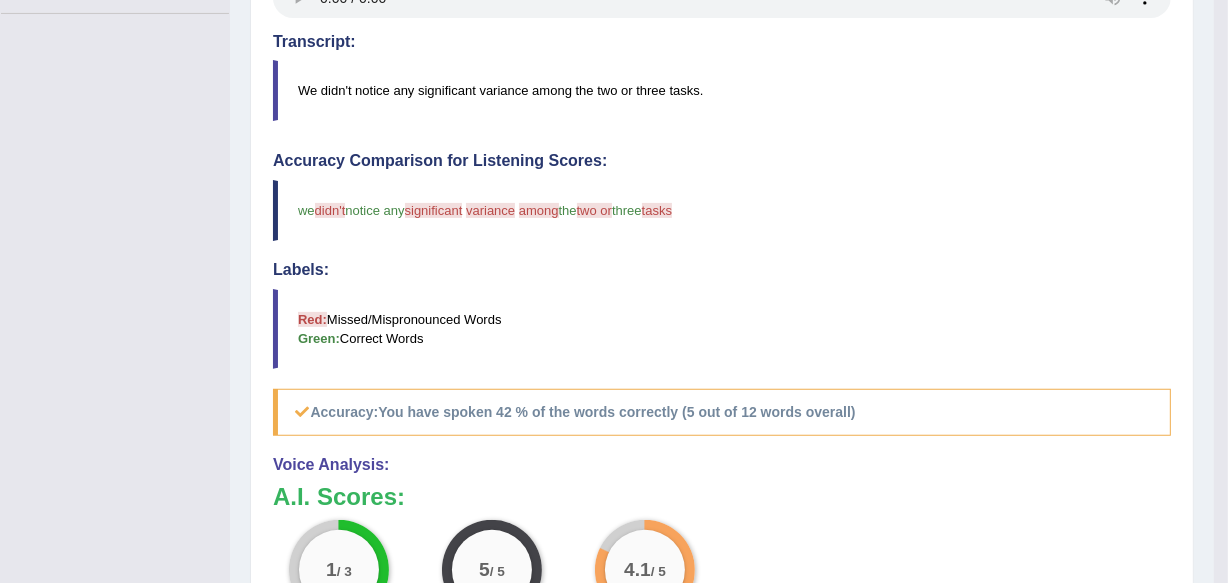 click on "Accuracy Comparison for Listening Scores: we  didn't did not  notice any  significant various   variance come   among up  the  two or  three  tasks choice Labels:
Red:  Missed/Mispronounced Words
Green:  Correct Words
Accuracy:  You have spoken 42 % of the words correctly (5 out of 12 words overall)" at bounding box center [722, 294] 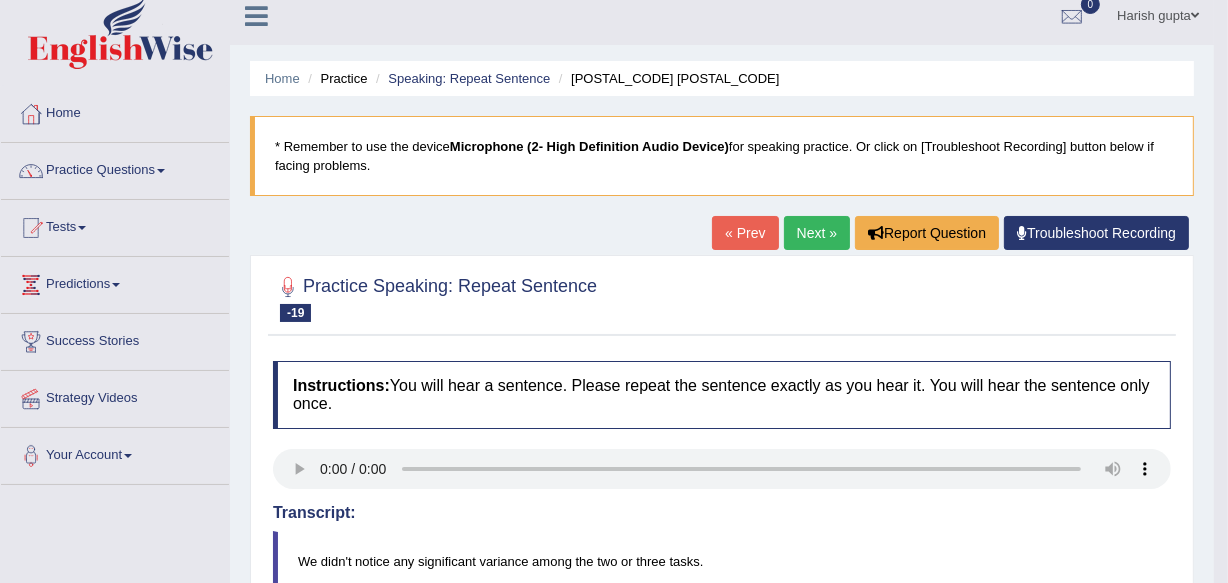 scroll, scrollTop: 0, scrollLeft: 0, axis: both 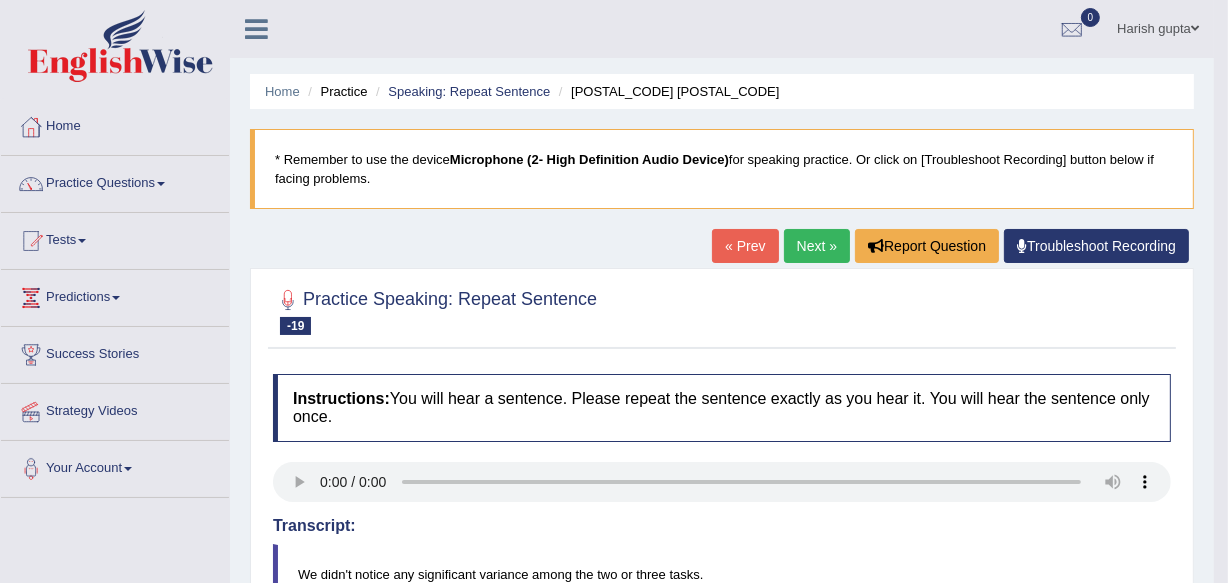 click on "« Prev" at bounding box center [745, 246] 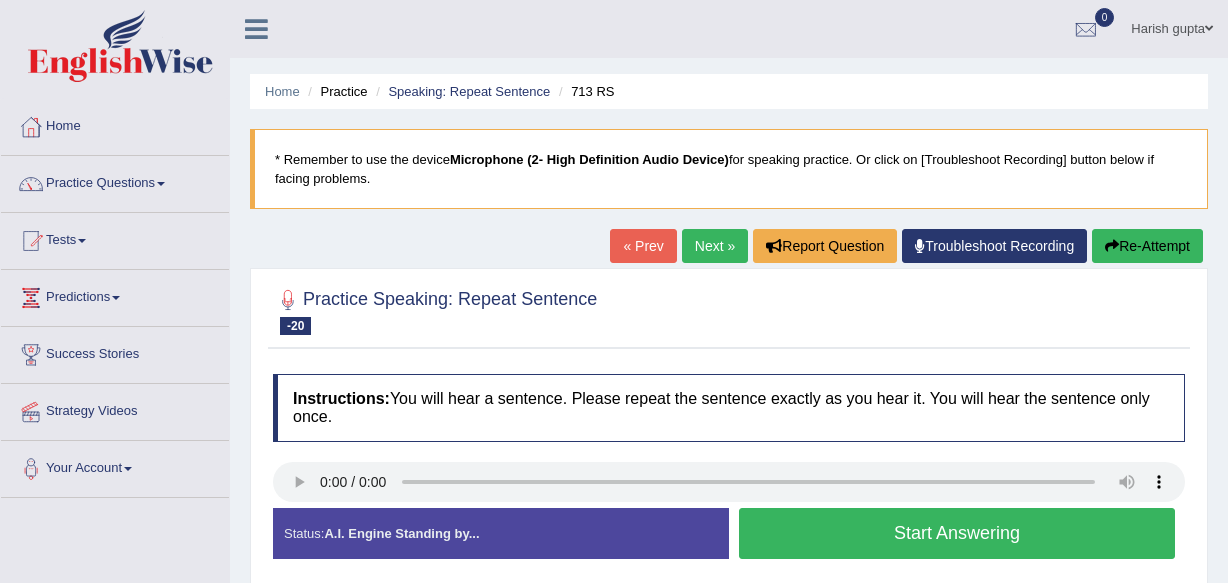 scroll, scrollTop: 22, scrollLeft: 0, axis: vertical 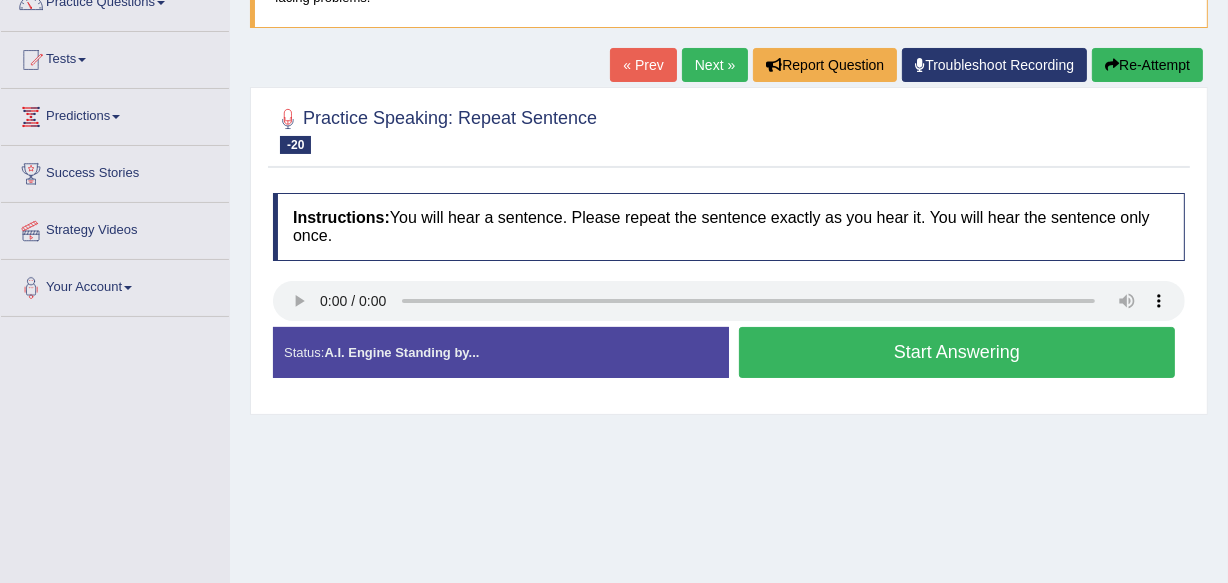 click on "Instructions:  You will hear a sentence. Please repeat the sentence exactly as you hear it. You will hear the sentence only once.
Transcript: The hypothesis needs to be tested in a more rigorous way. Created with Highcharts 7.1.2 Too low Too high Time Pitch meter: 0 2.5 5 7.5 10 Created with Highcharts 7.1.2 Great Too slow Too fast Time Speech pace meter: 0 10 20 30 40 Accuracy Comparison for Listening Scores: Labels:
Red:  Missed/Mispronounced Words
Green:  Correct Words
Accuracy:  Voice Analysis: Your Response: Status:  A.I. Engine Standing by... Start Answering Stop Recording" at bounding box center [729, 293] 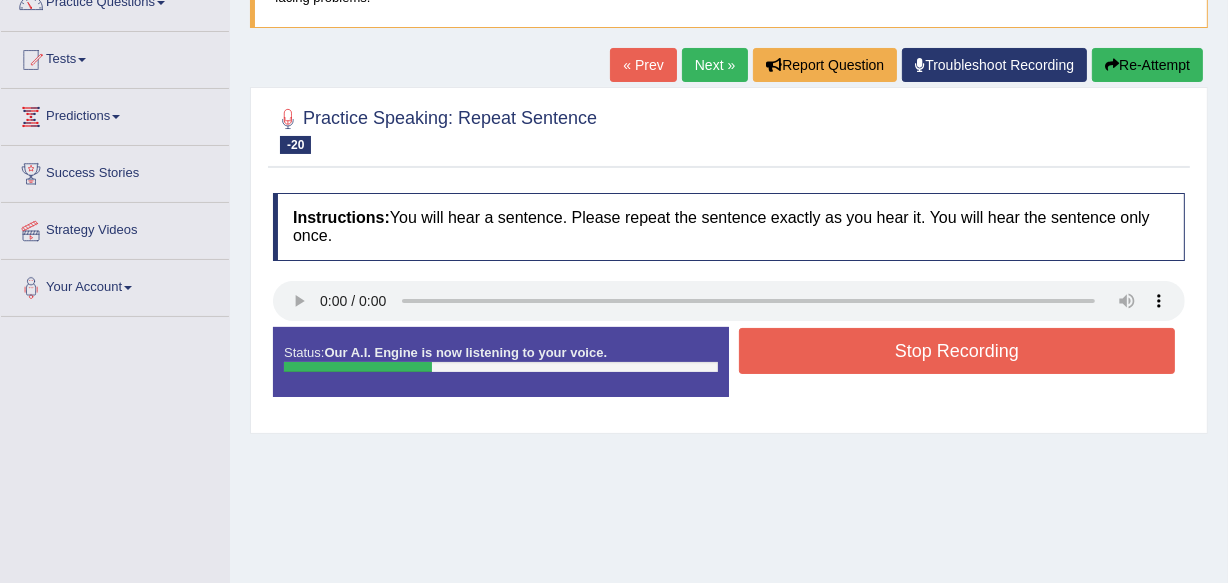 click on "Stop Recording" at bounding box center [957, 351] 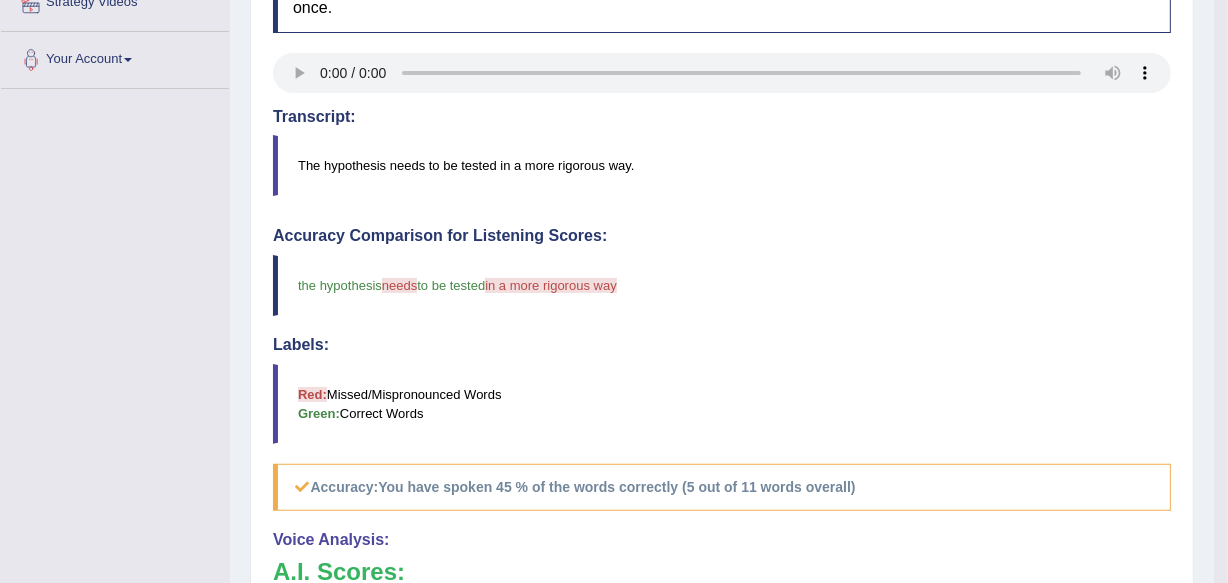 scroll, scrollTop: 454, scrollLeft: 0, axis: vertical 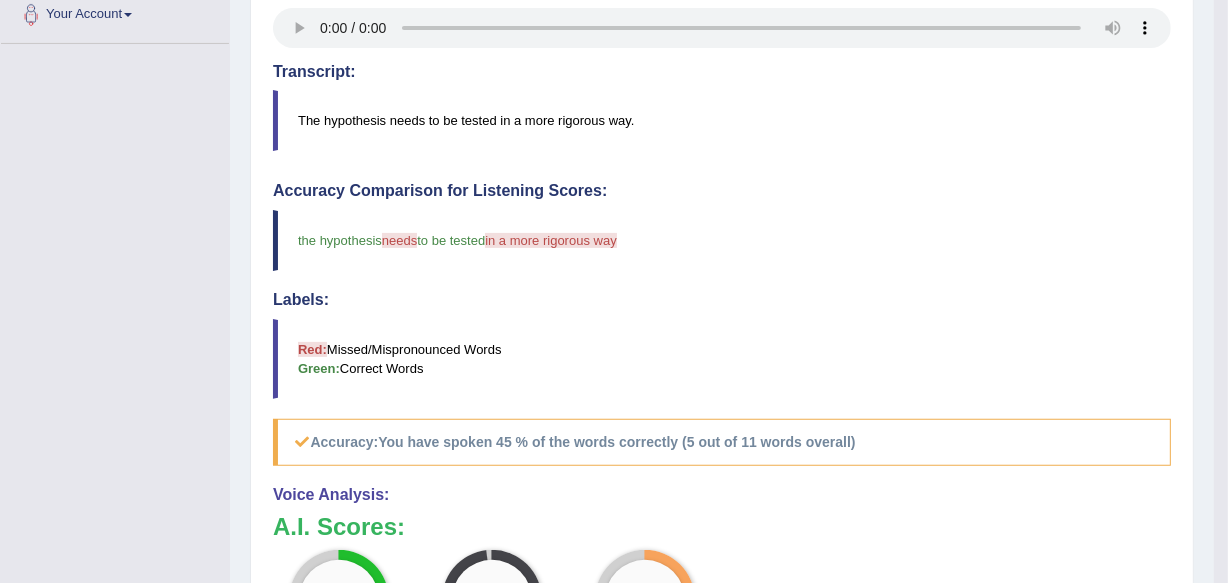 click on "Accuracy Comparison for Listening Scores: the hypothesis  needs made  to be tested  in a more rigorous way aggressively Labels:
Red:  Missed/Mispronounced Words
Green:  Correct Words
Accuracy:  You have spoken 45 % of the words correctly (5 out of 11 words overall)" at bounding box center [722, 324] 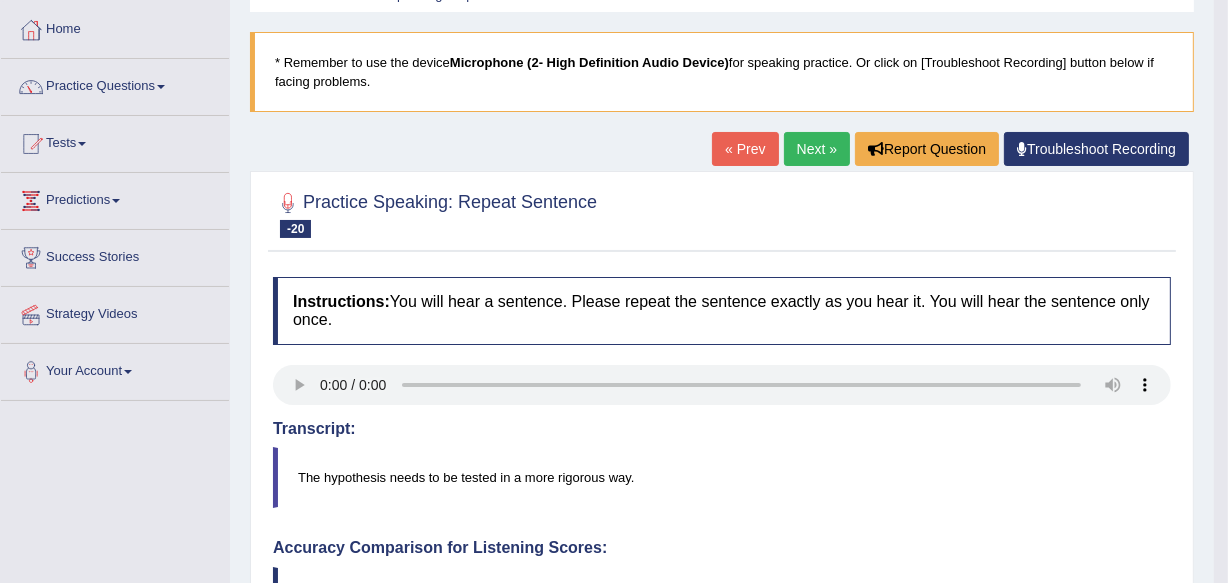 scroll, scrollTop: 94, scrollLeft: 0, axis: vertical 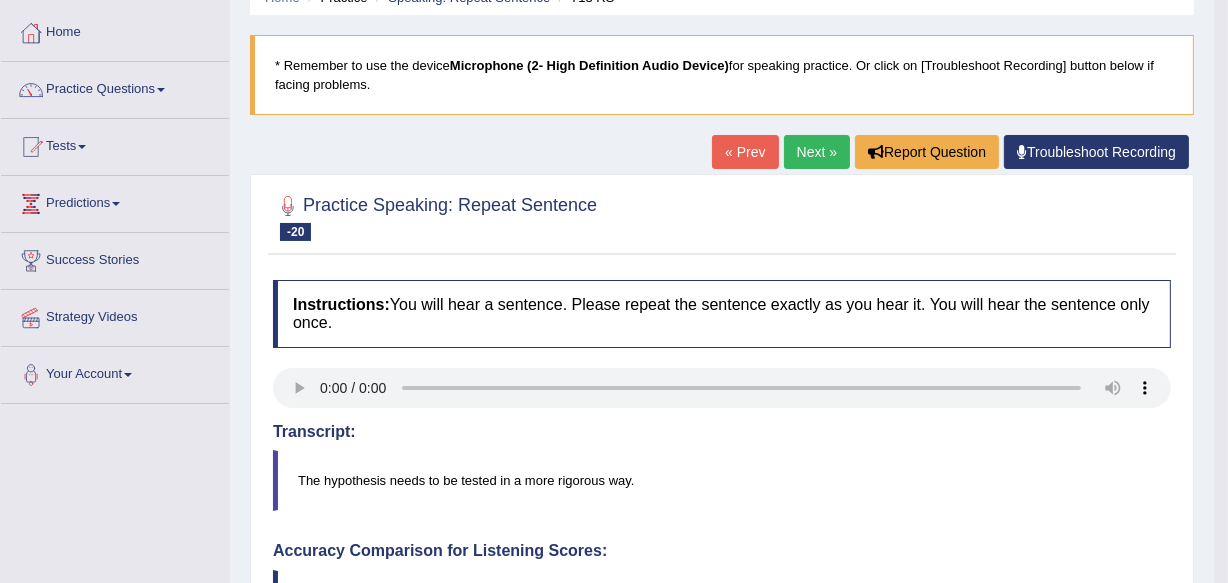 click on "« Prev" at bounding box center (745, 152) 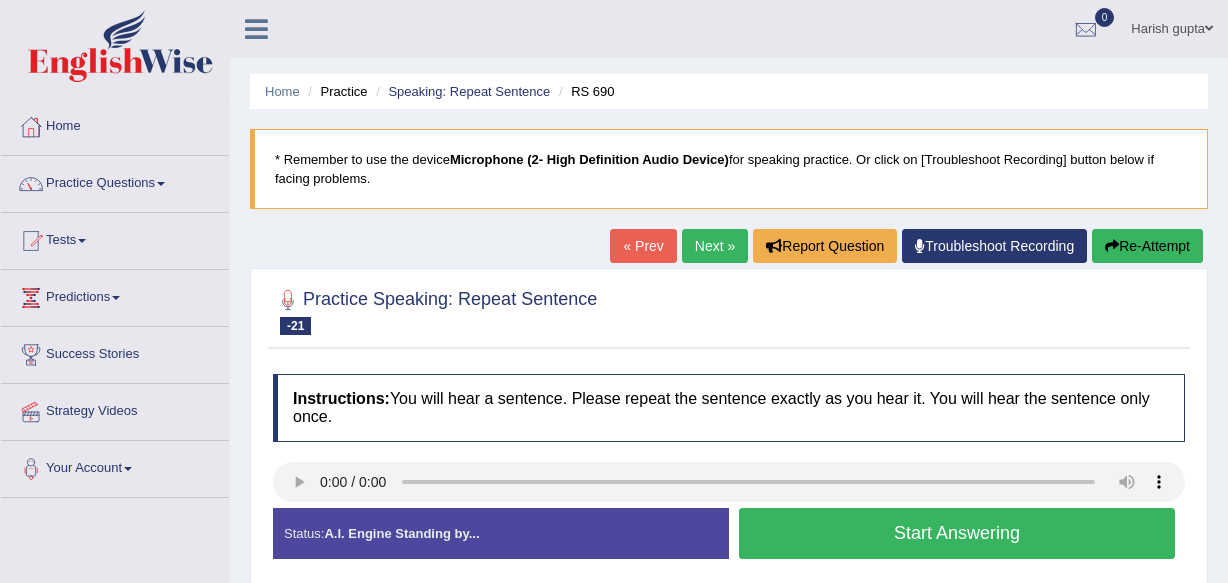 scroll, scrollTop: 0, scrollLeft: 0, axis: both 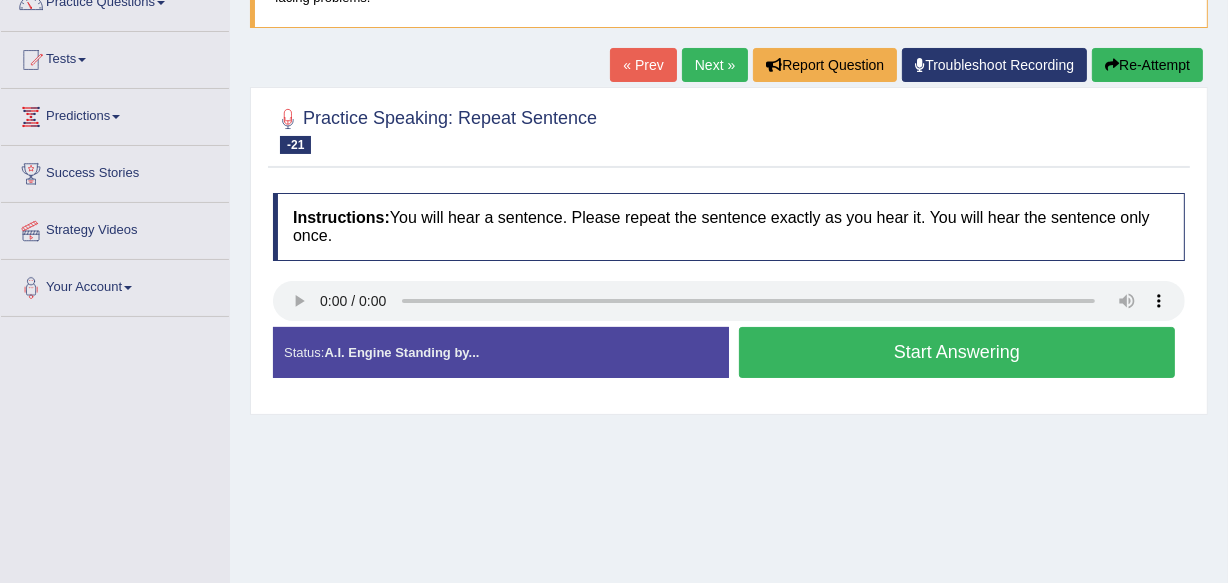 click on "Practice Speaking: Repeat Sentence
-21
RS 690
Instructions:  You will hear a sentence. Please repeat the sentence exactly as you hear it. You will hear the sentence only once.
Transcript: Interpreters are not readily available in this department. Created with Highcharts 7.1.2 Too low Too high Time Pitch meter: 0 2.5 5 7.5 10 Created with Highcharts 7.1.2 Great Too slow Too fast Time Speech pace meter: 0 10 20 30 40 Accuracy Comparison for Listening Scores: Labels:
Red:  Missed/Mispronounced Words
Green:  Correct Words
Accuracy:  Voice Analysis: Your Response: Status:  A.I. Engine Standing by... Start Answering Stop Recording" at bounding box center (729, 250) 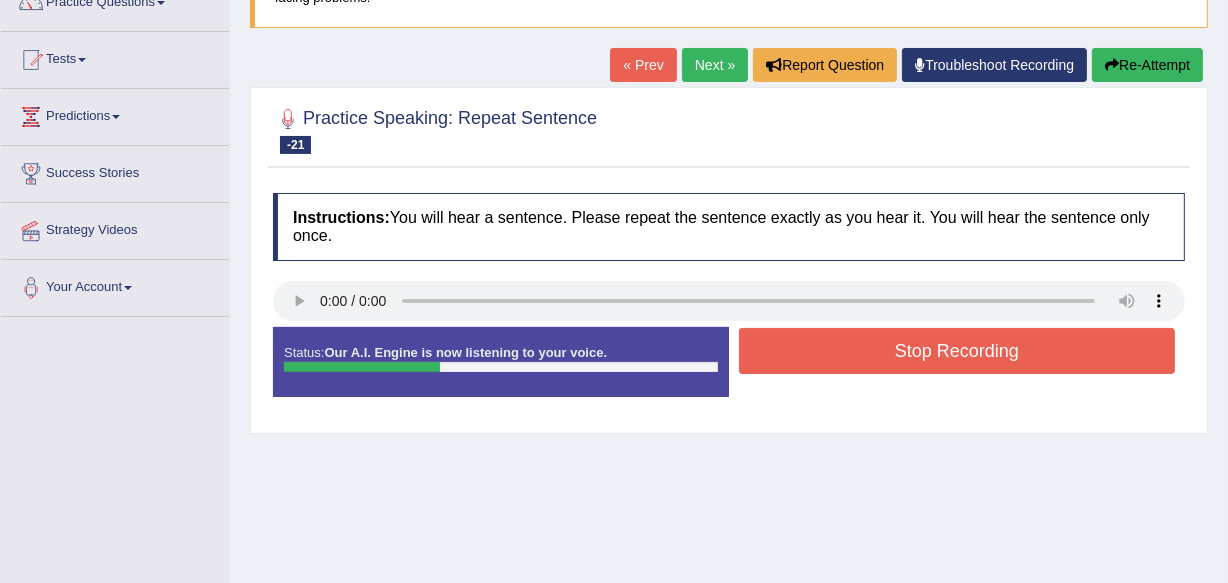 click on "Stop Recording" at bounding box center [957, 351] 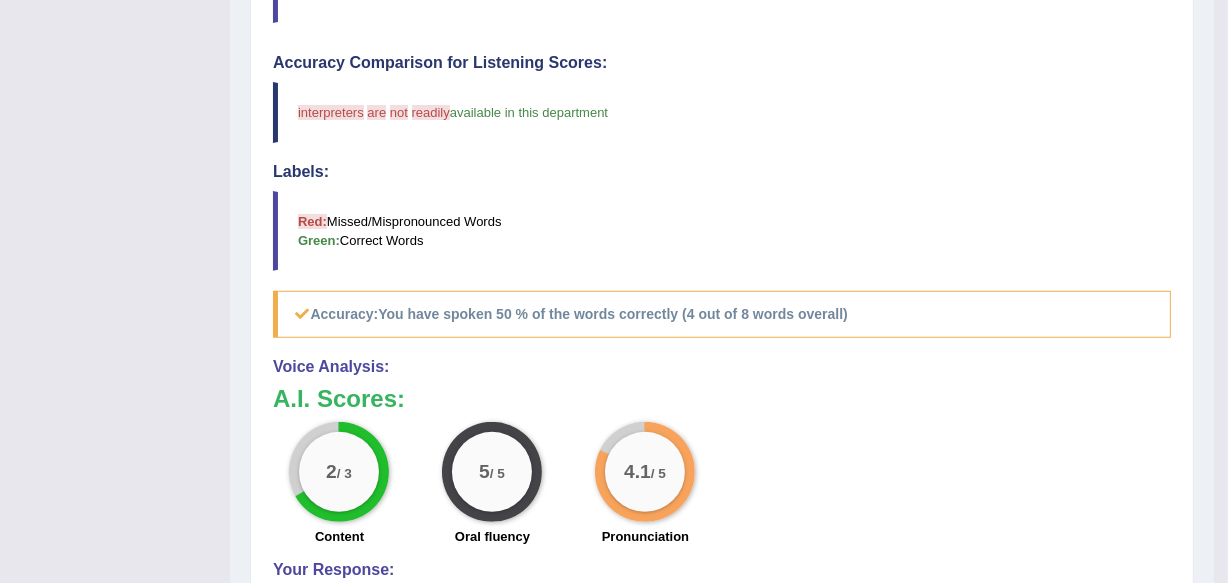 scroll, scrollTop: 181, scrollLeft: 0, axis: vertical 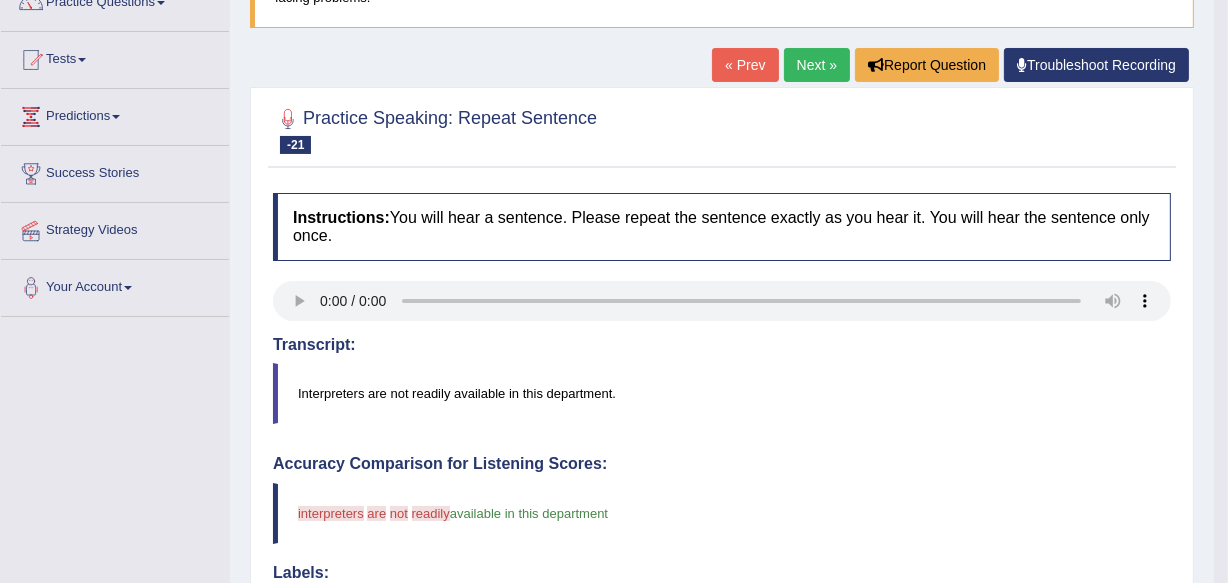 click on "« Prev" at bounding box center (745, 65) 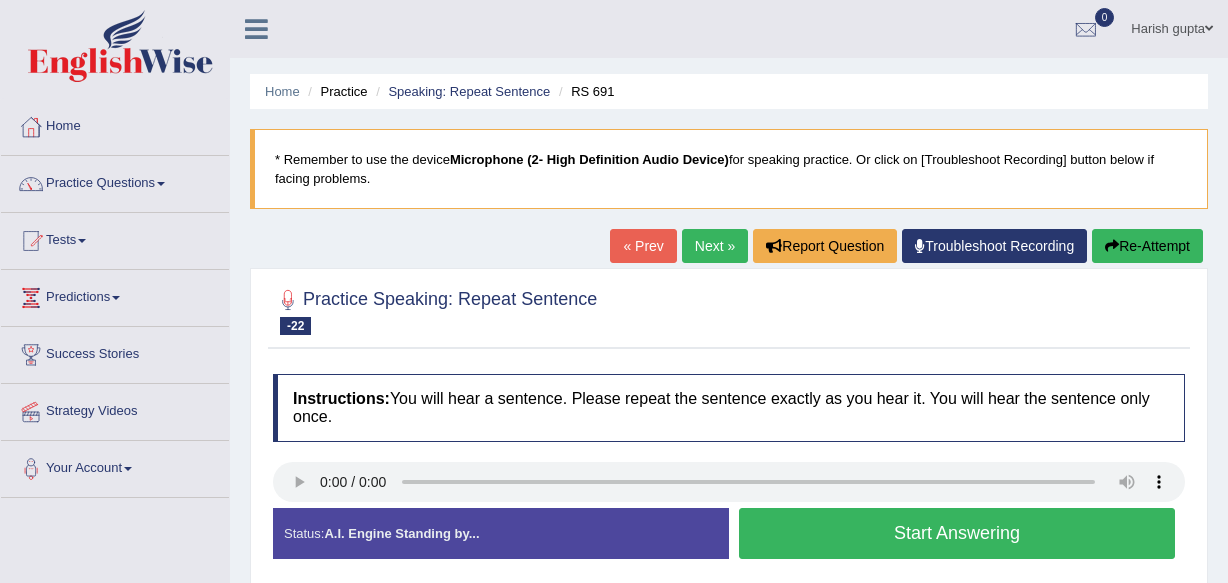 scroll, scrollTop: 0, scrollLeft: 0, axis: both 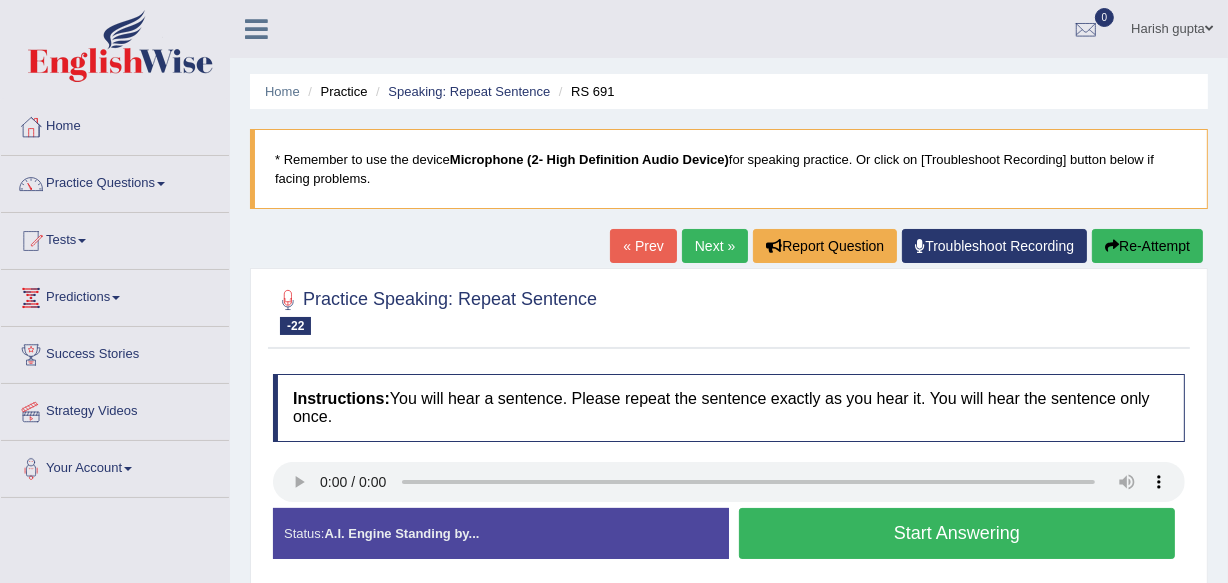 click at bounding box center [729, 310] 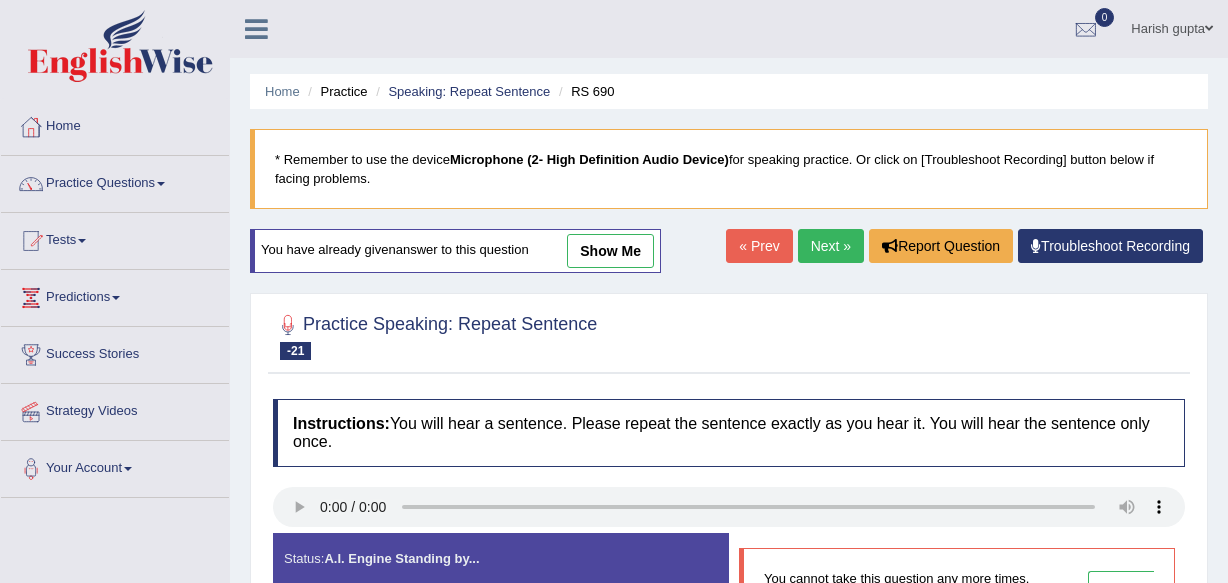 scroll, scrollTop: 0, scrollLeft: 0, axis: both 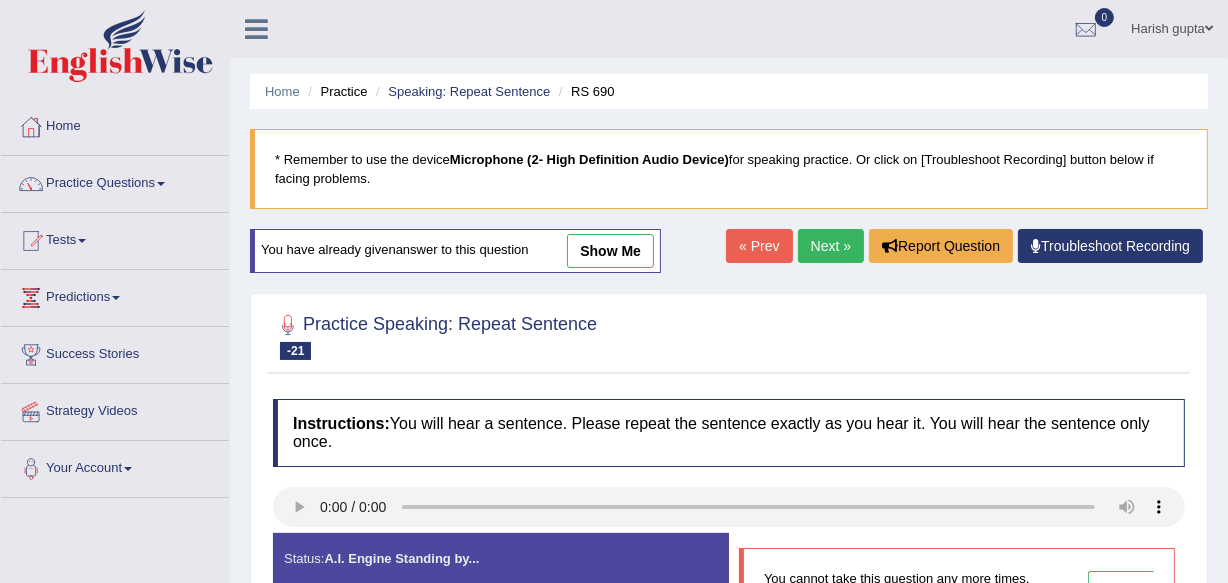 click on "show me" at bounding box center [610, 251] 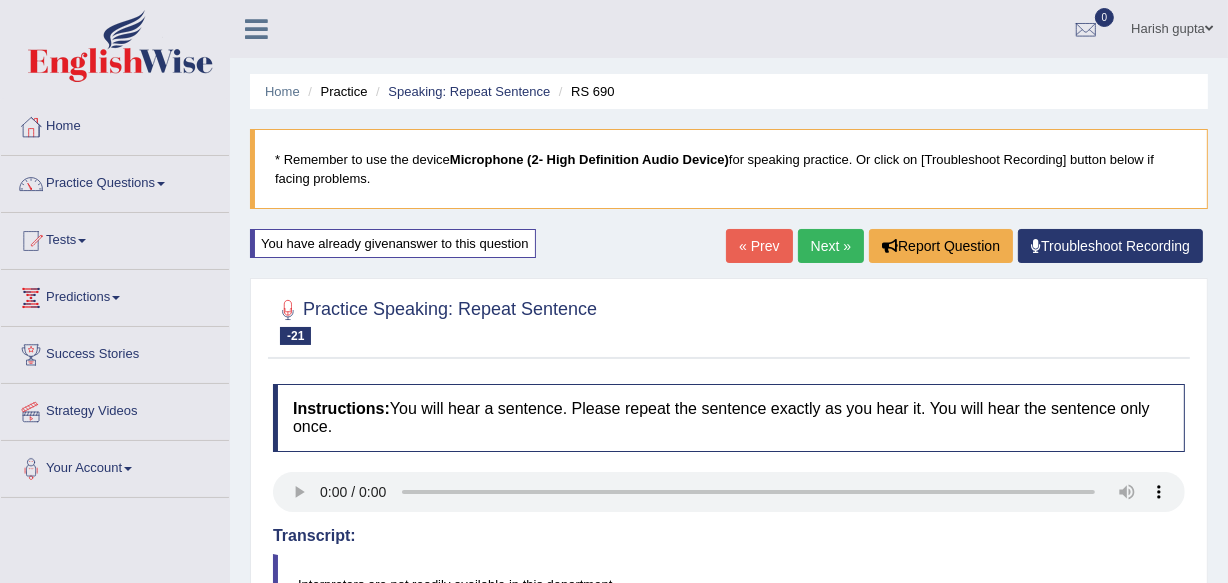click on "« Prev" at bounding box center (759, 246) 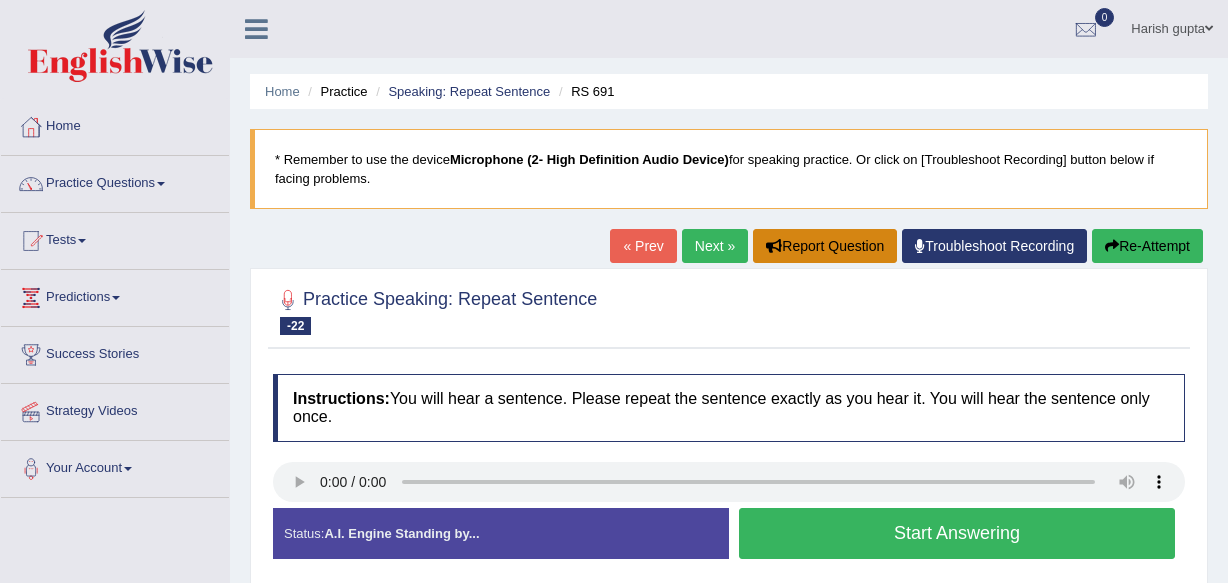 scroll, scrollTop: 0, scrollLeft: 0, axis: both 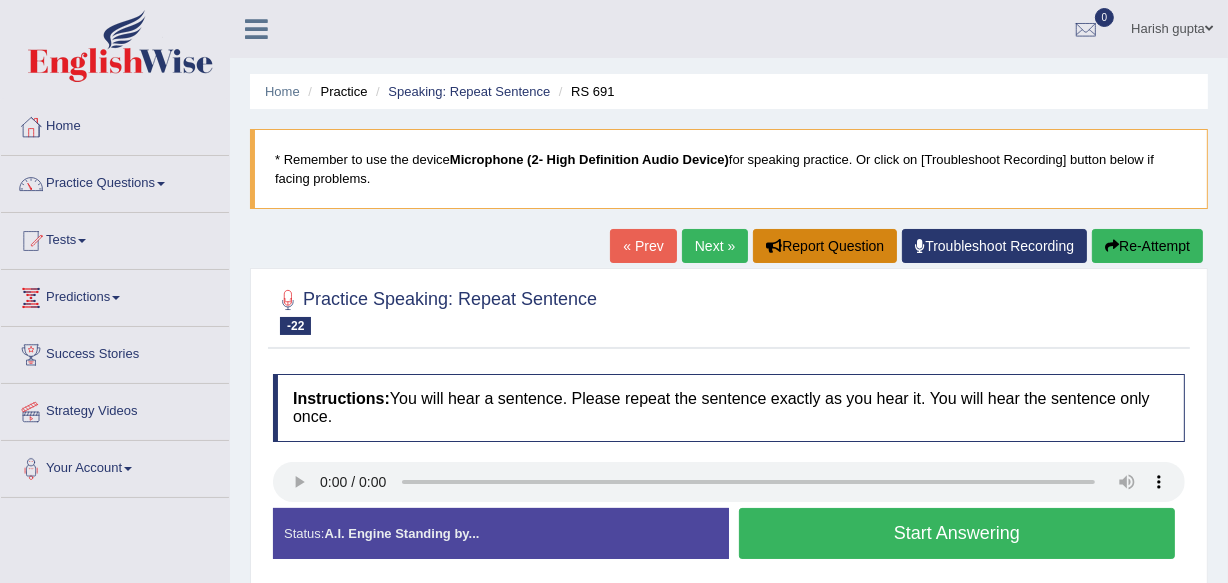 click on "Report Question" at bounding box center [825, 246] 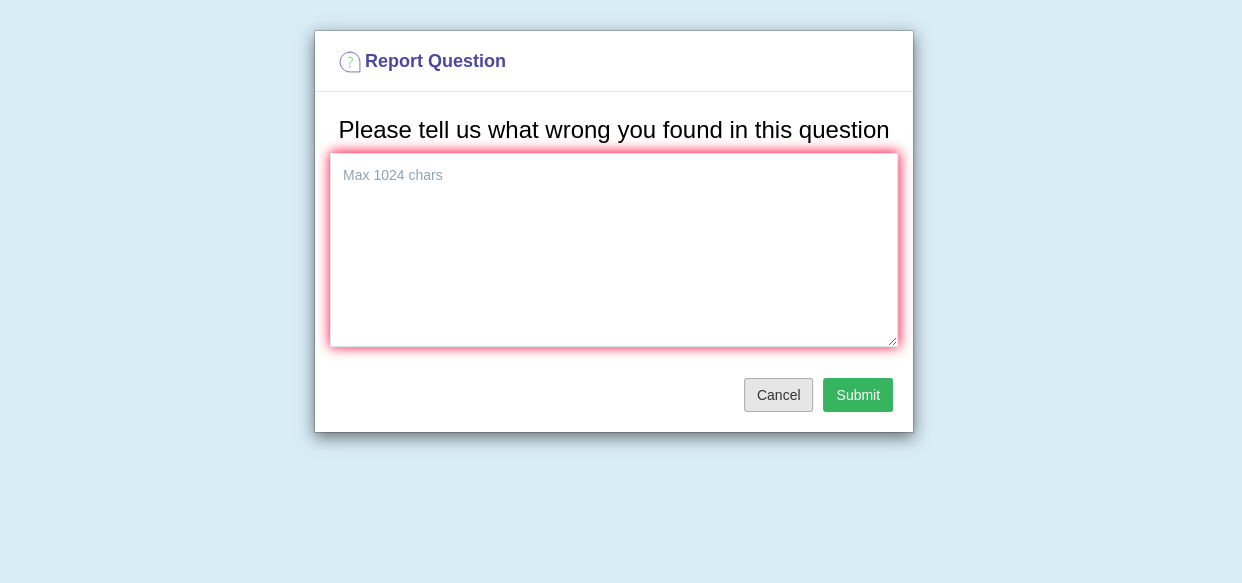 drag, startPoint x: 774, startPoint y: 398, endPoint x: 741, endPoint y: 382, distance: 36.67424 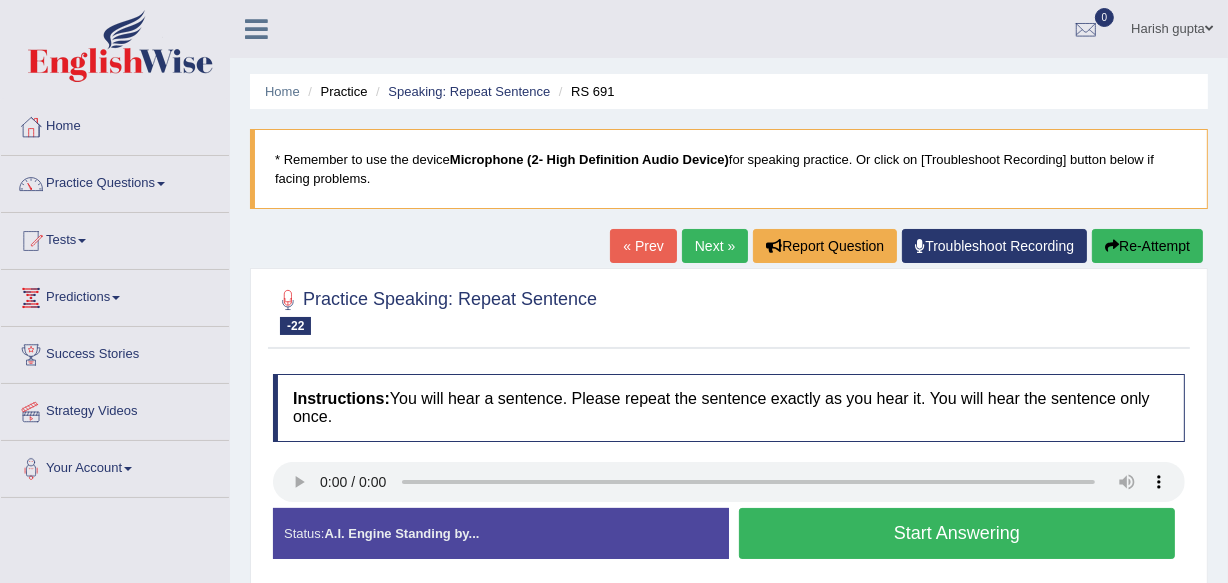 click on "« Prev" at bounding box center [643, 246] 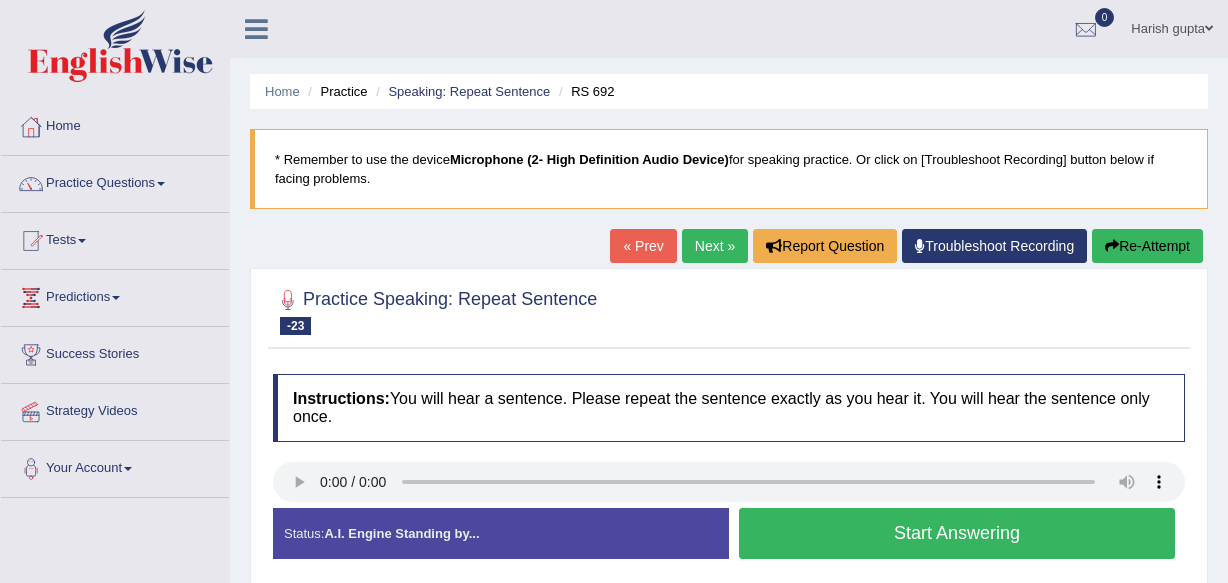 scroll, scrollTop: 0, scrollLeft: 0, axis: both 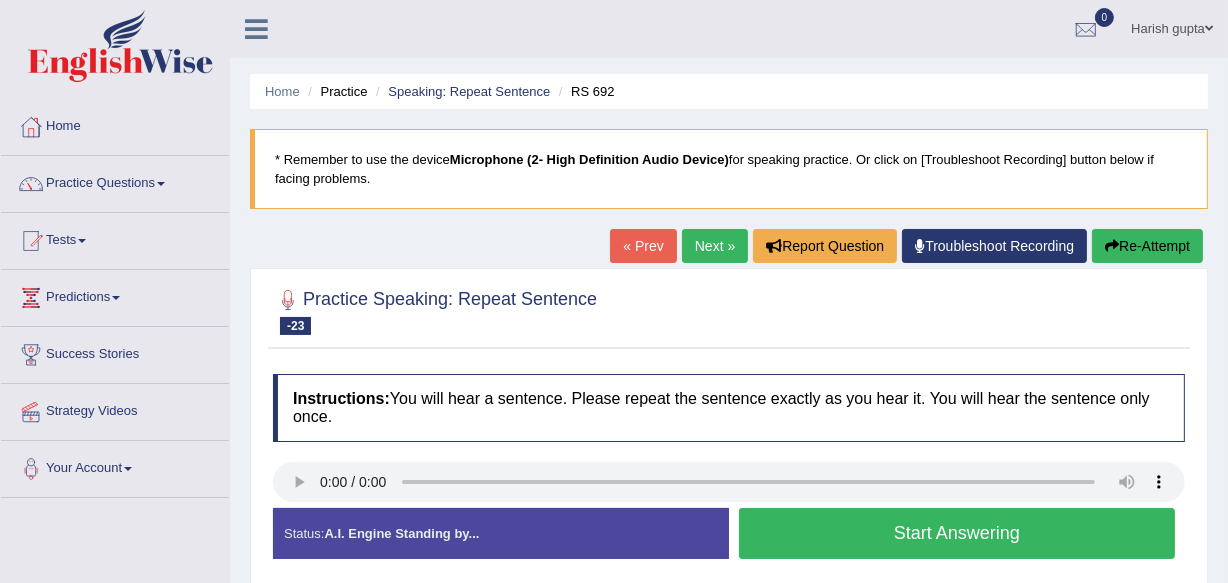 click on "Start Answering" at bounding box center (957, 533) 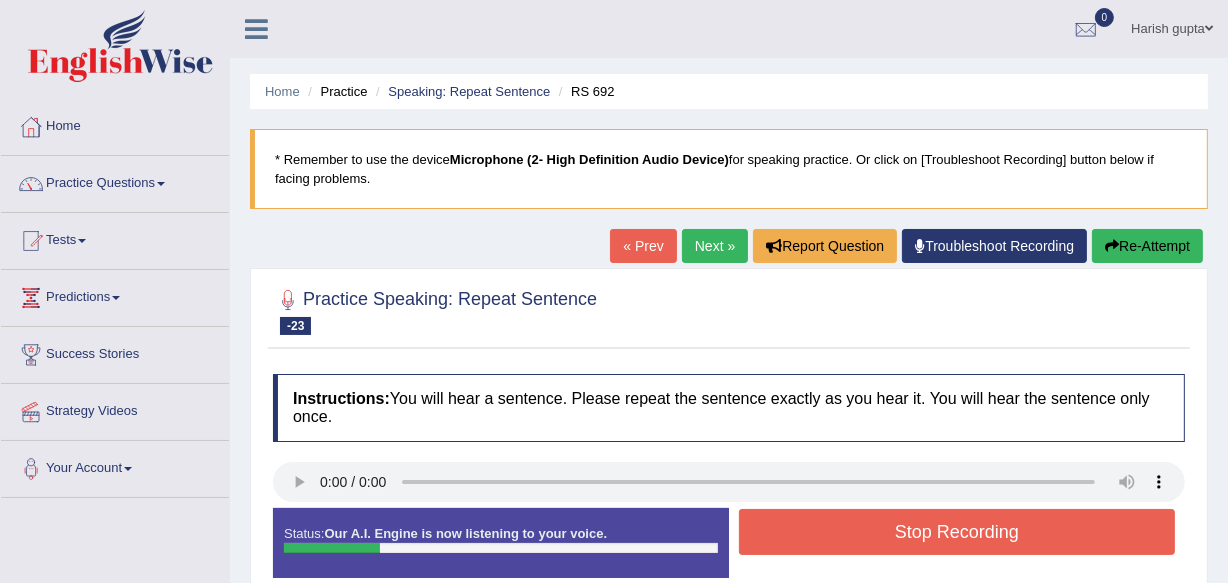 click on "Stop Recording" at bounding box center (957, 532) 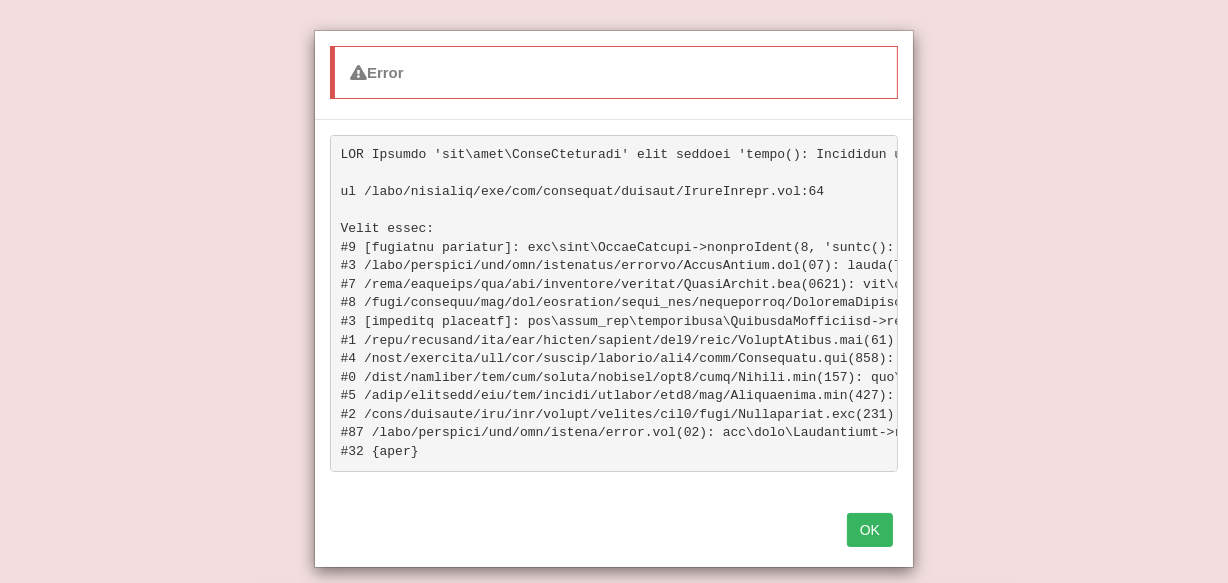 click at bounding box center (614, 303) 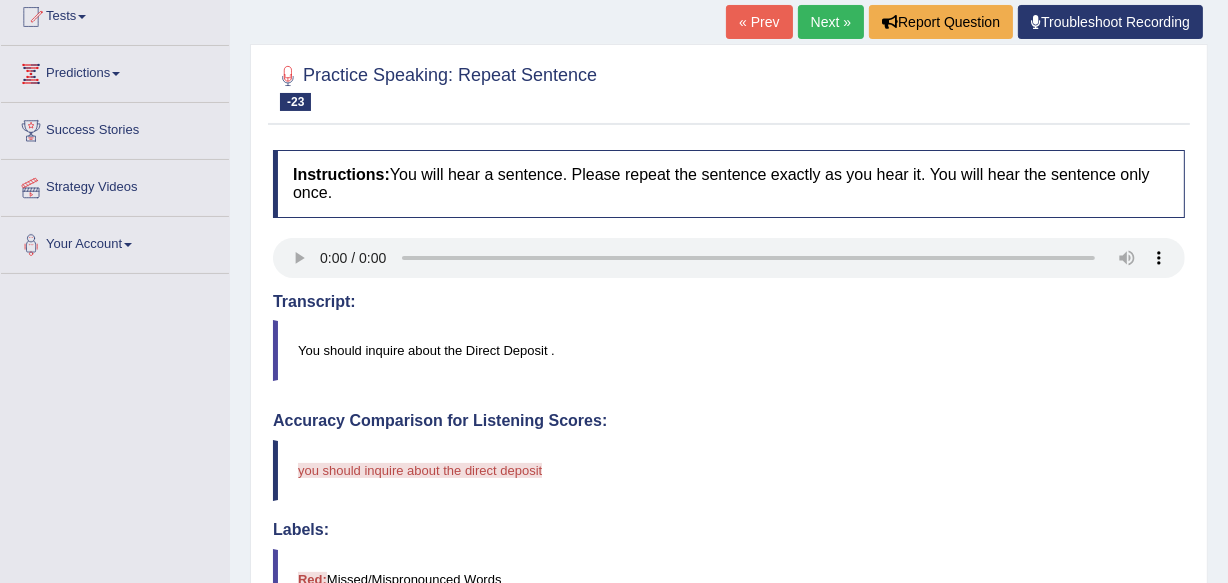 scroll, scrollTop: 120, scrollLeft: 0, axis: vertical 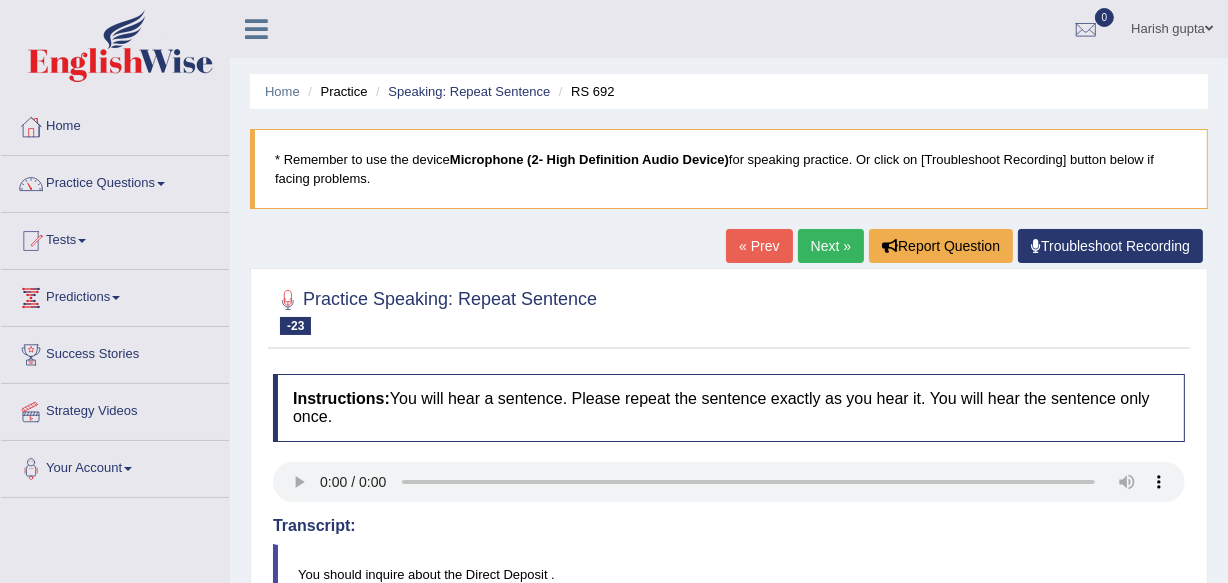 click on "* Remember to use the device  Microphone (2- High Definition Audio Device)  for speaking practice. Or click on [Troubleshoot Recording] button below if facing problems." at bounding box center (729, 169) 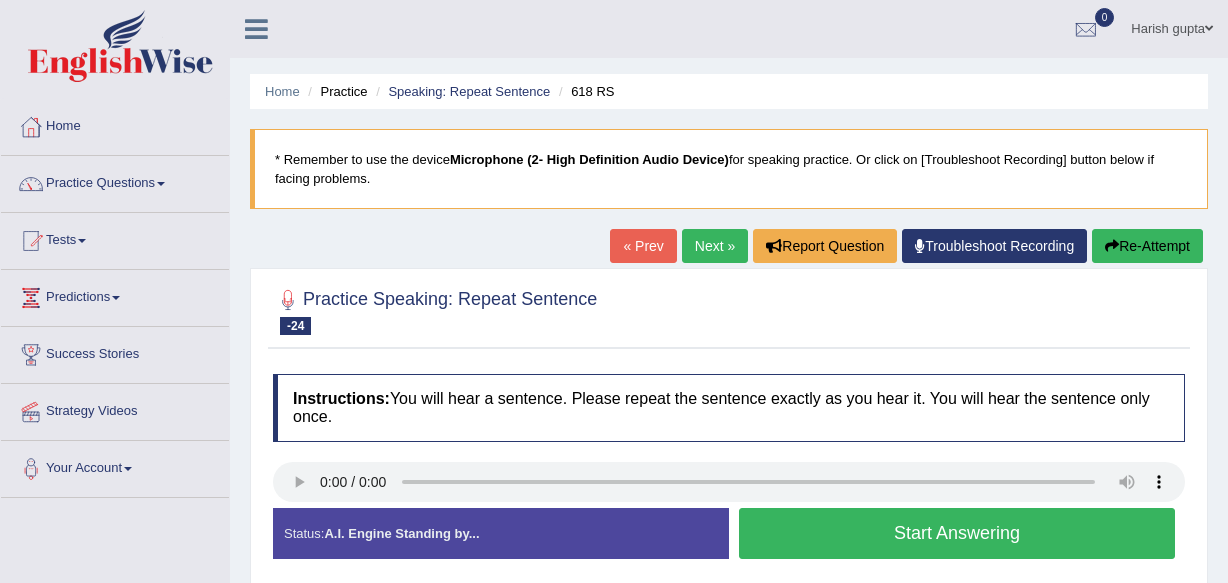 scroll, scrollTop: 0, scrollLeft: 0, axis: both 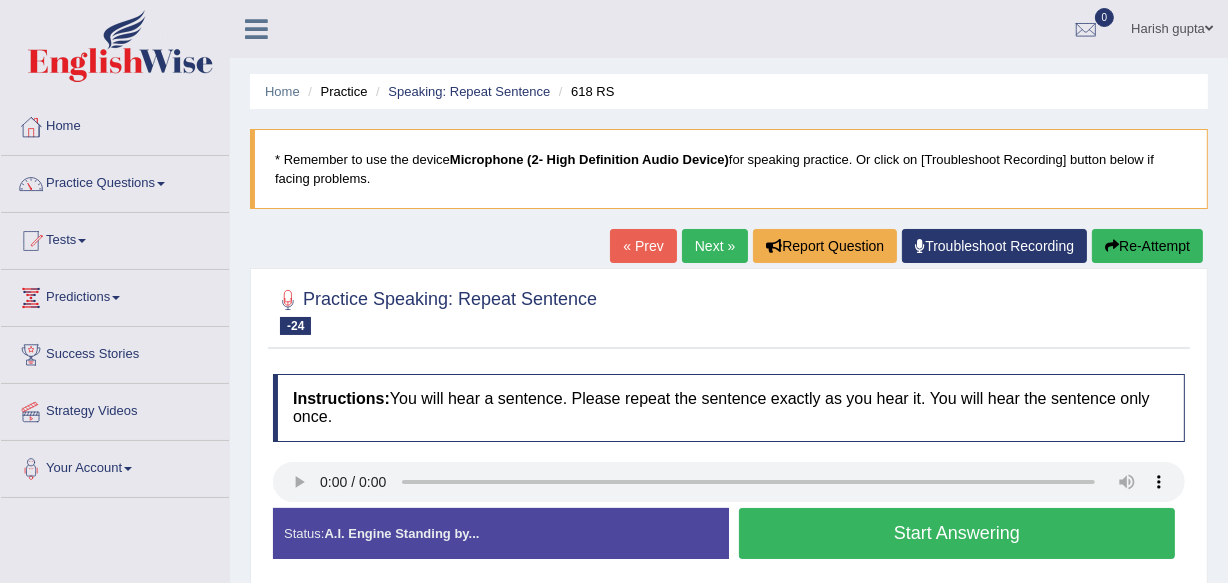 click on "Instructions:  You will hear a sentence. Please repeat the sentence exactly as you hear it. You will hear the sentence only once.
Transcript: Please explain what the author means by sustainability. Created with Highcharts 7.1.2 Too low Too high Time Pitch meter: 0 2.5 5 7.5 10 Created with Highcharts 7.1.2 Great Too slow Too fast Time Speech pace meter: 0 10 20 30 40 Accuracy Comparison for Listening Scores: Labels:
Red:  Missed/Mispronounced Words
Green:  Correct Words
Accuracy:  Voice Analysis: Your Response: Status:  A.I. Engine Standing by... Start Answering Stop Recording" at bounding box center [729, 474] 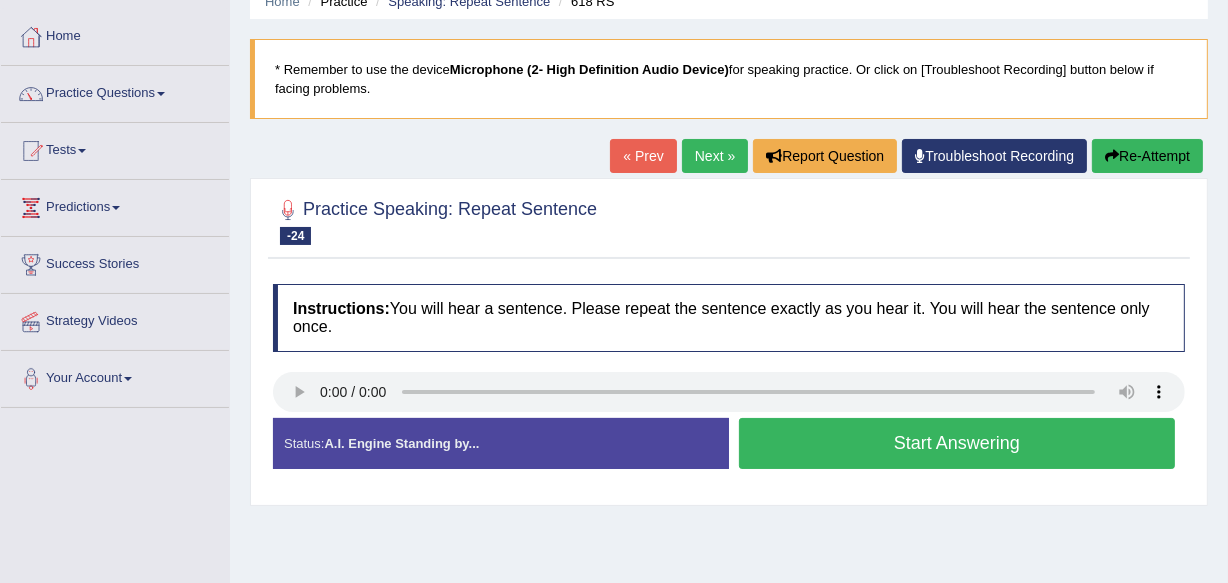 click on "Instructions:  You will hear a sentence. Please repeat the sentence exactly as you hear it. You will hear the sentence only once.
Transcript: Please explain what the author means by sustainability. Created with Highcharts 7.1.2 Too low Too high Time Pitch meter: 0 2.5 5 7.5 10 Created with Highcharts 7.1.2 Great Too slow Too fast Time Speech pace meter: 0 10 20 30 40 Accuracy Comparison for Listening Scores: Labels:
Red:  Missed/Mispronounced Words
Green:  Correct Words
Accuracy:  Voice Analysis: Your Response: Status:  A.I. Engine Standing by... Start Answering Stop Recording" at bounding box center (729, 384) 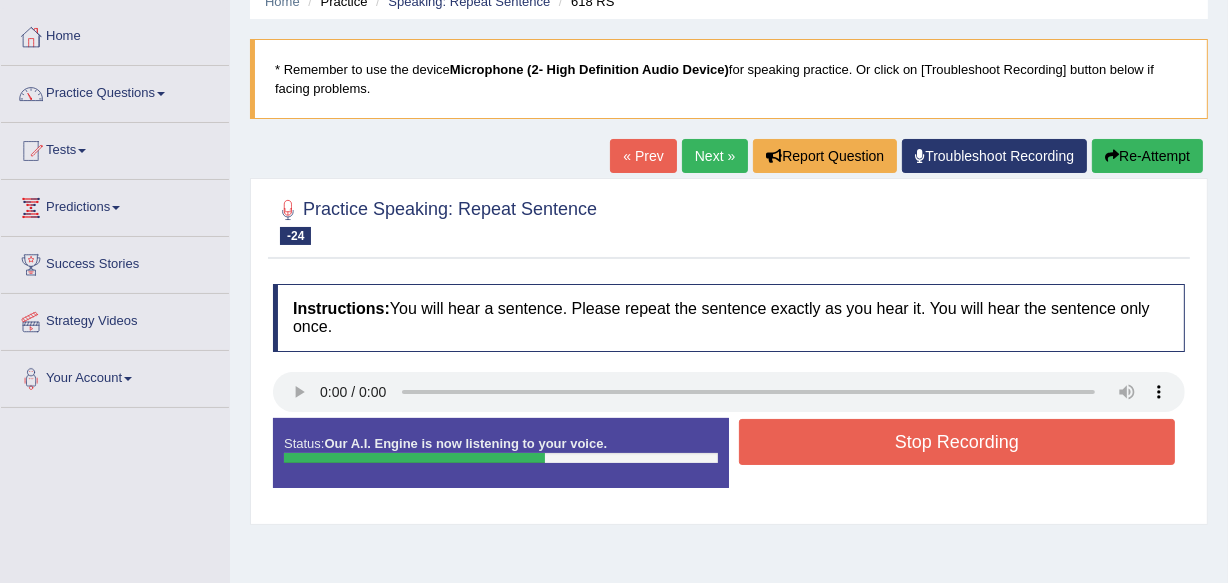 click on "Re-Attempt" at bounding box center (1147, 156) 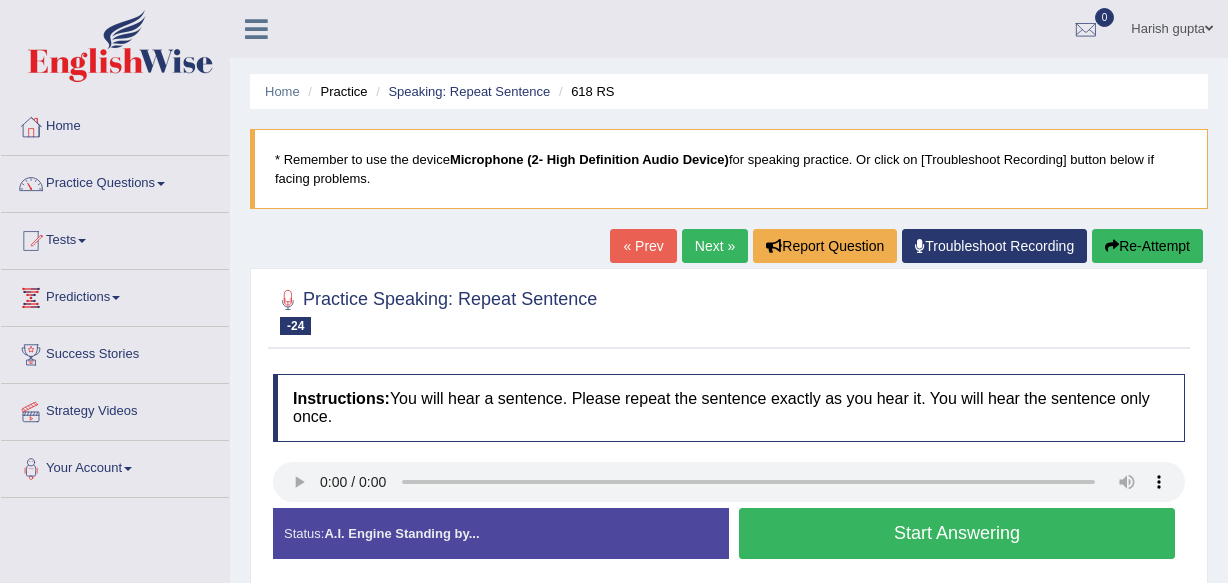 scroll, scrollTop: 90, scrollLeft: 0, axis: vertical 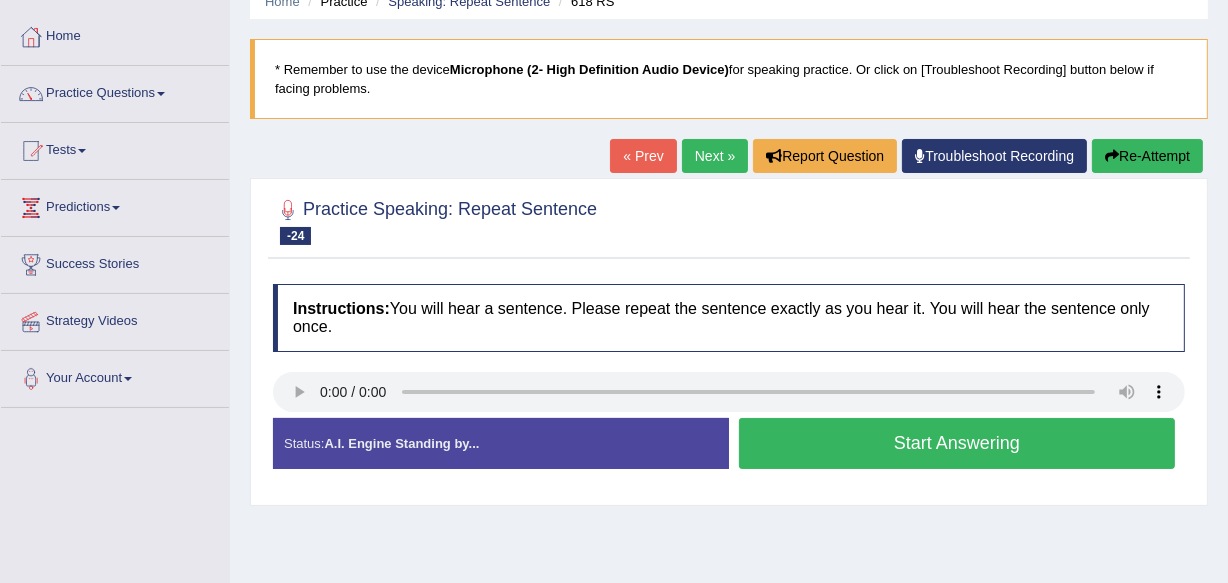 click on "Practice Speaking: Repeat Sentence
-24
618 RS" at bounding box center [435, 220] 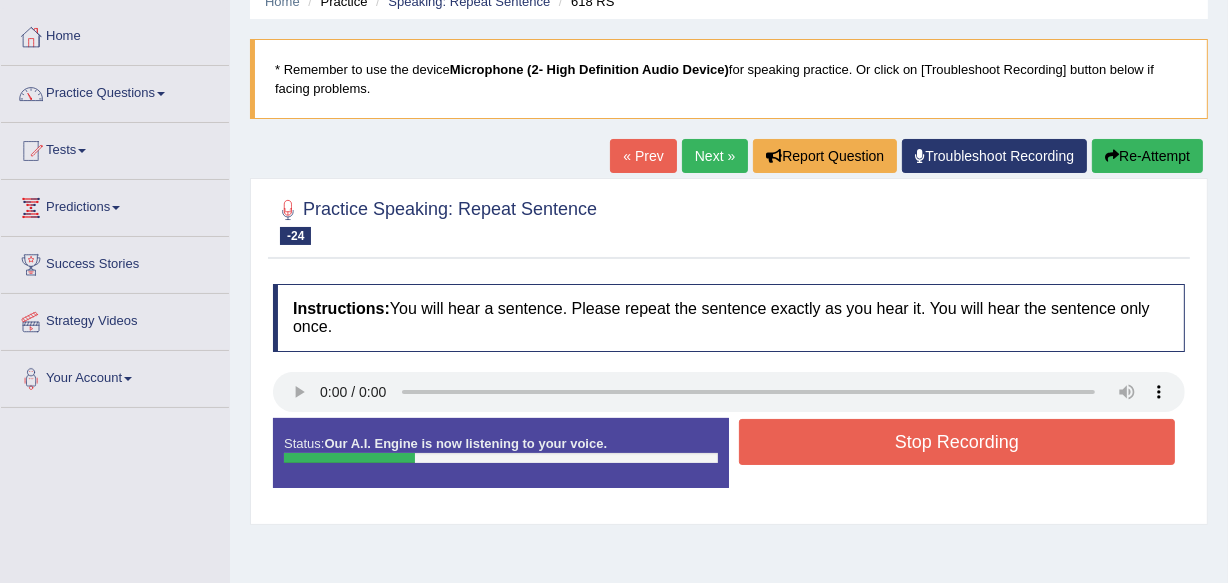 click on "Stop Recording" at bounding box center (957, 442) 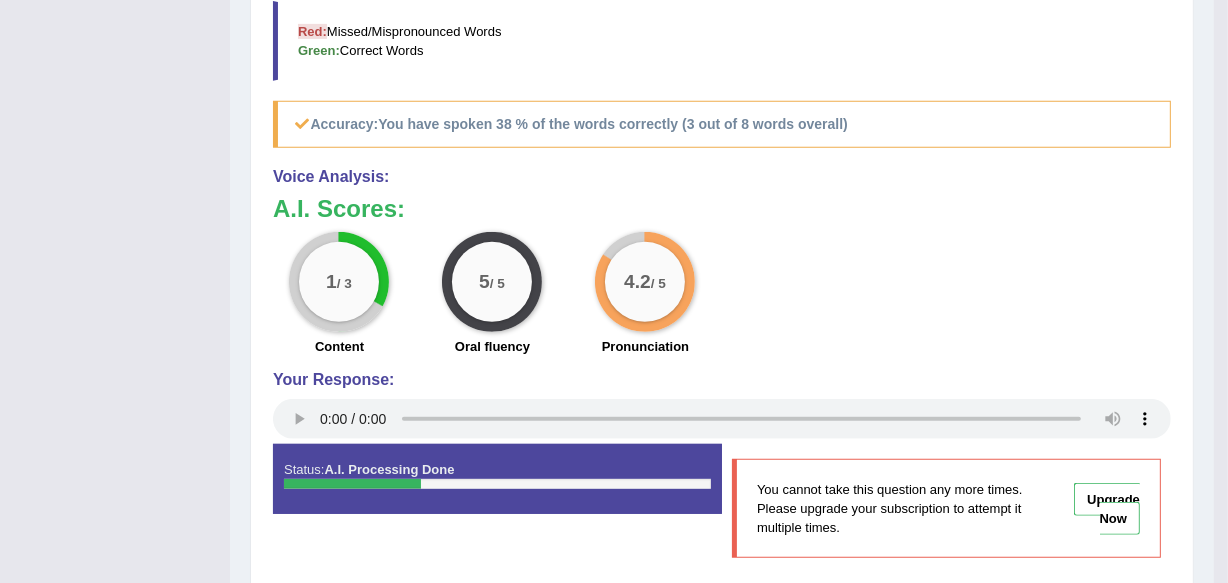 scroll, scrollTop: 818, scrollLeft: 0, axis: vertical 